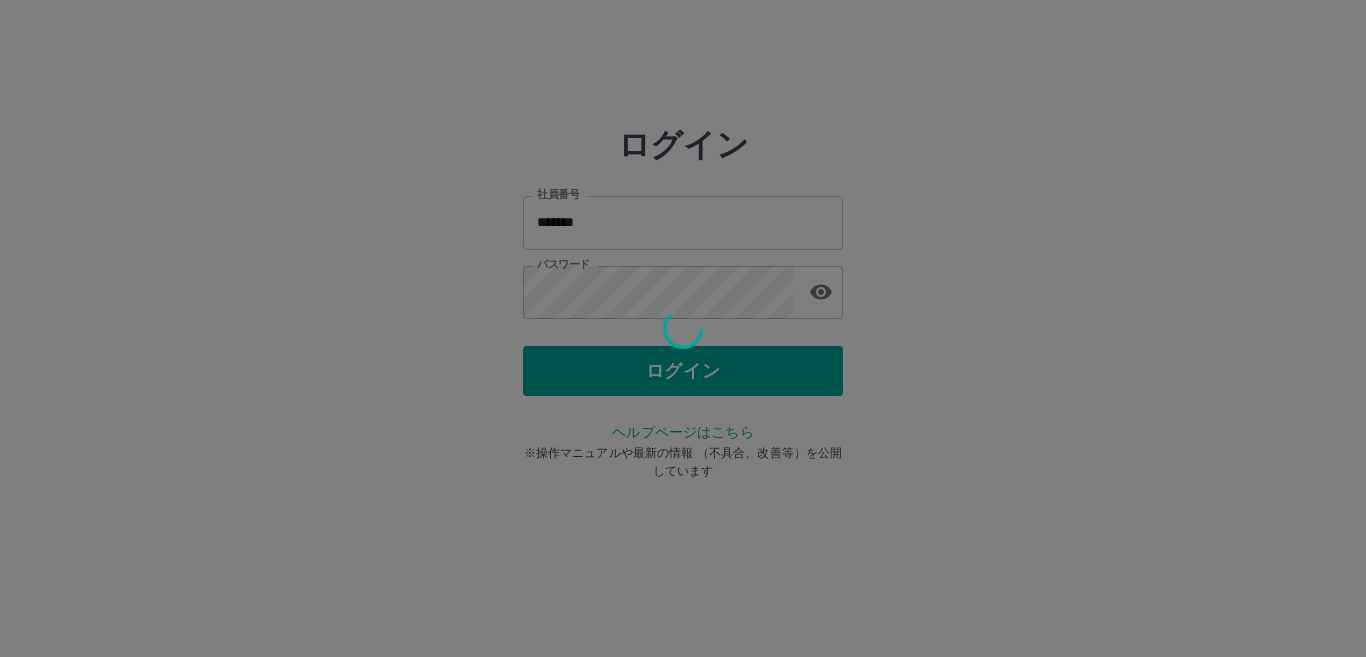 scroll, scrollTop: 0, scrollLeft: 0, axis: both 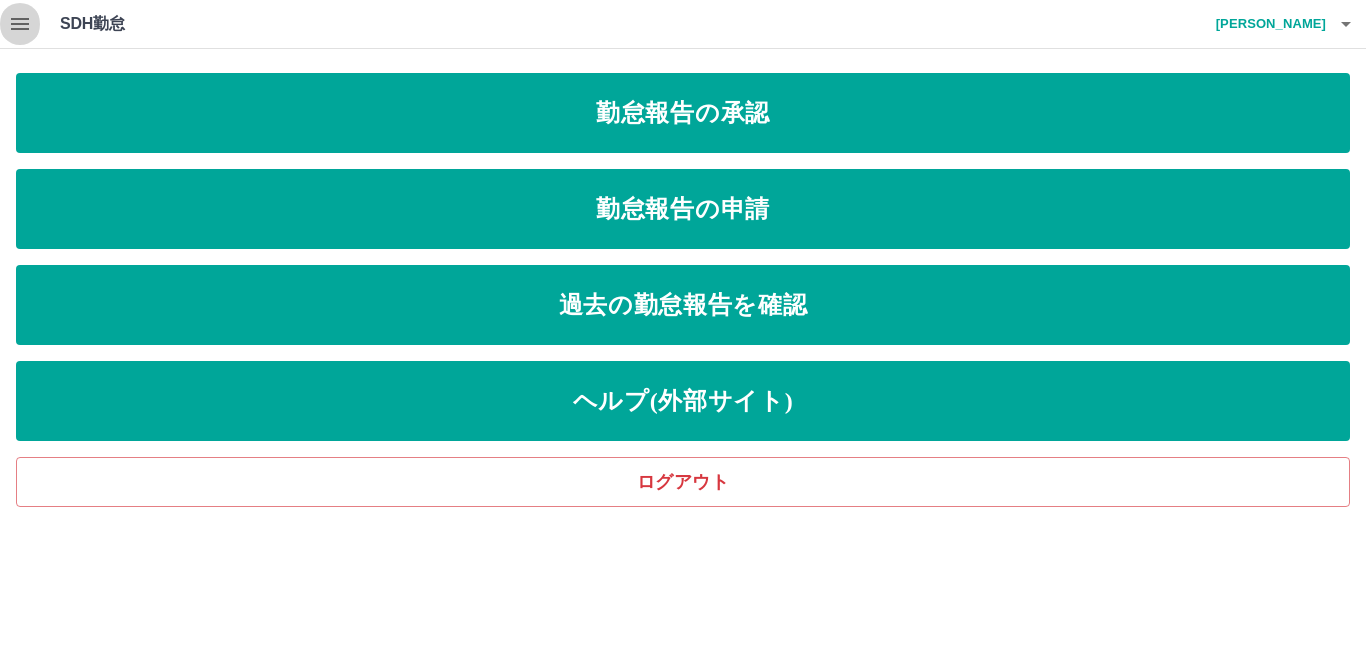 click 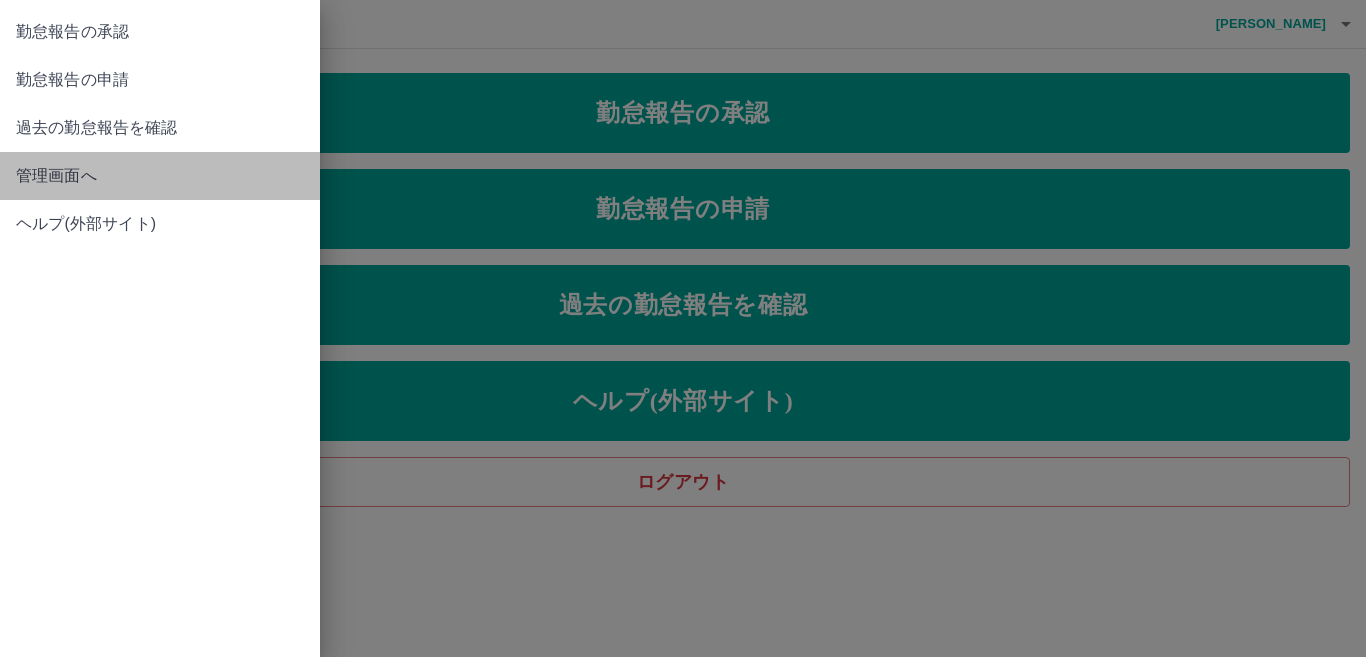 click on "管理画面へ" at bounding box center [160, 176] 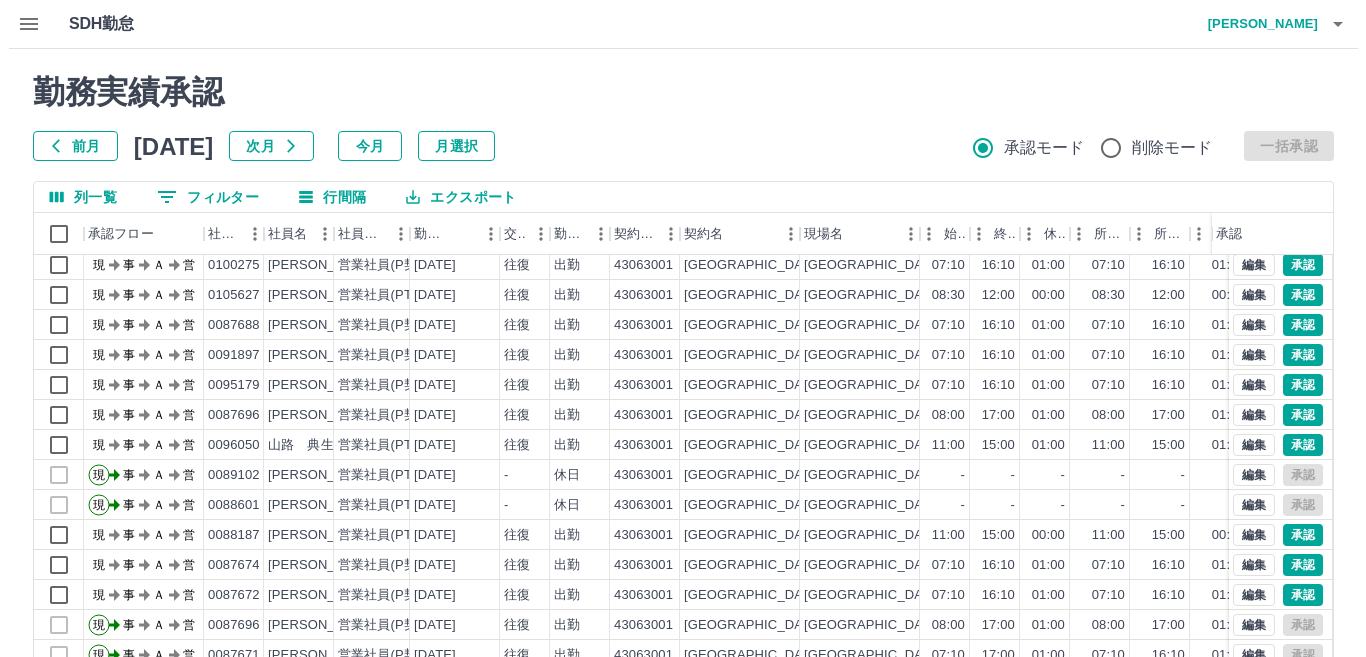 scroll, scrollTop: 0, scrollLeft: 0, axis: both 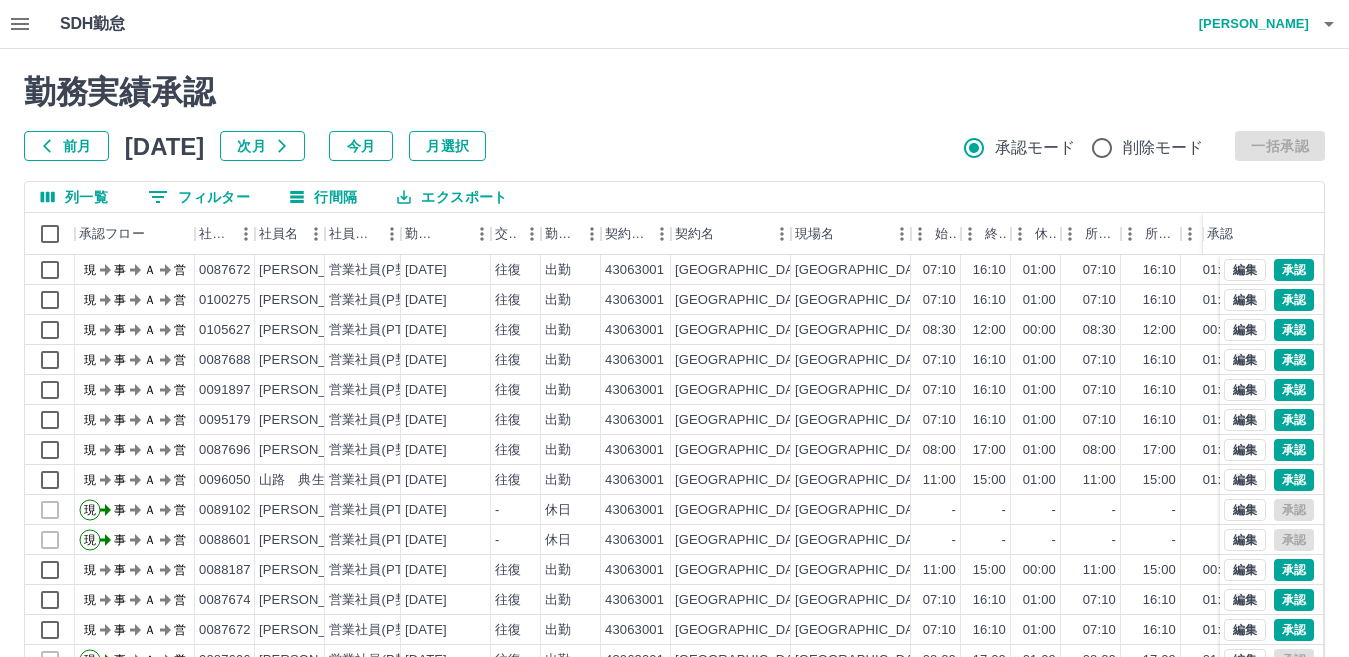 click 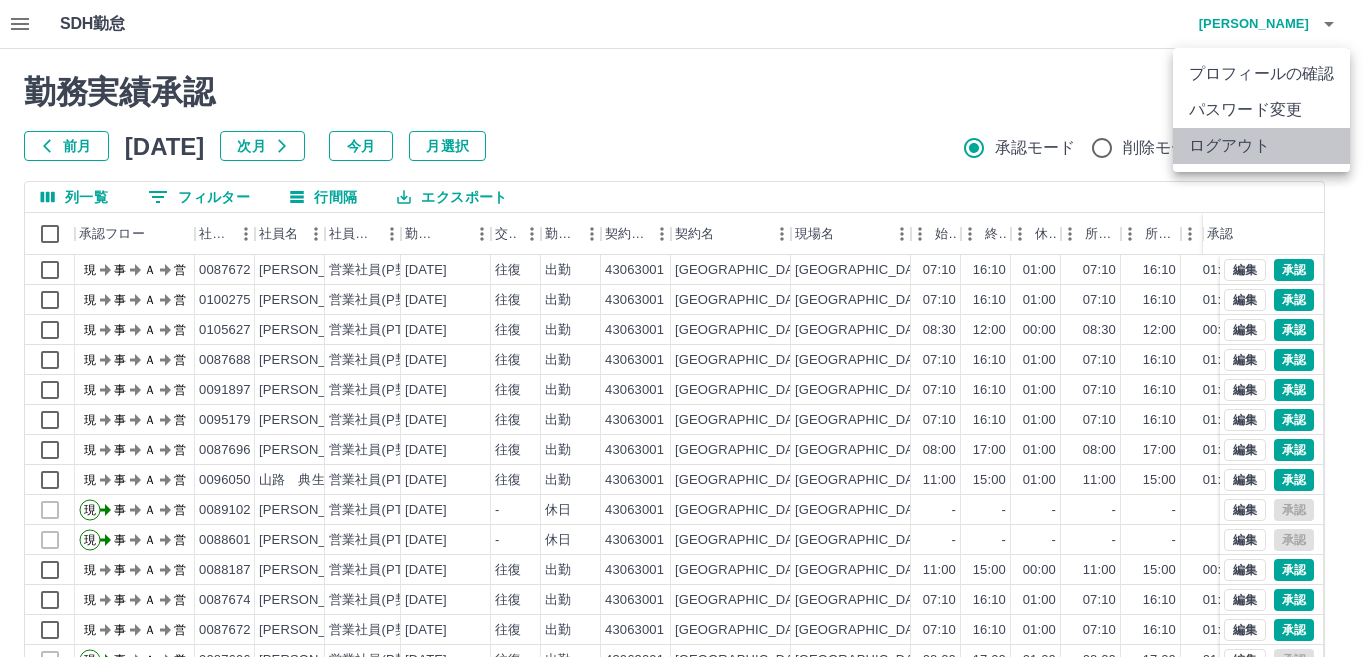 click on "ログアウト" at bounding box center [1261, 146] 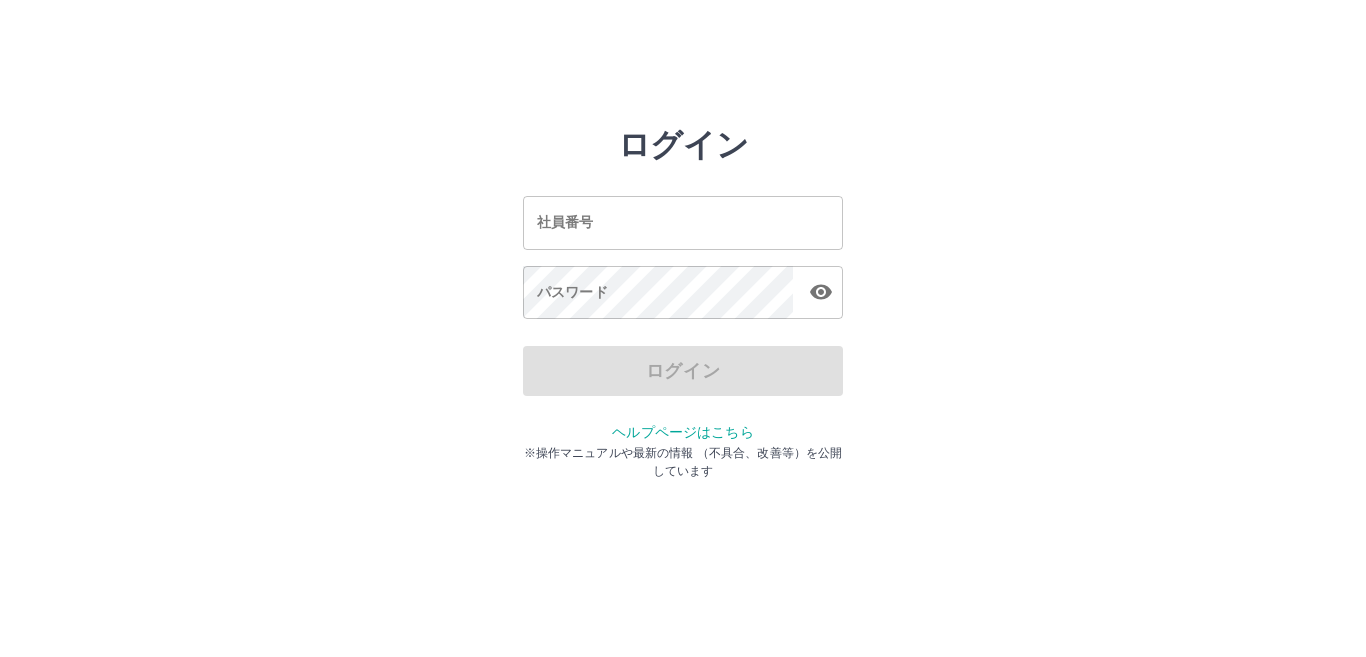 scroll, scrollTop: 0, scrollLeft: 0, axis: both 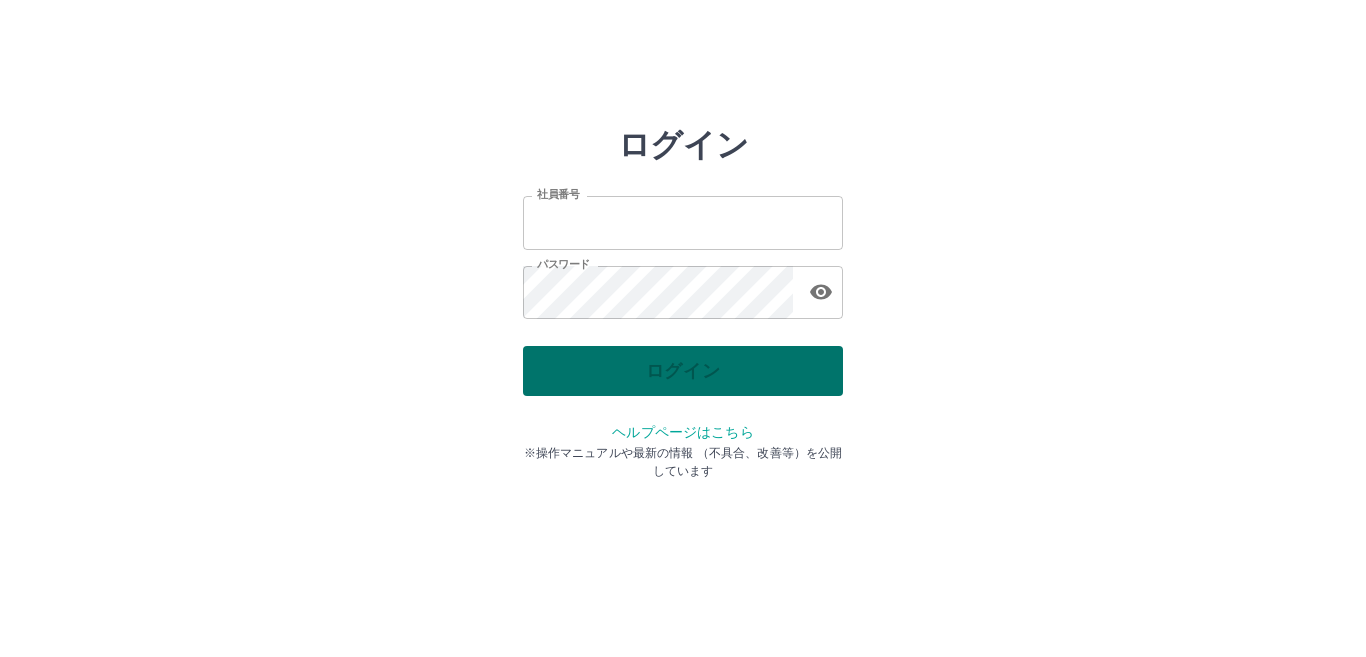 type on "*******" 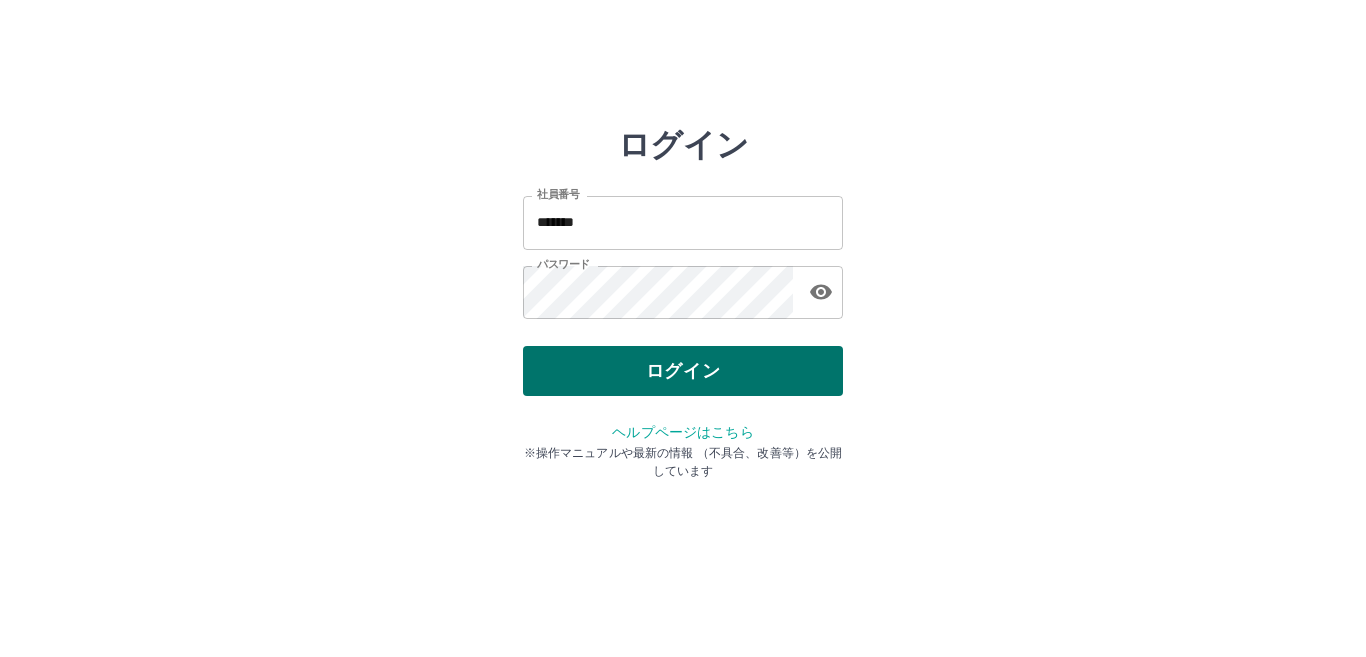 click on "ログイン" at bounding box center (683, 371) 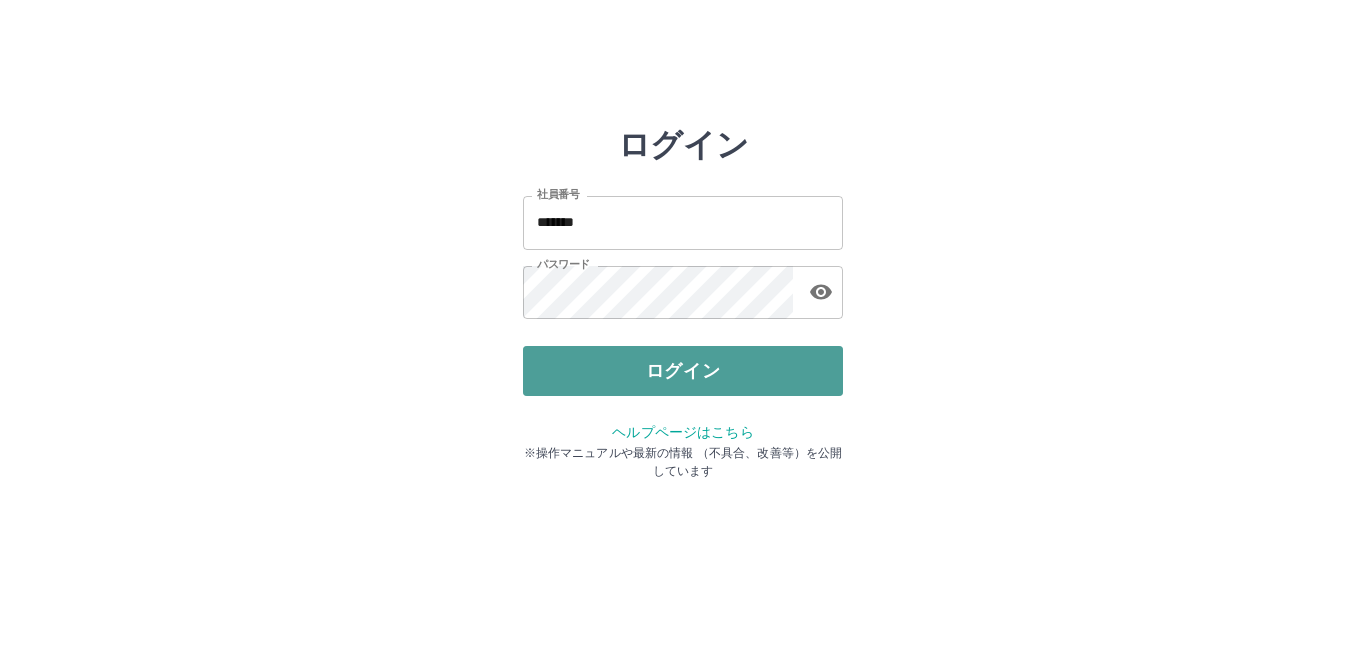 click on "ログイン" at bounding box center [683, 371] 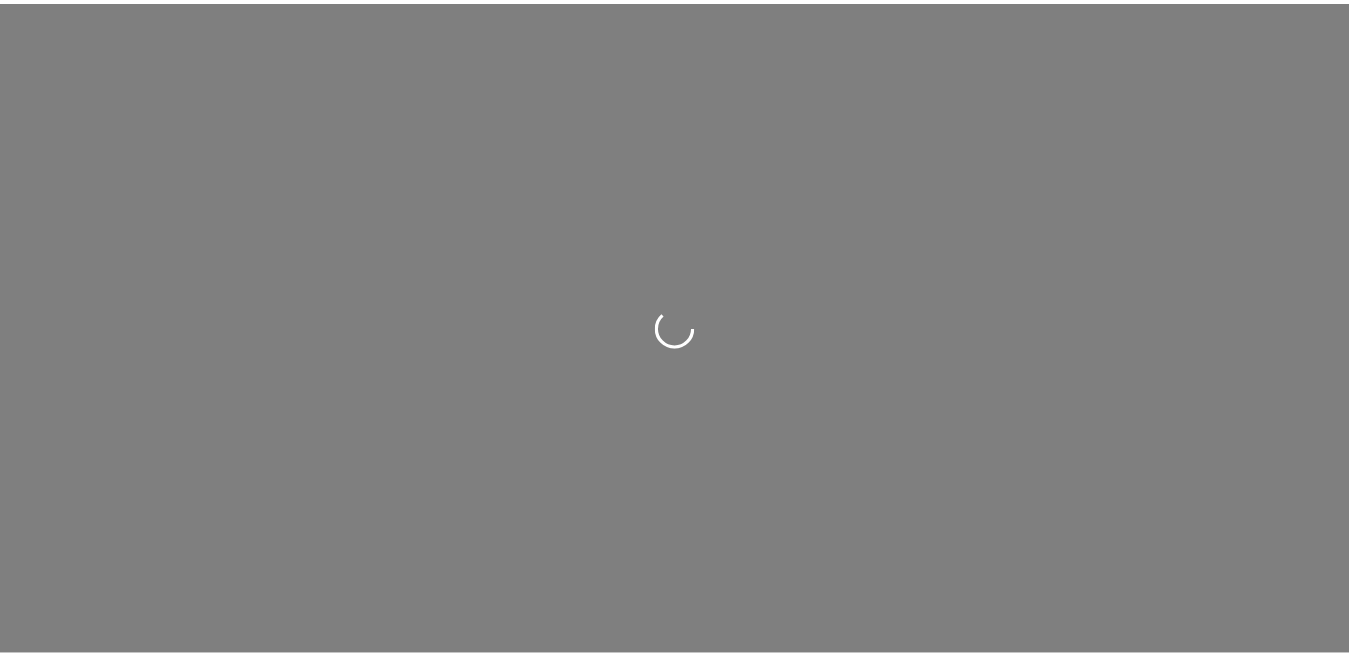 scroll, scrollTop: 0, scrollLeft: 0, axis: both 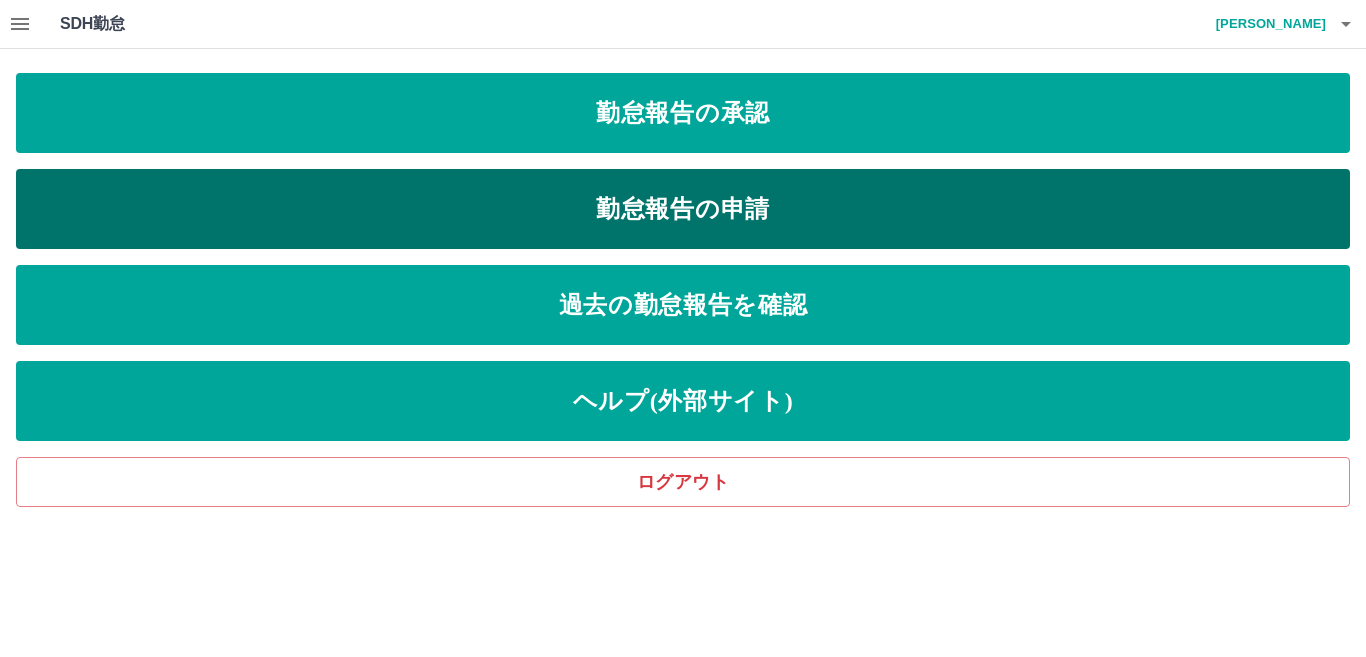 click on "勤怠報告の申請" at bounding box center [683, 209] 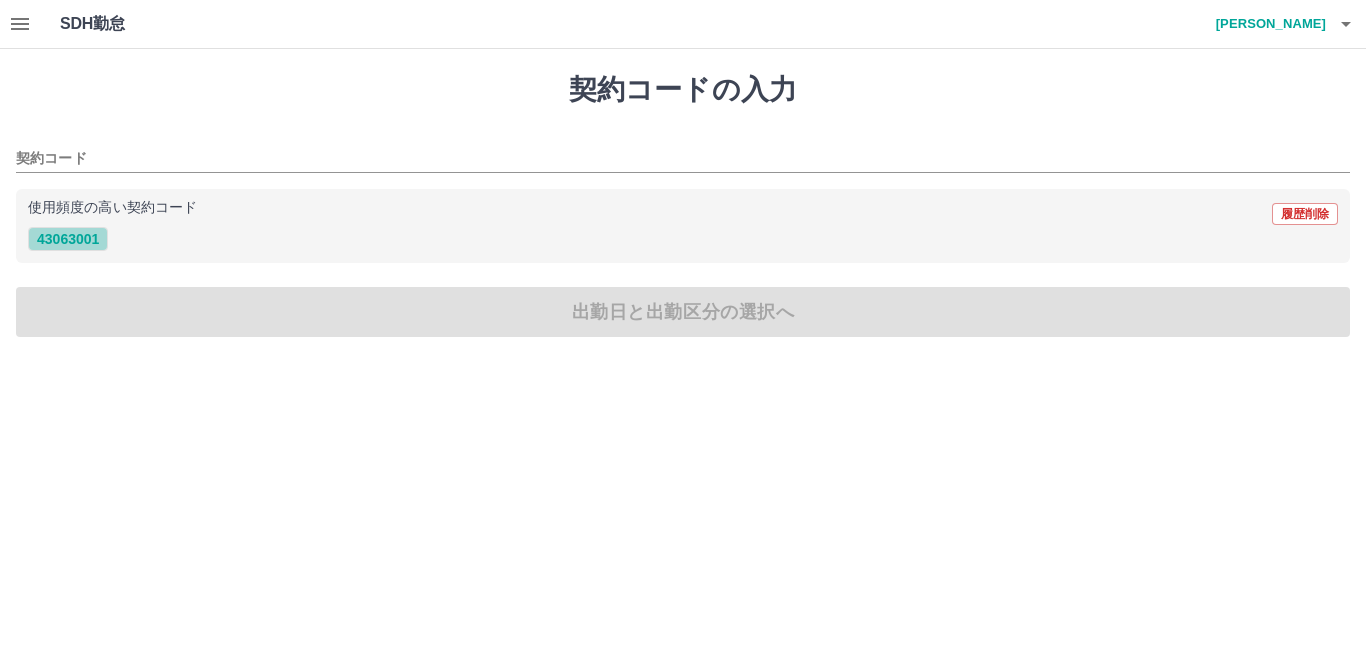 click on "43063001" at bounding box center (68, 239) 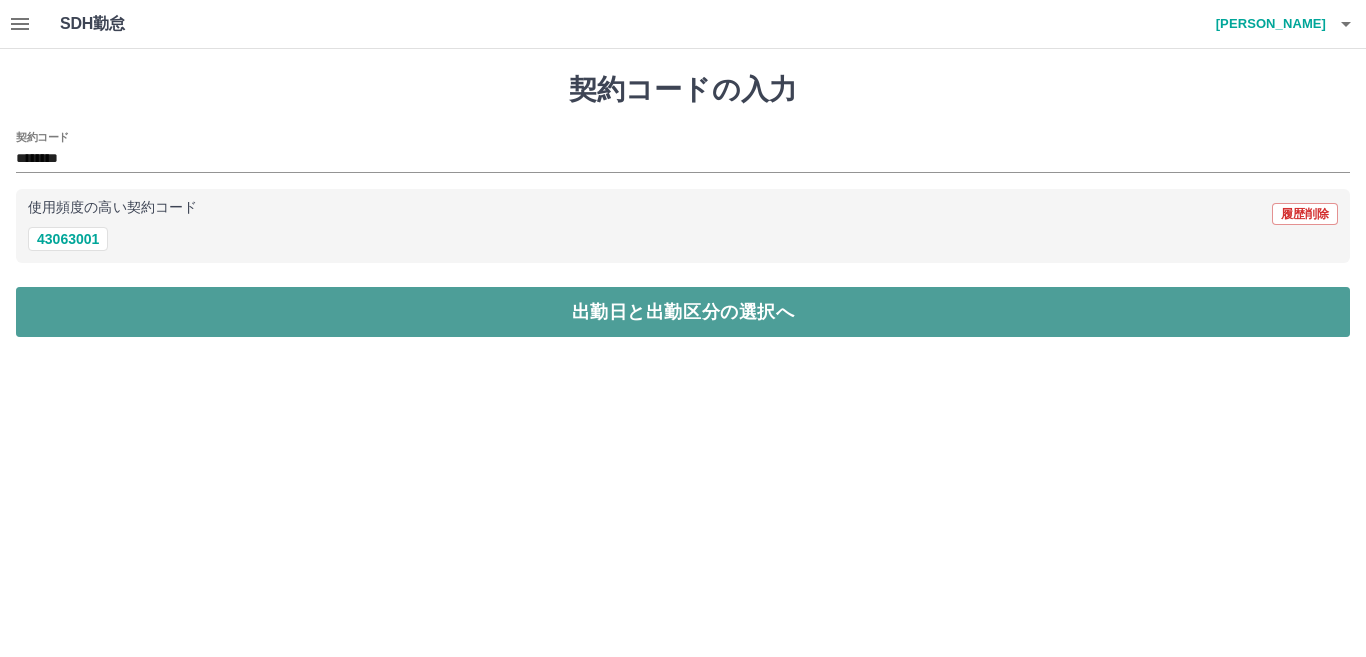 click on "出勤日と出勤区分の選択へ" at bounding box center (683, 312) 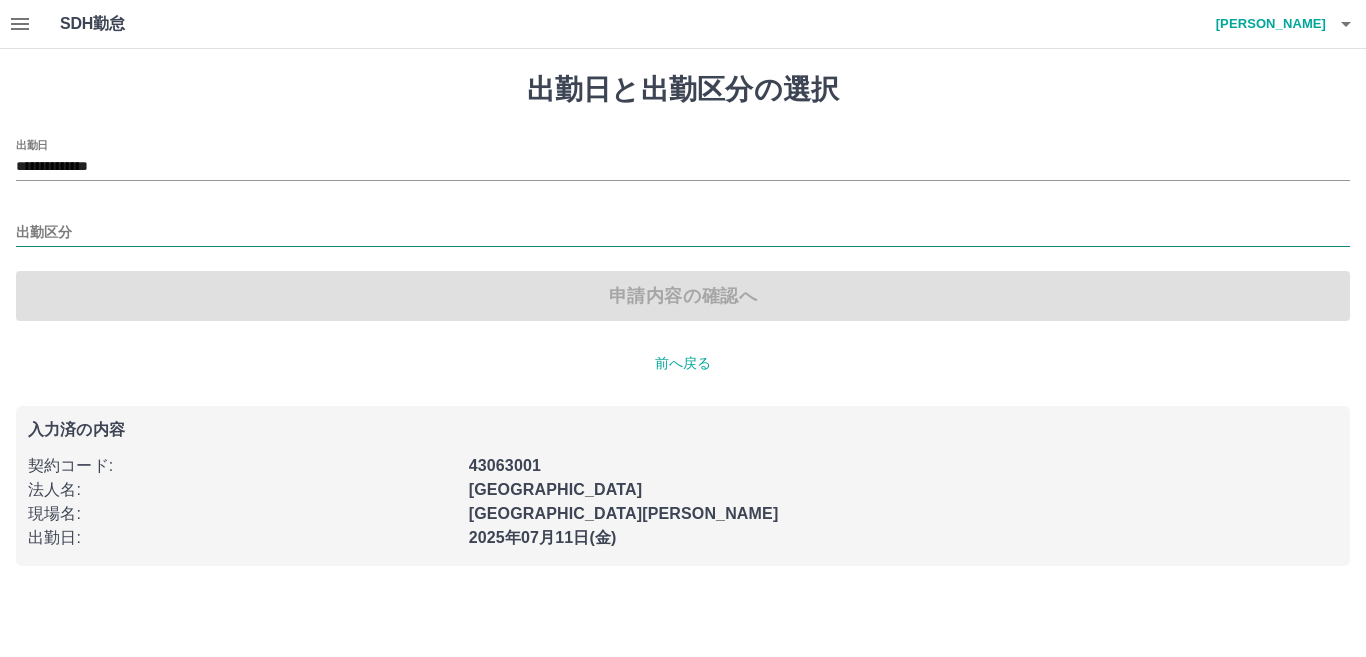 click on "出勤区分" at bounding box center (683, 233) 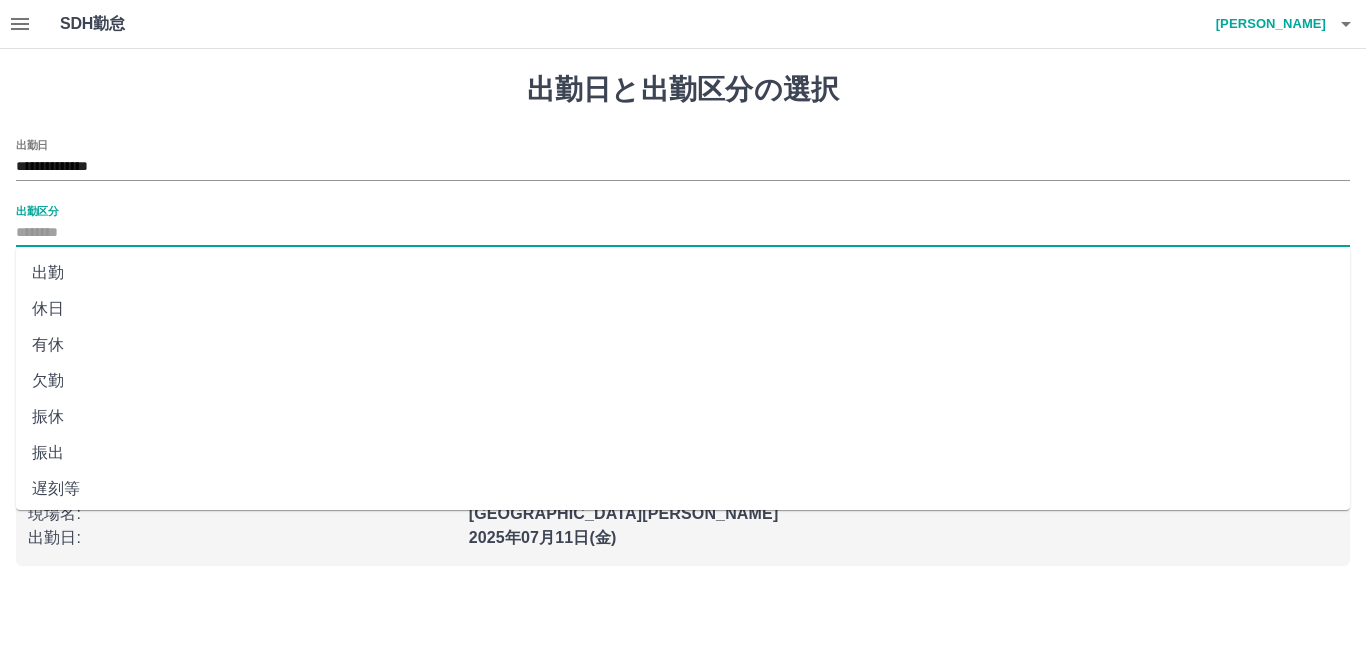 click on "出勤" at bounding box center (683, 273) 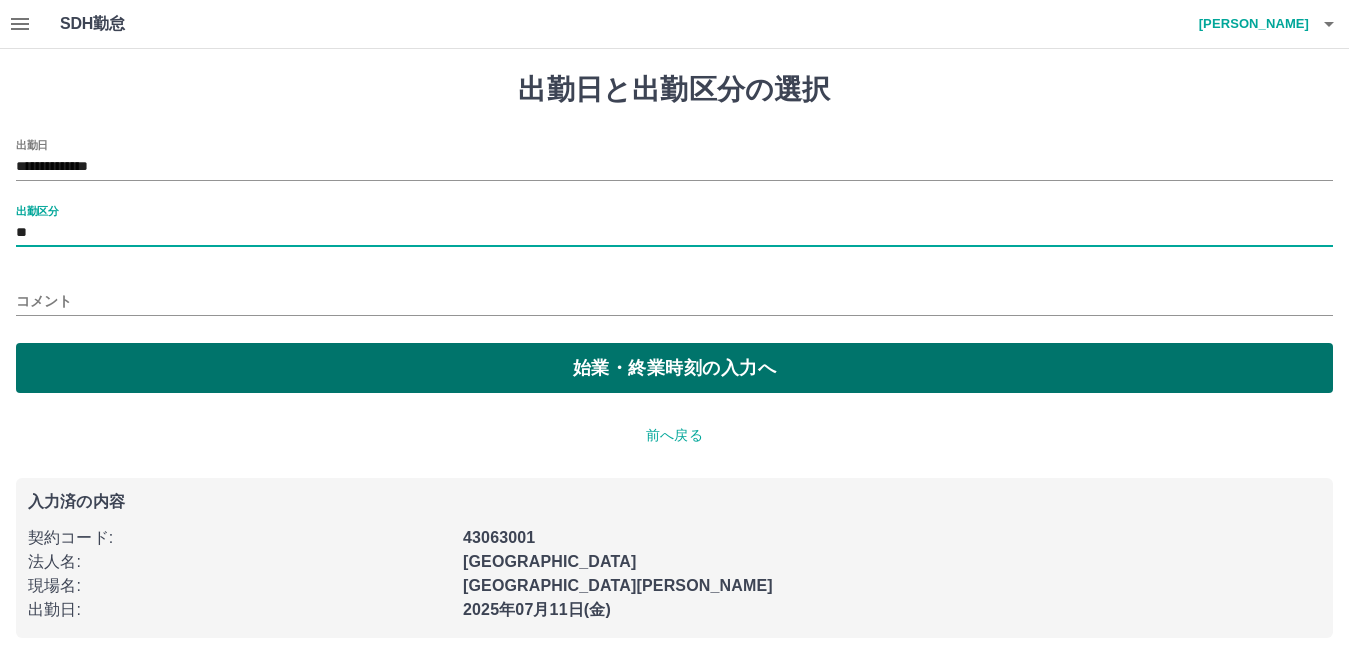 click on "始業・終業時刻の入力へ" at bounding box center [674, 368] 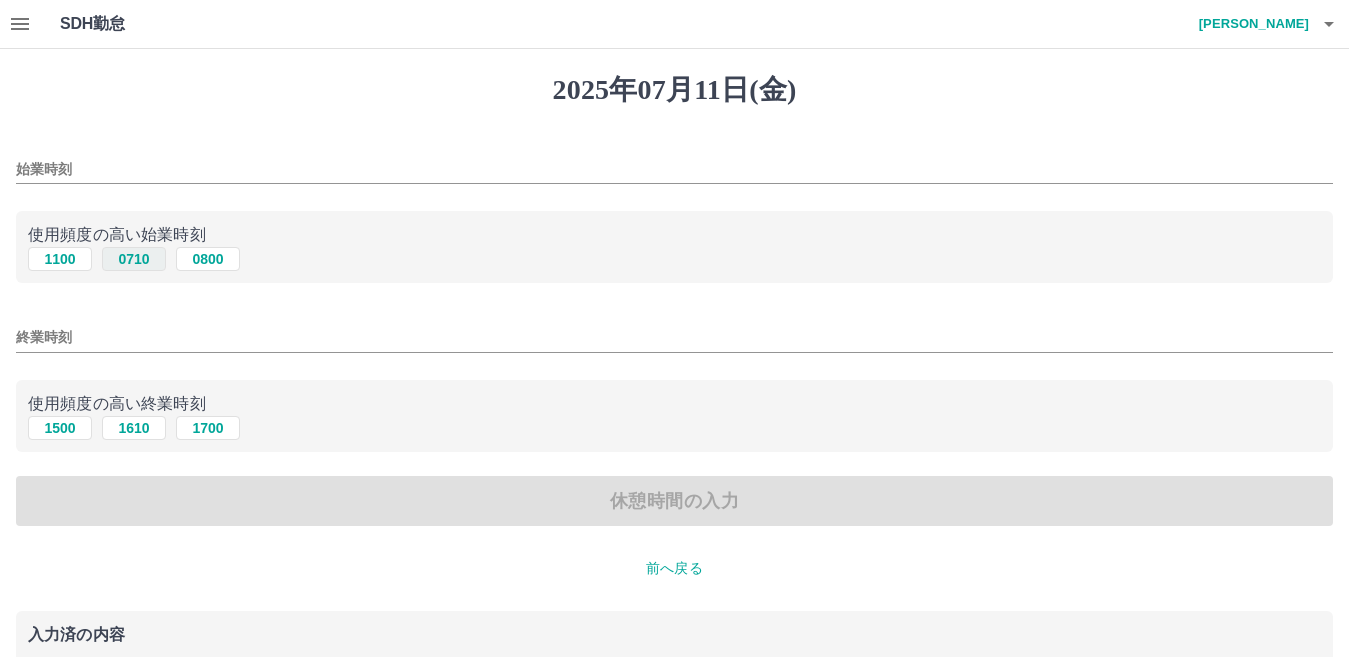 click on "0710" at bounding box center [134, 259] 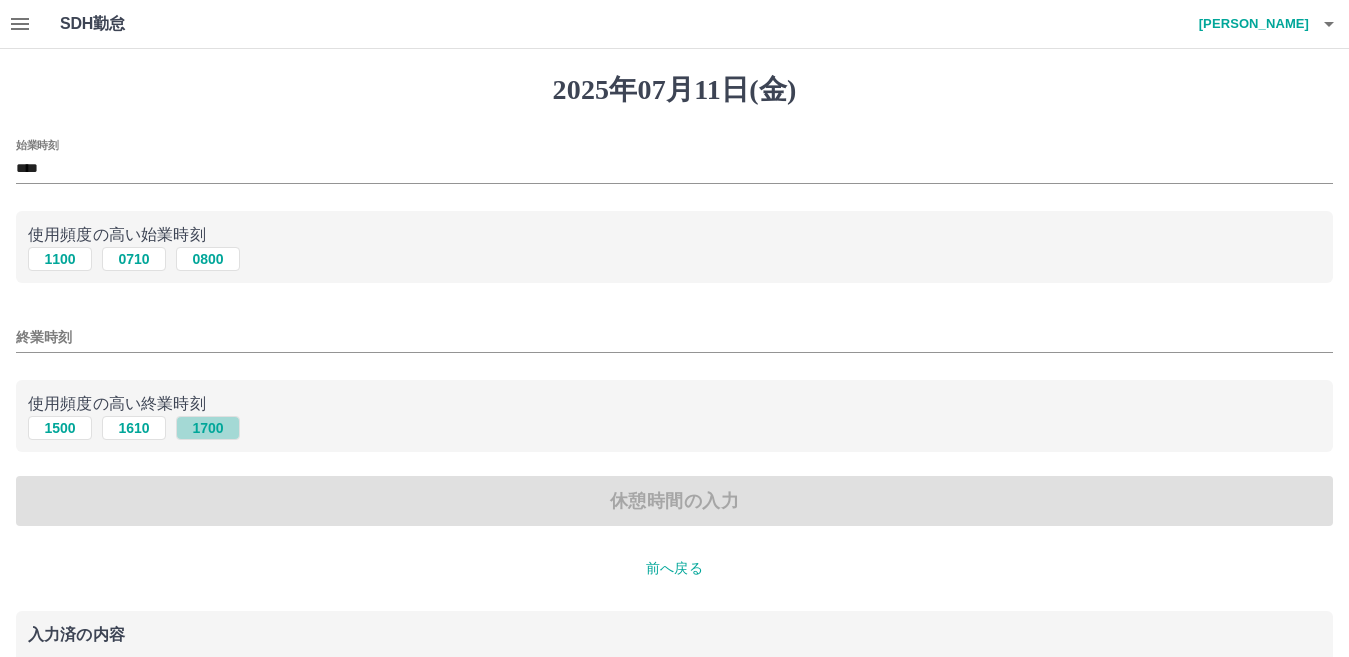 click on "1700" at bounding box center (208, 428) 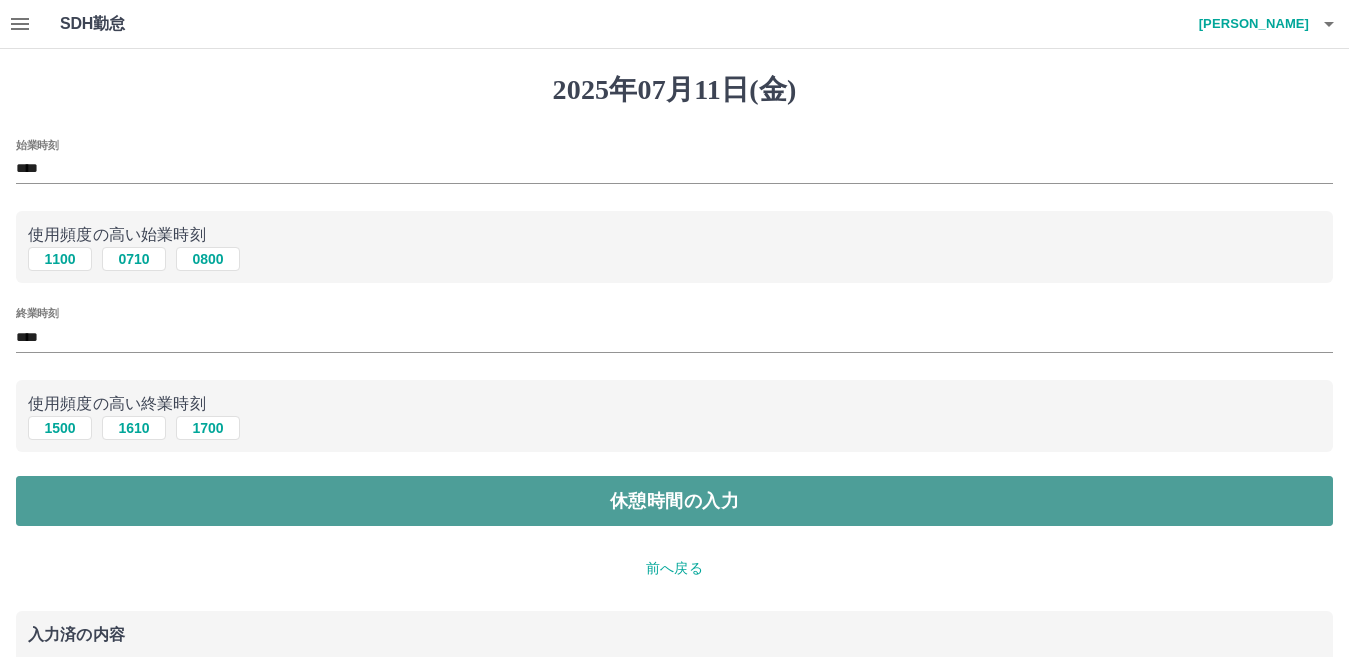 click on "休憩時間の入力" at bounding box center [674, 501] 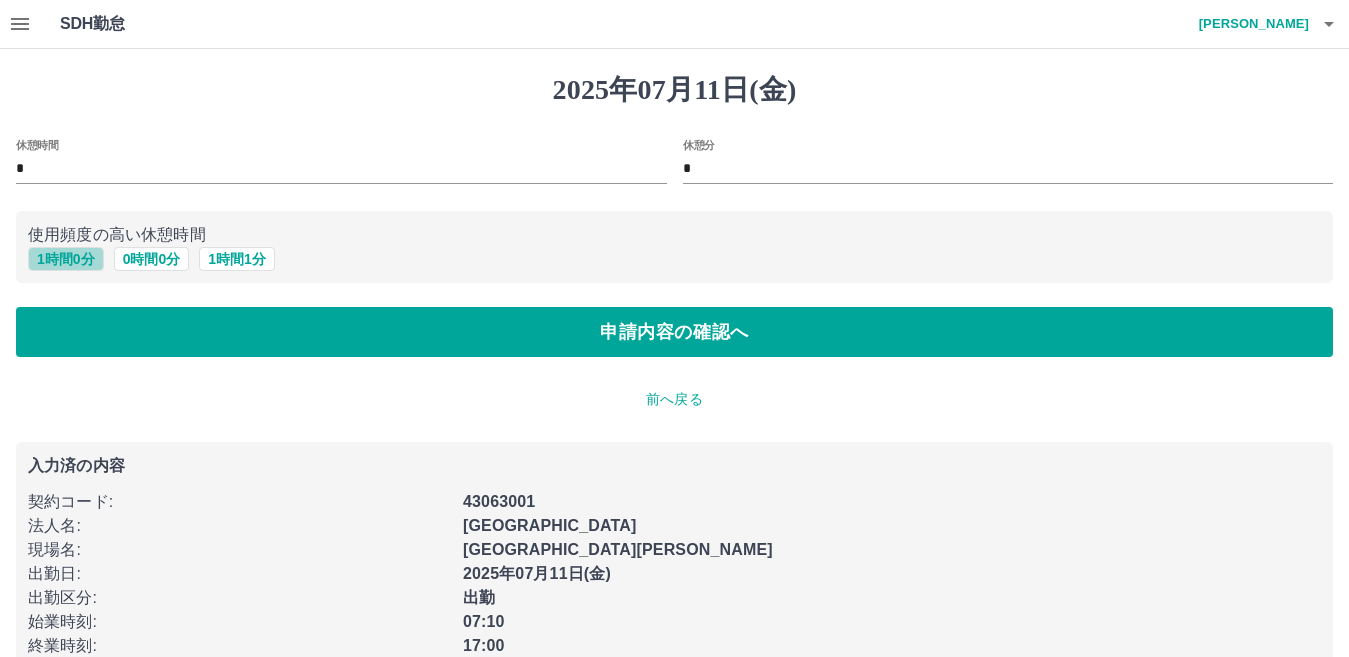click on "1 時間 0 分" at bounding box center [66, 259] 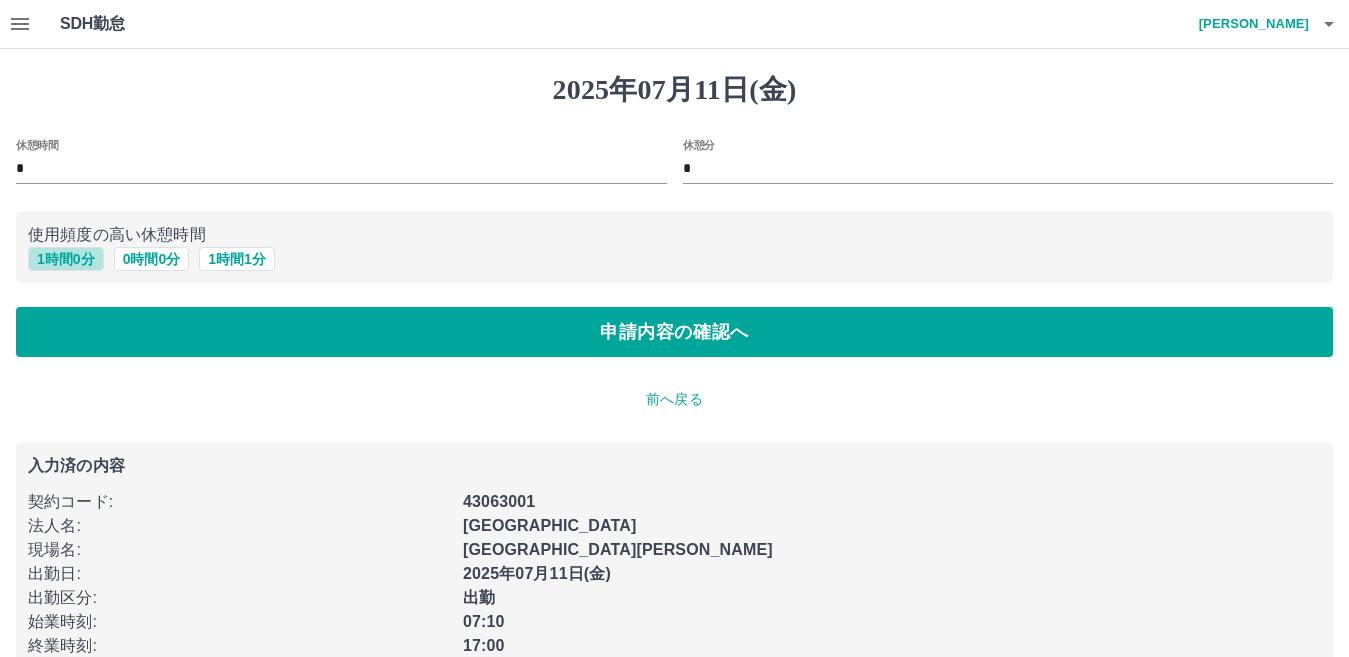 type on "*" 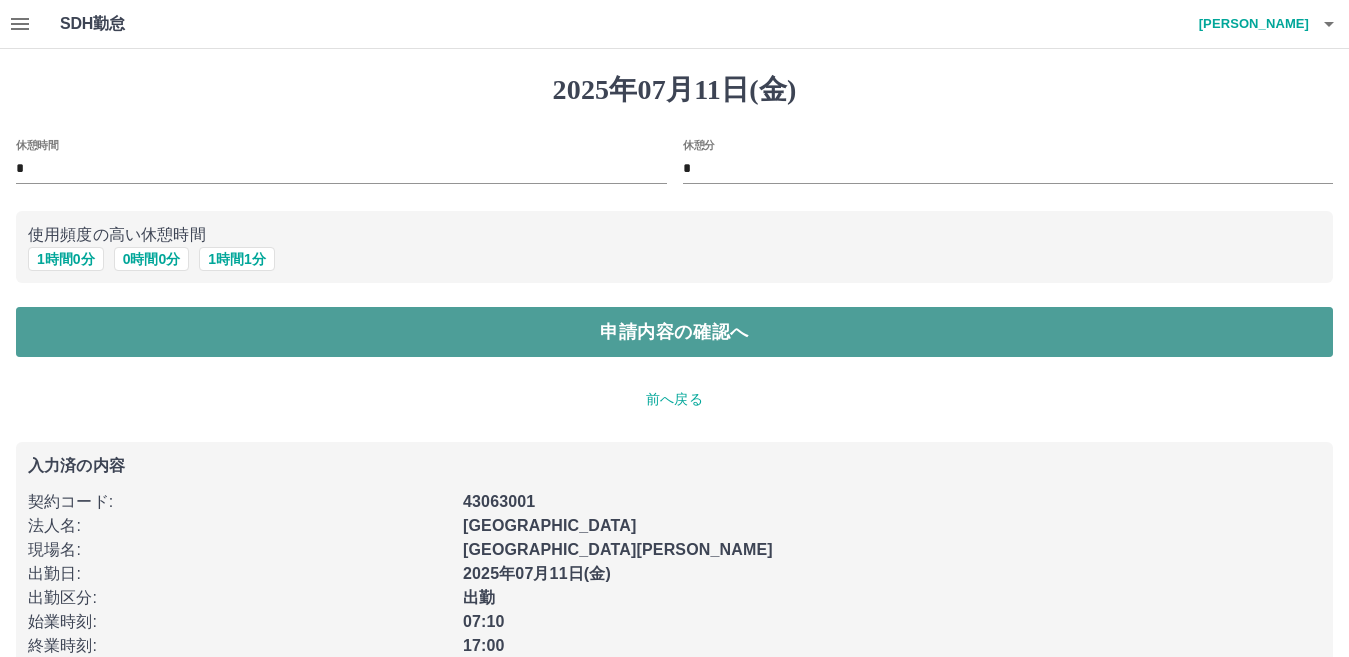 click on "申請内容の確認へ" at bounding box center (674, 332) 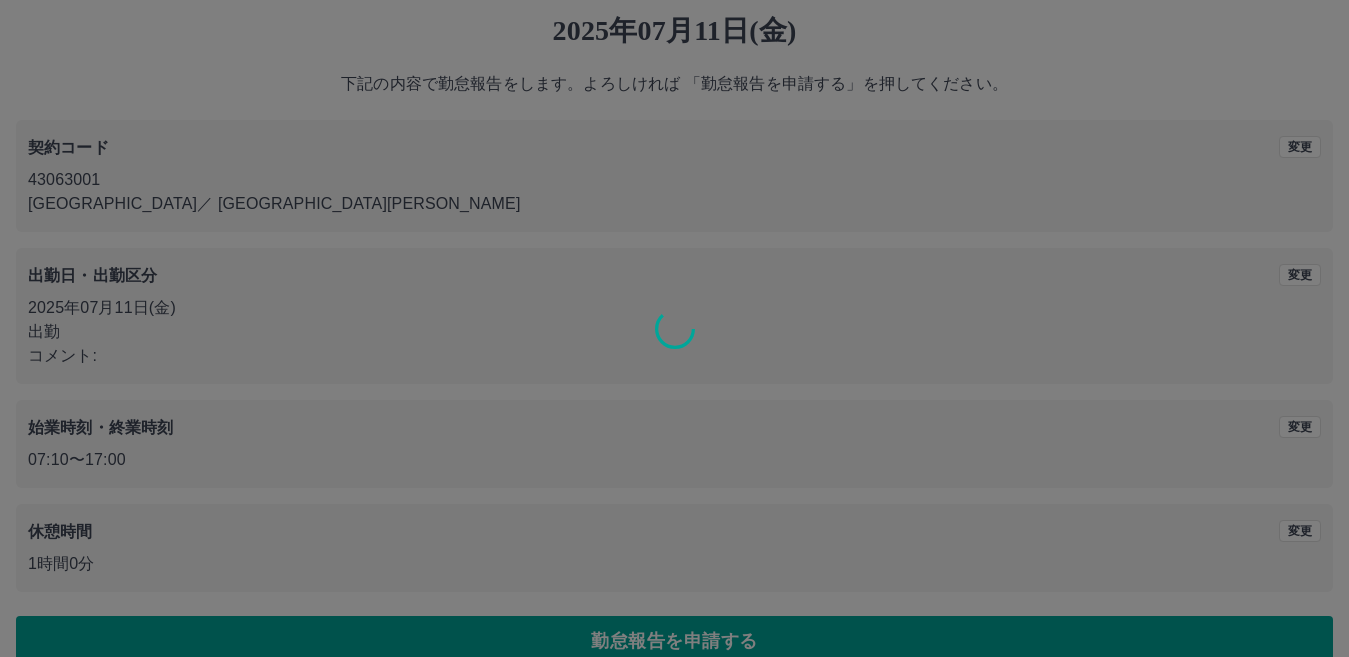 scroll, scrollTop: 92, scrollLeft: 0, axis: vertical 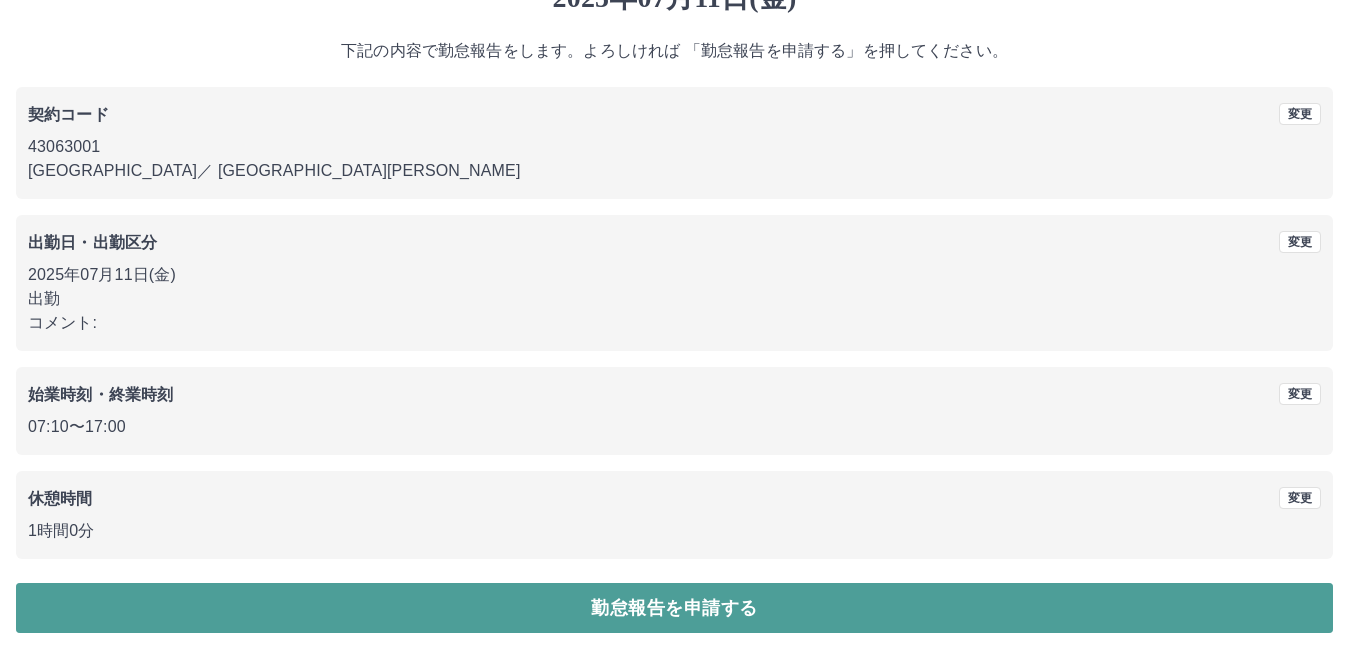 click on "勤怠報告を申請する" at bounding box center (674, 608) 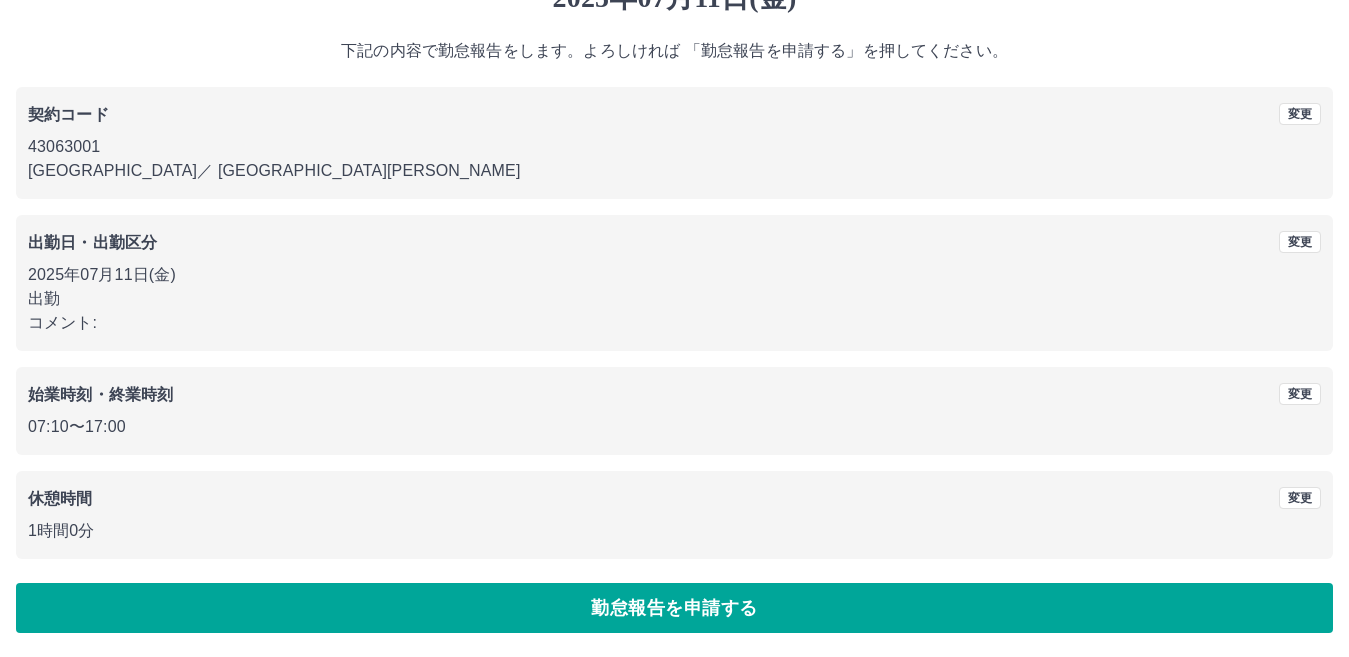 scroll, scrollTop: 0, scrollLeft: 0, axis: both 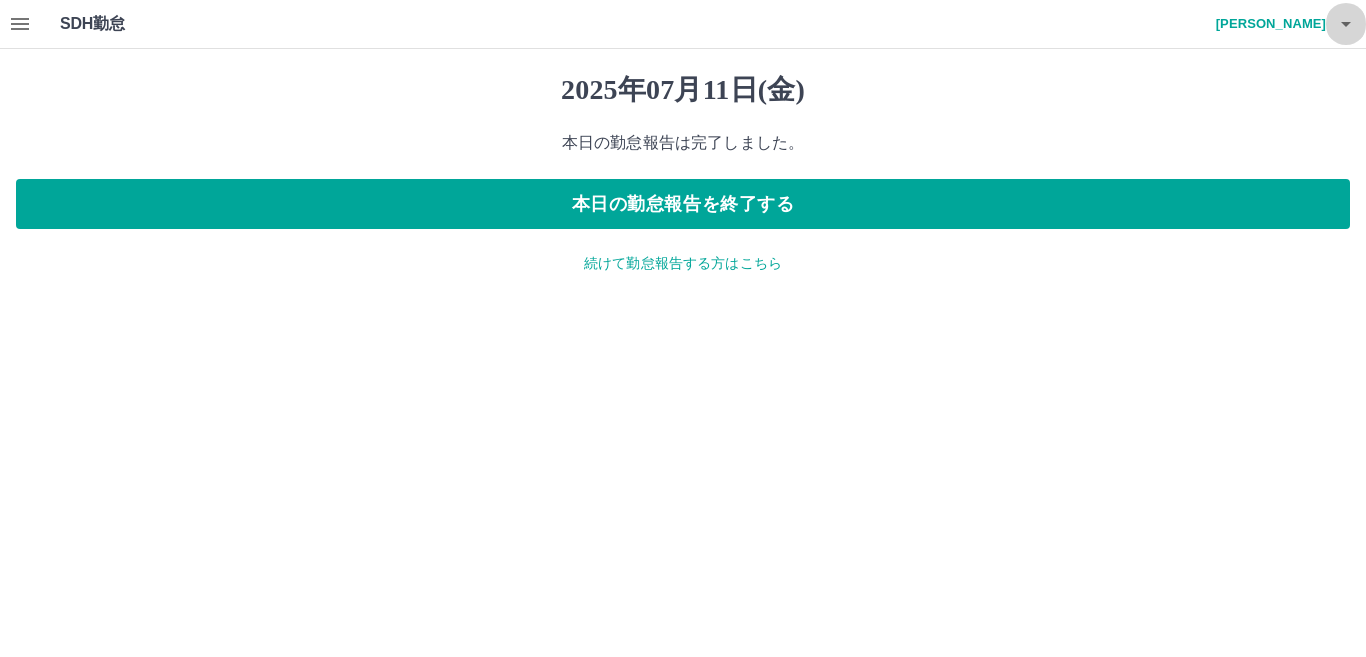 click 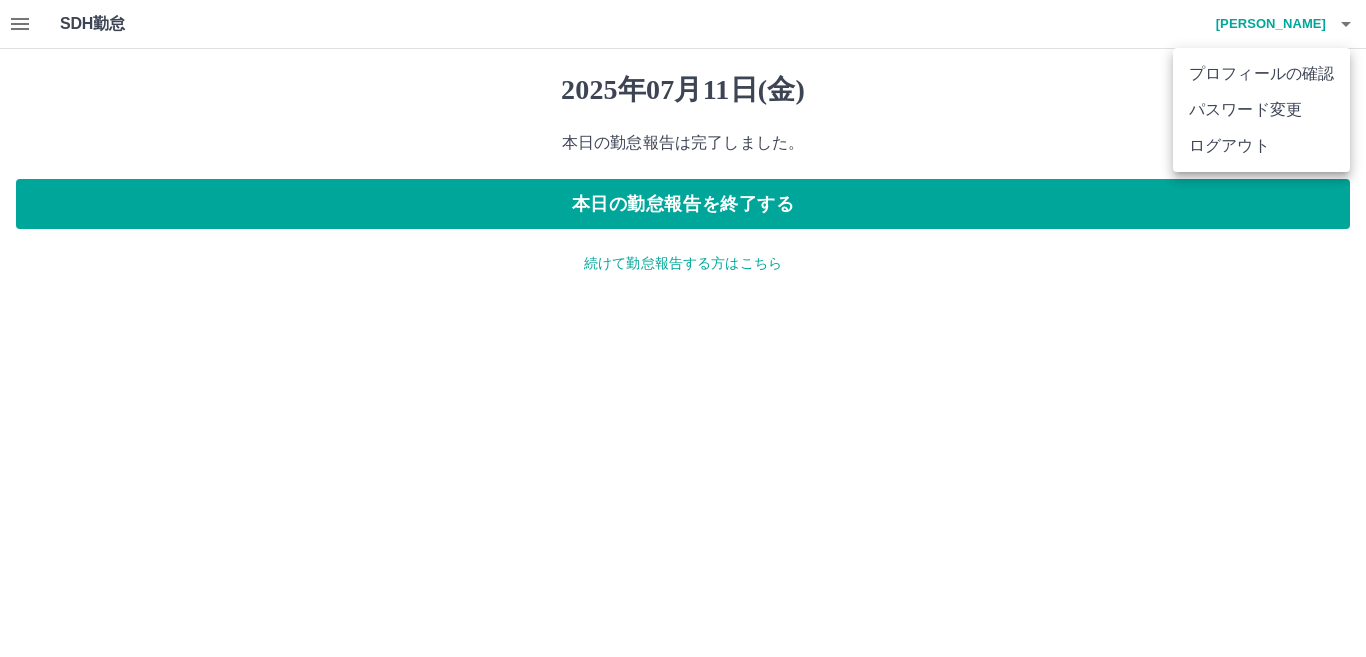 click at bounding box center (683, 328) 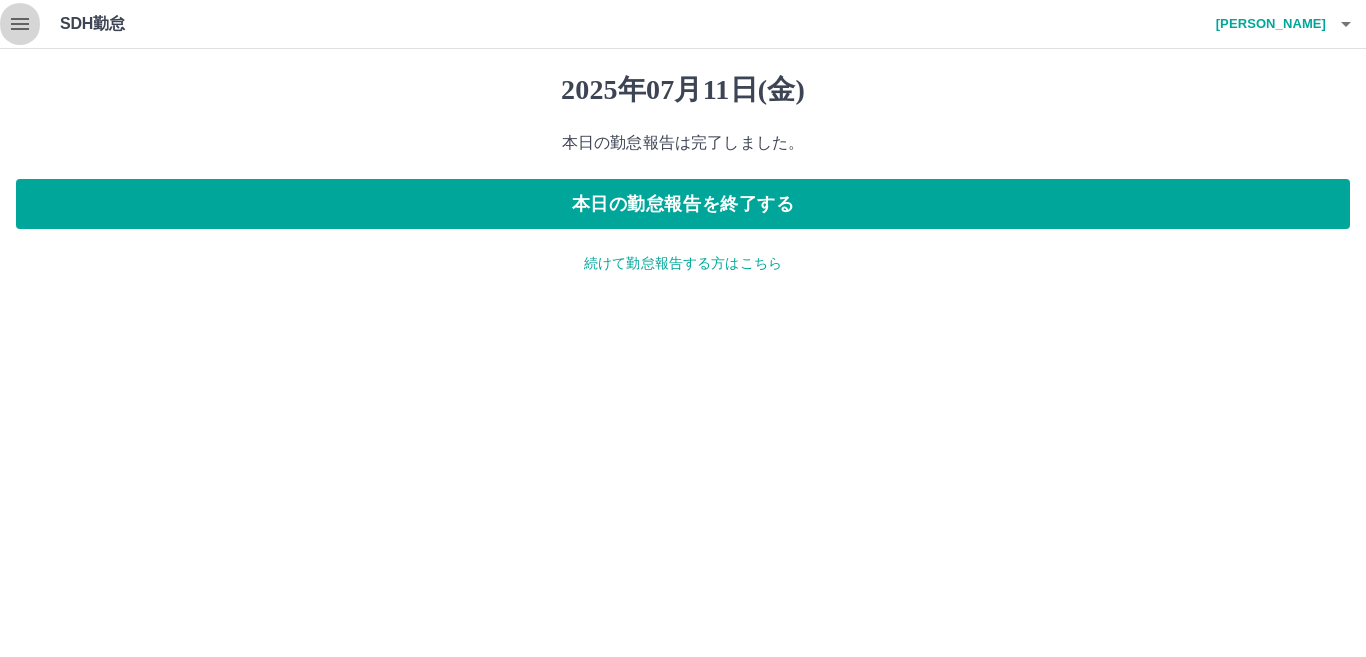 click 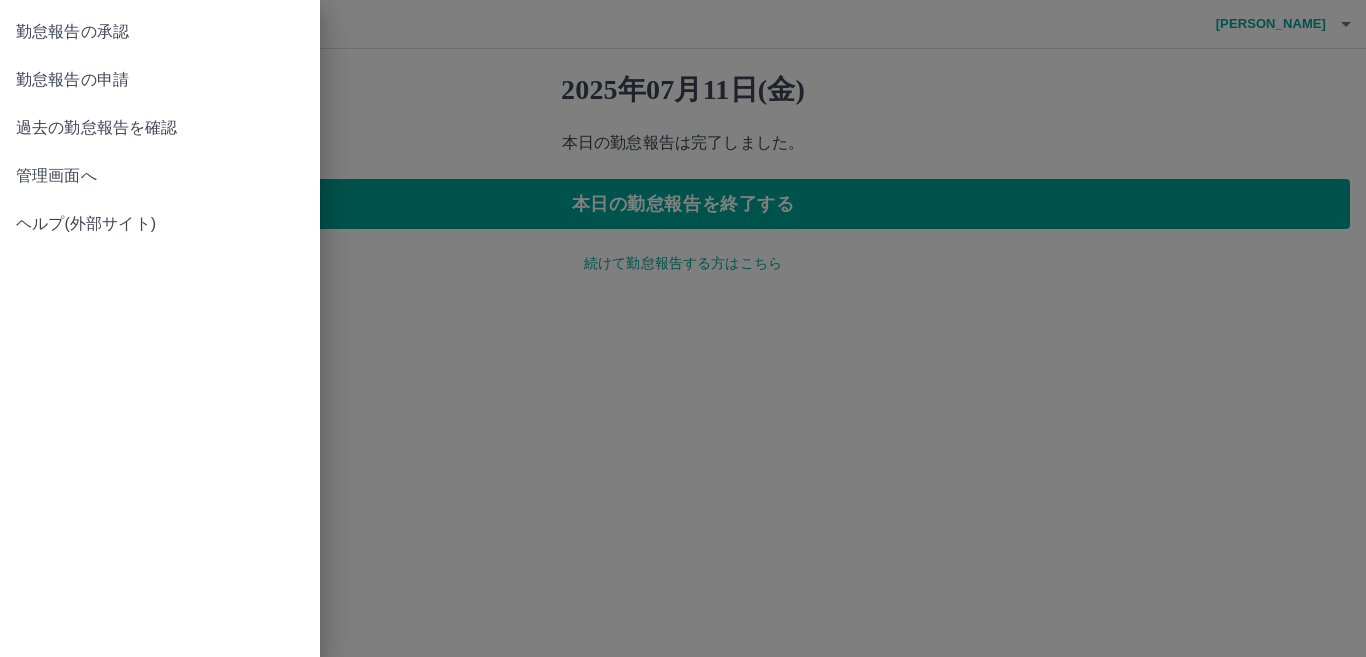 click on "管理画面へ" at bounding box center [160, 176] 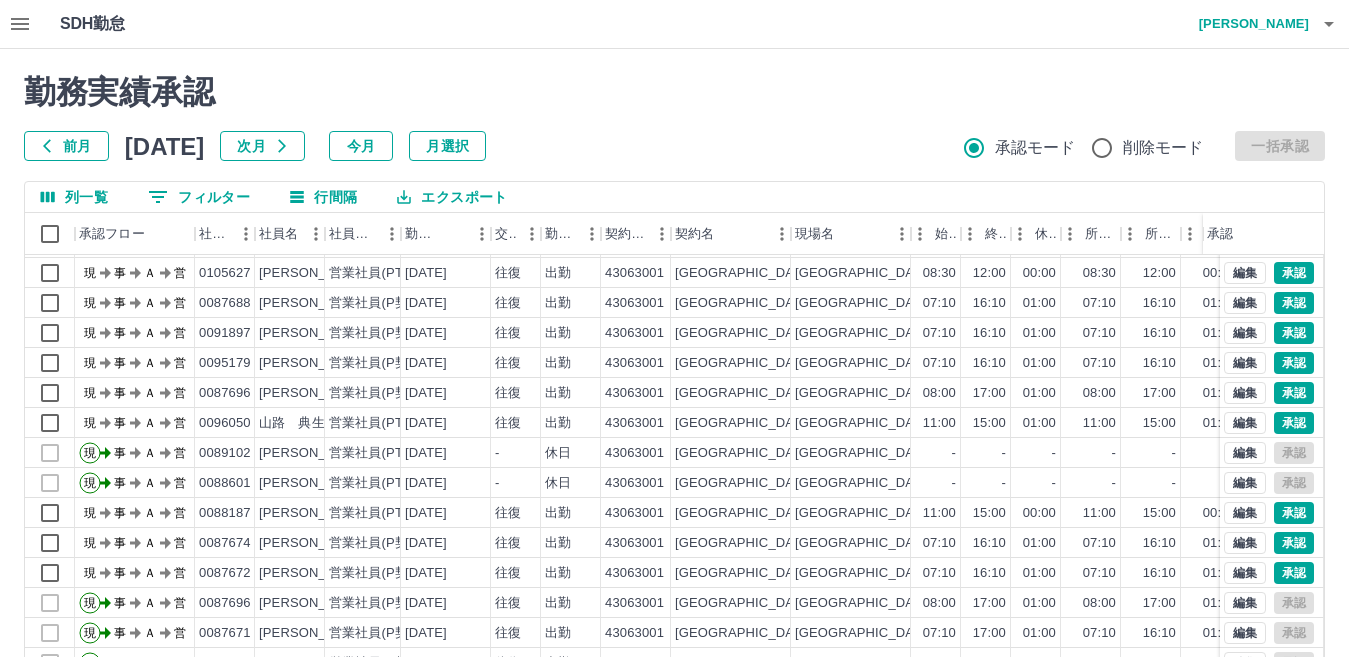 scroll, scrollTop: 0, scrollLeft: 0, axis: both 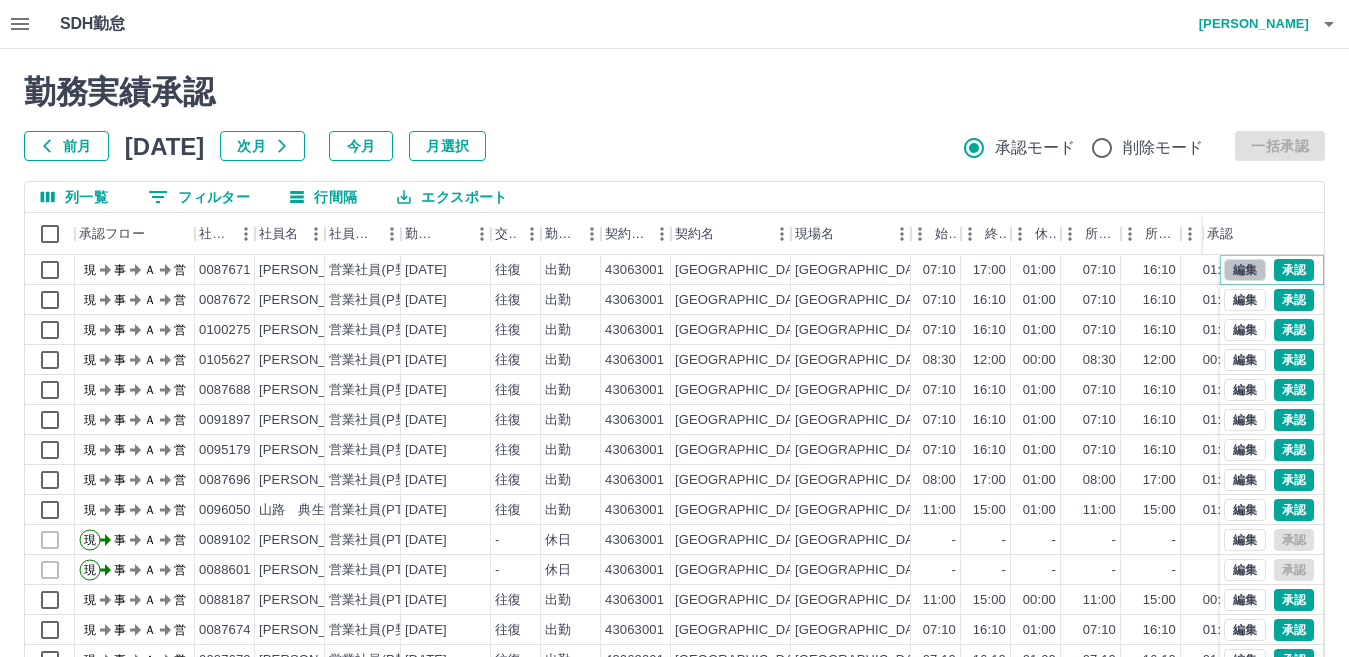 click on "編集" at bounding box center [1245, 270] 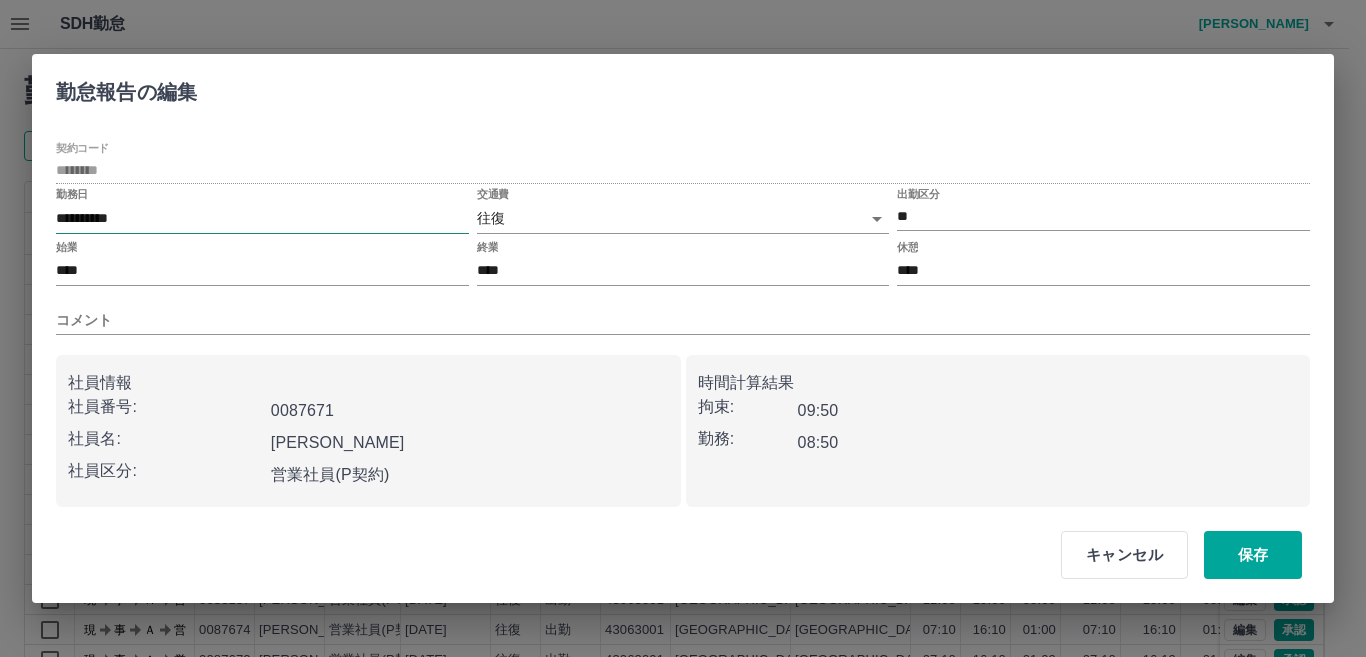 click on "**********" at bounding box center (262, 218) 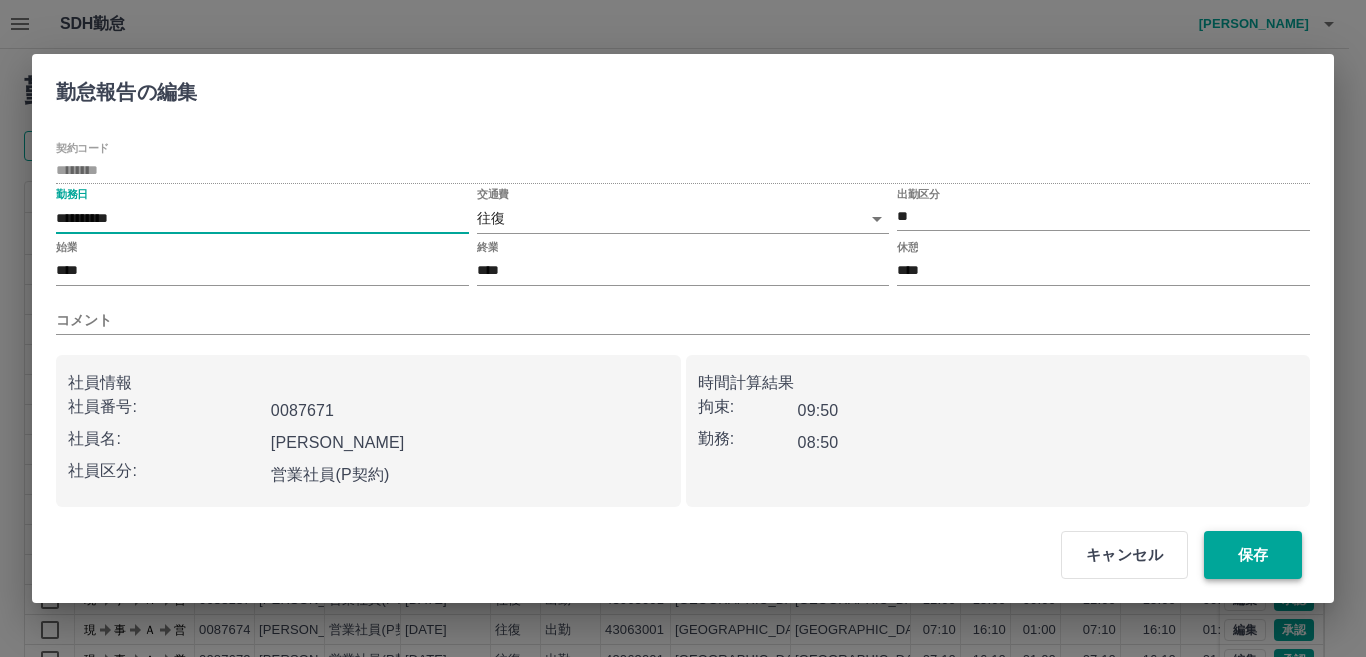 type on "**********" 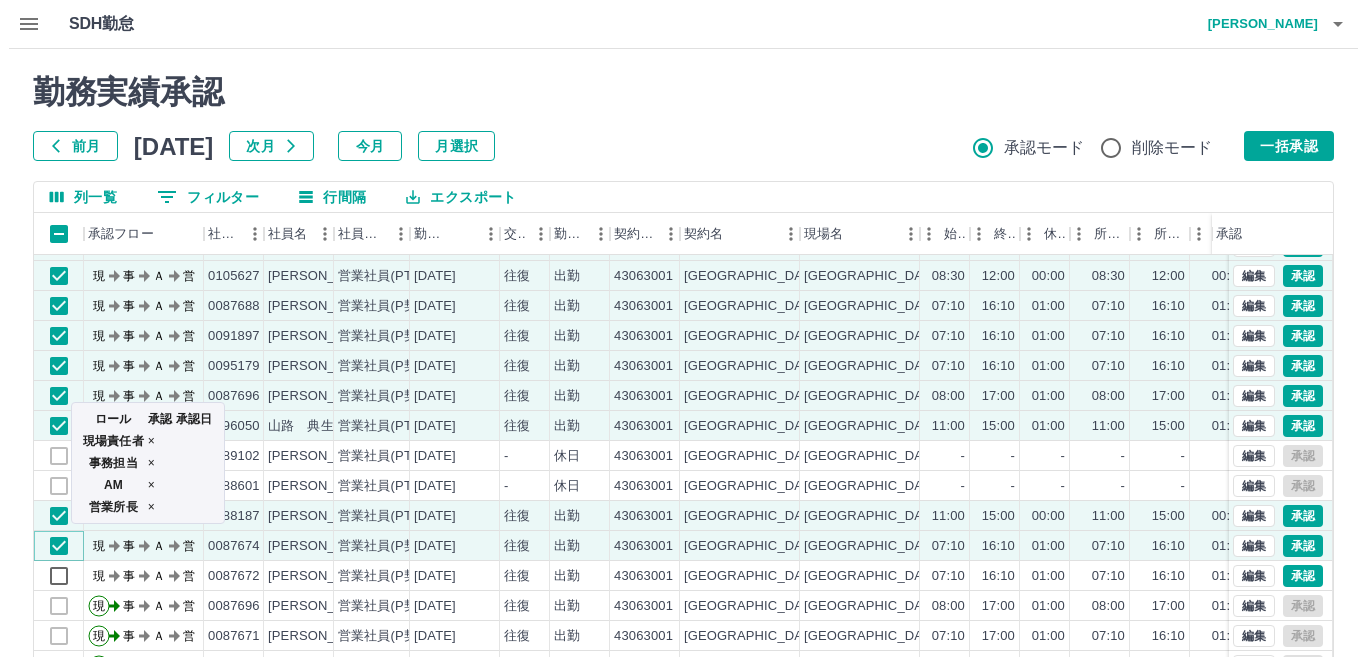 scroll, scrollTop: 100, scrollLeft: 0, axis: vertical 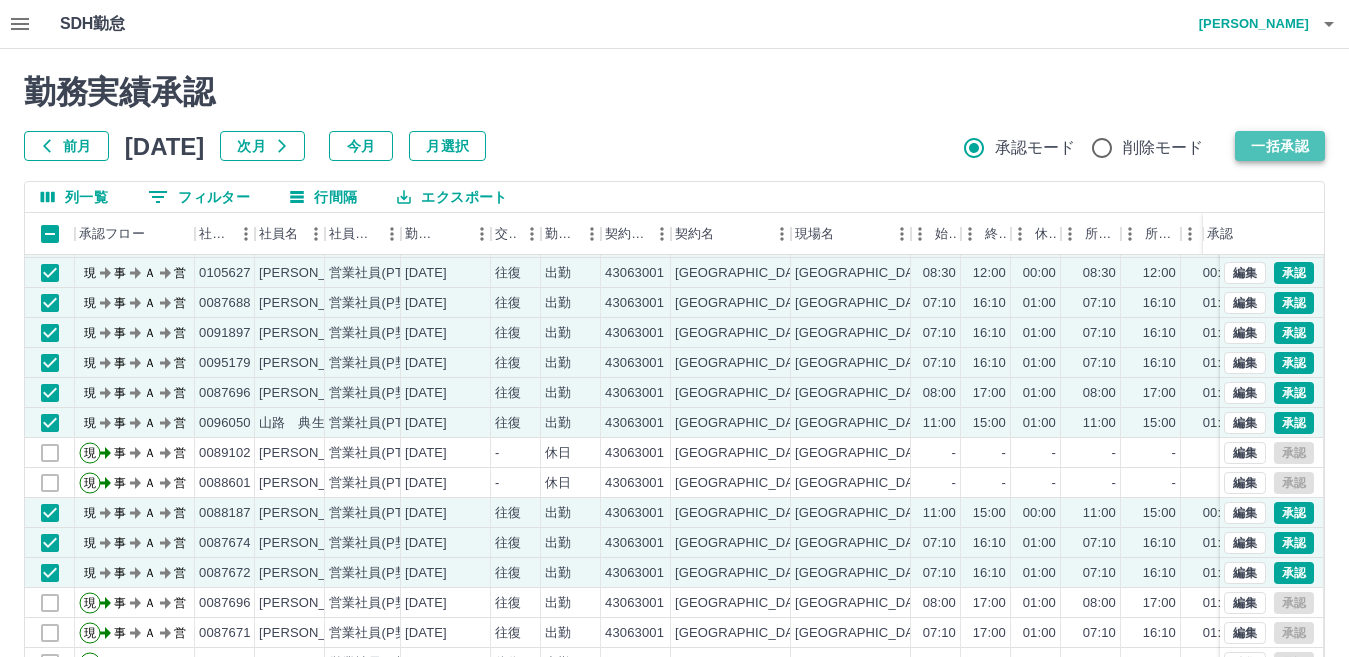 click on "一括承認" at bounding box center (1280, 146) 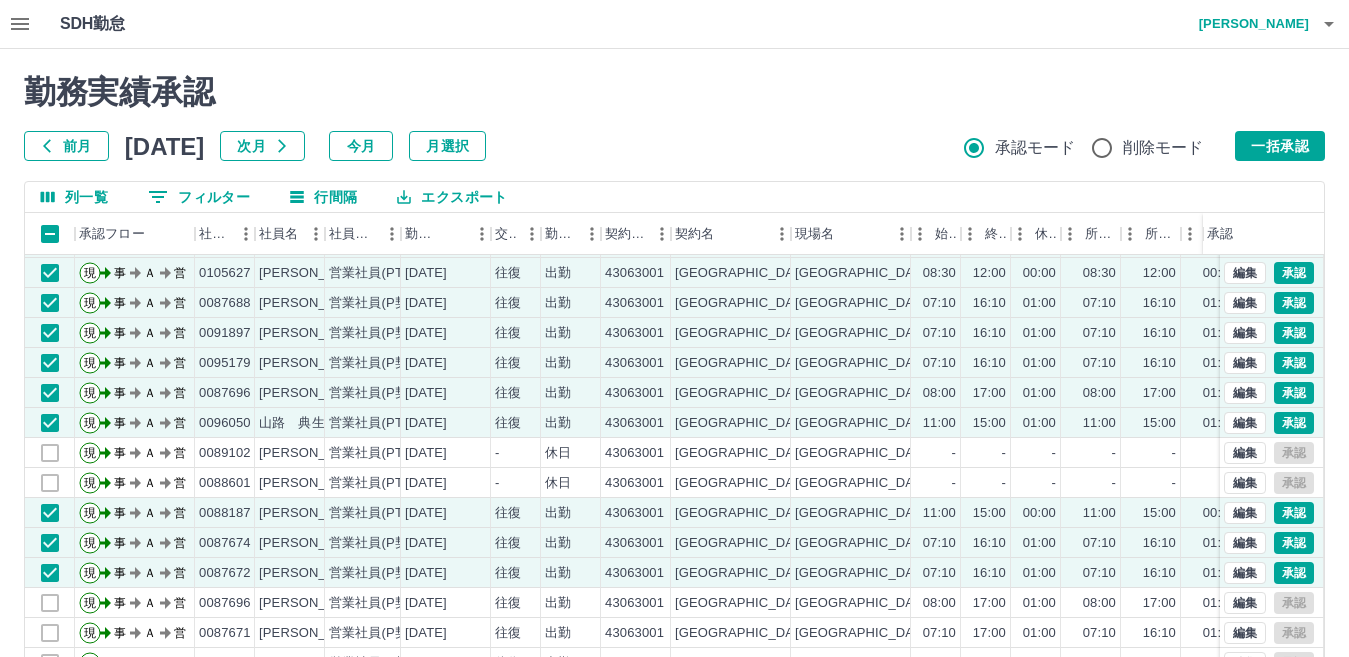 click 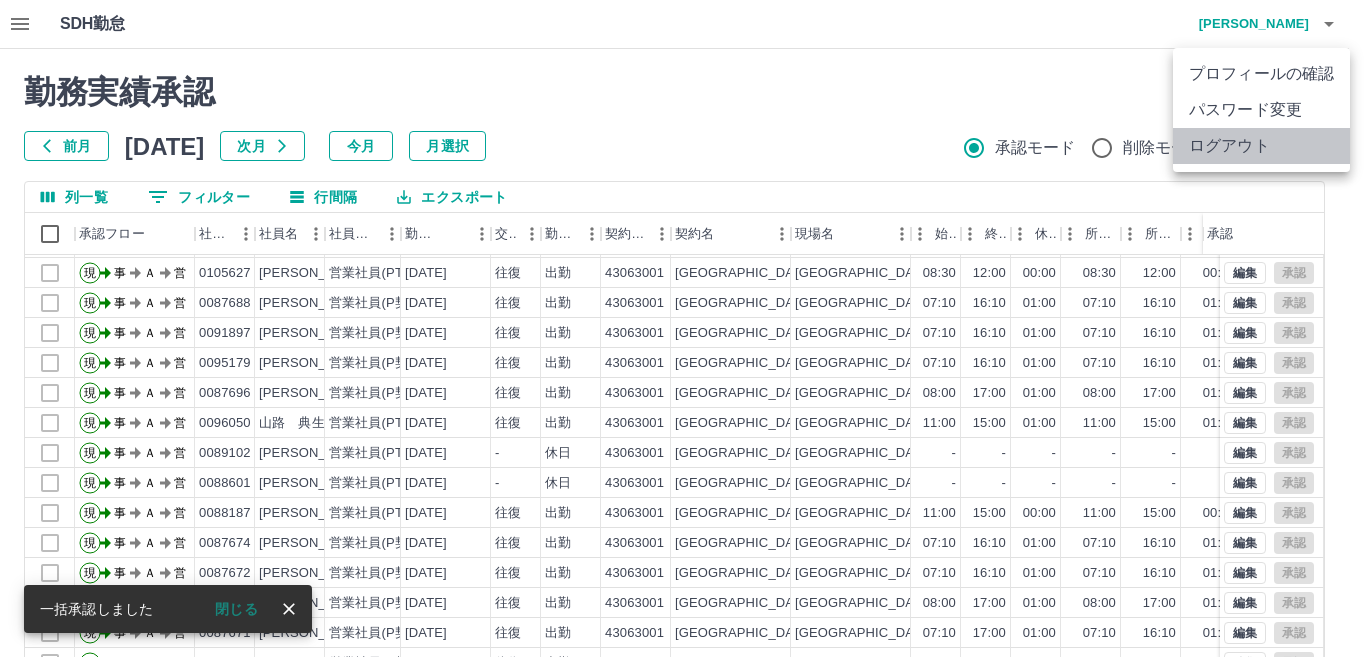 click on "ログアウト" at bounding box center (1261, 146) 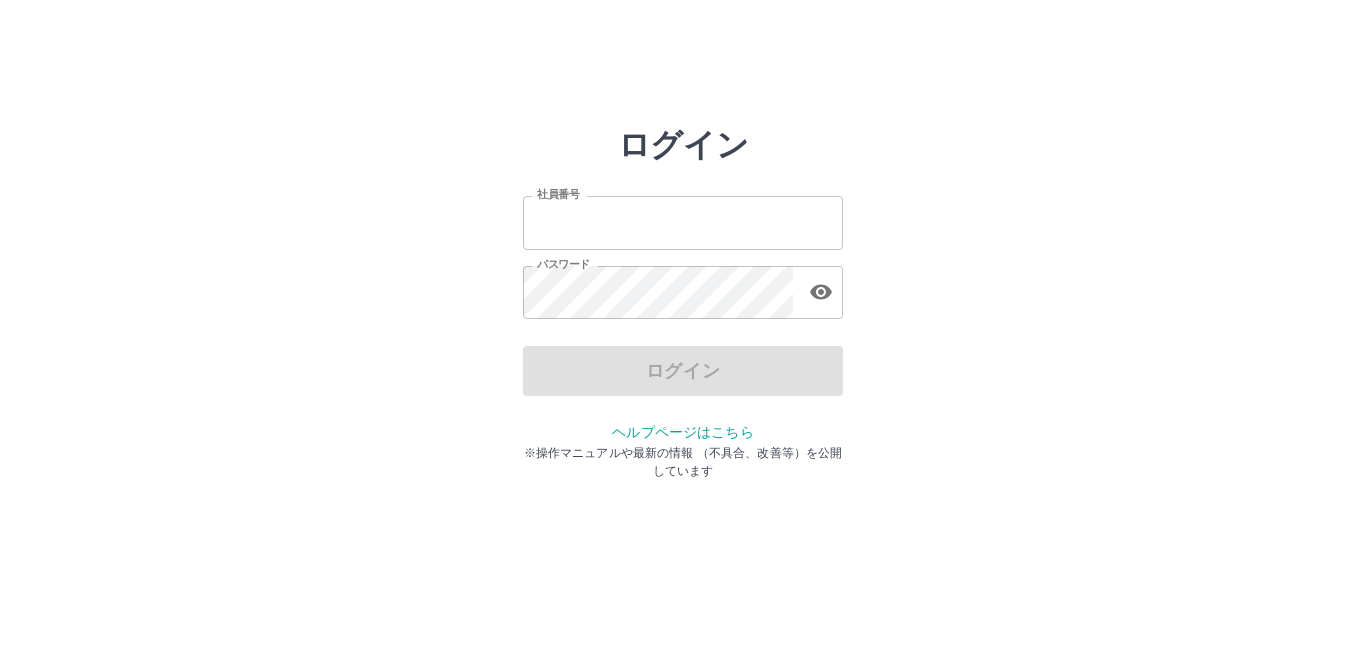 scroll, scrollTop: 0, scrollLeft: 0, axis: both 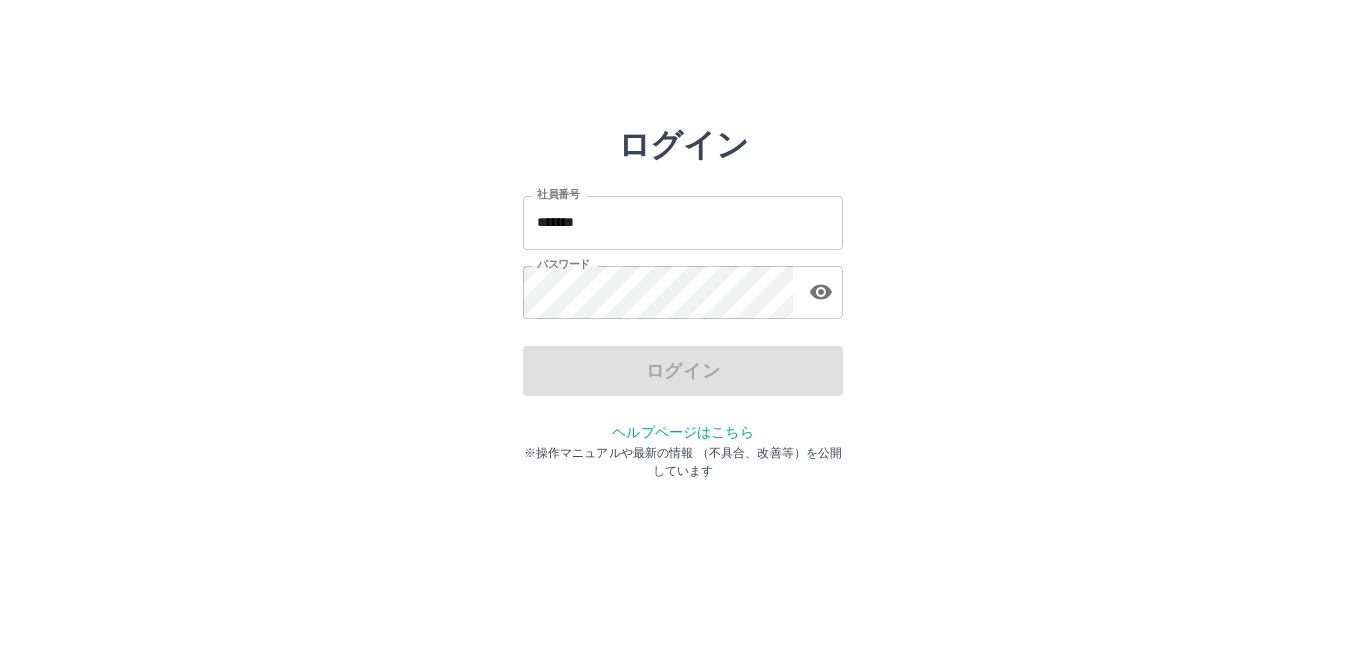 click on "*******" at bounding box center [683, 222] 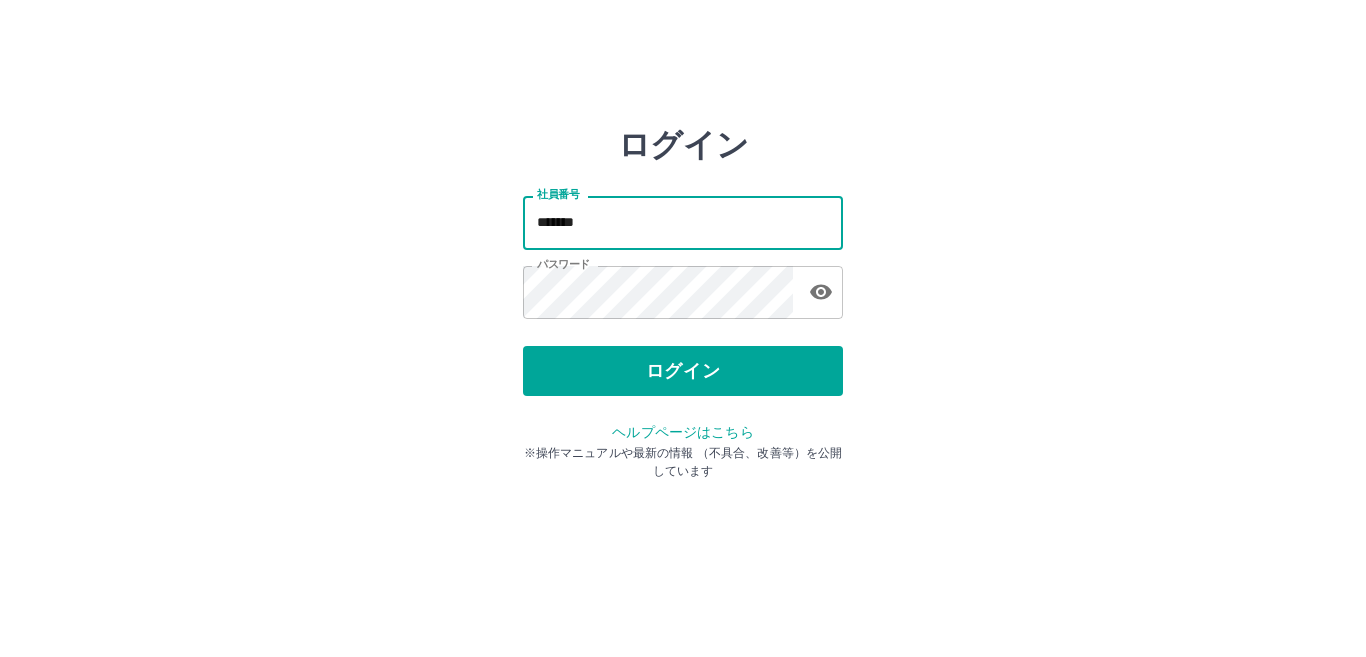 type on "*******" 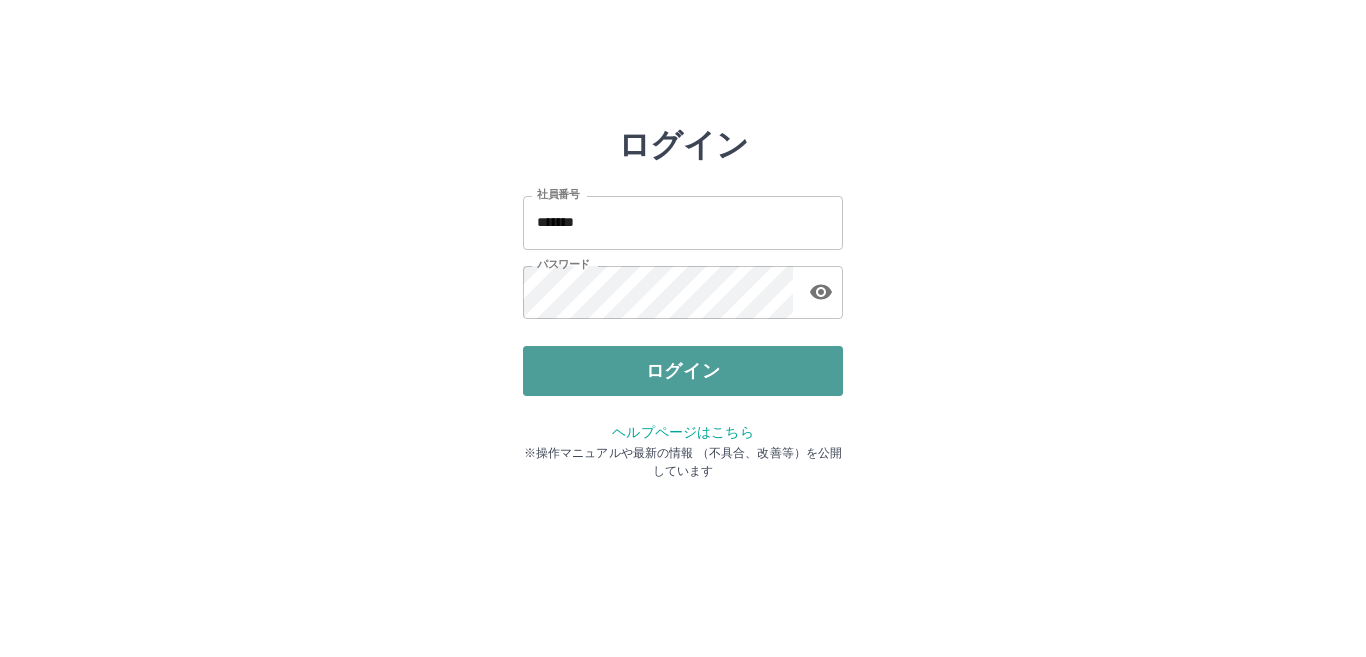 click on "ログイン" at bounding box center (683, 371) 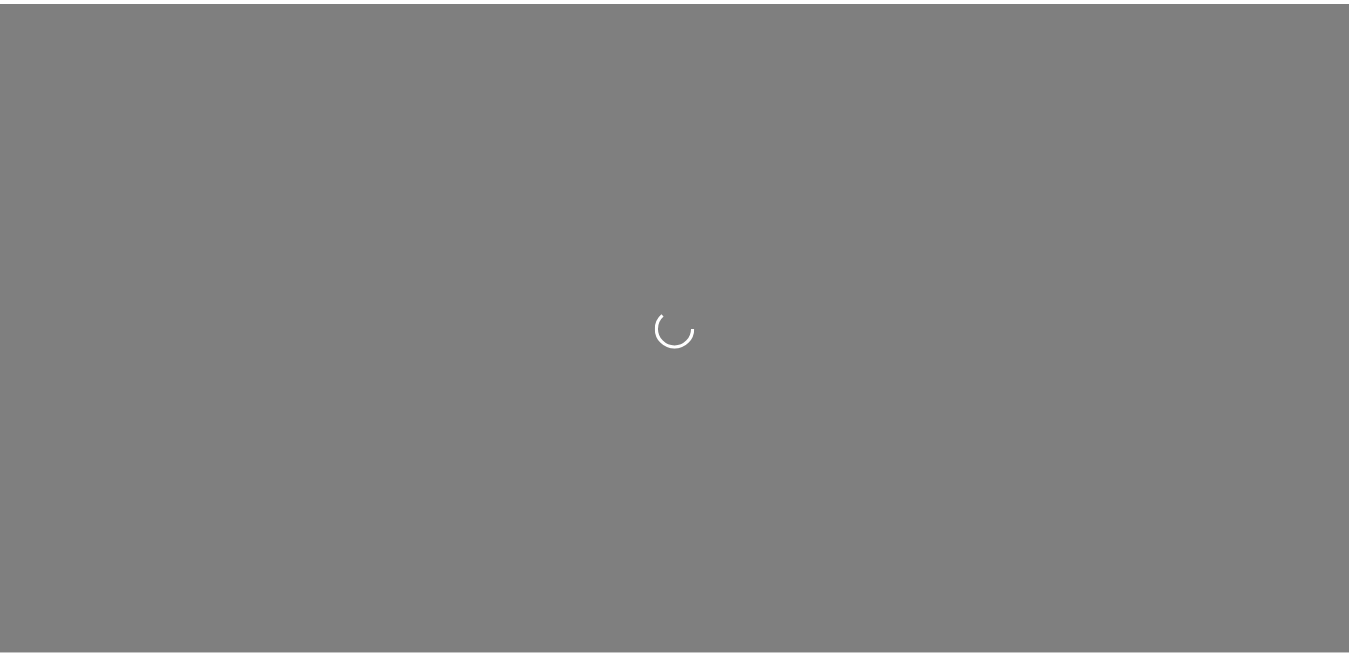 scroll, scrollTop: 0, scrollLeft: 0, axis: both 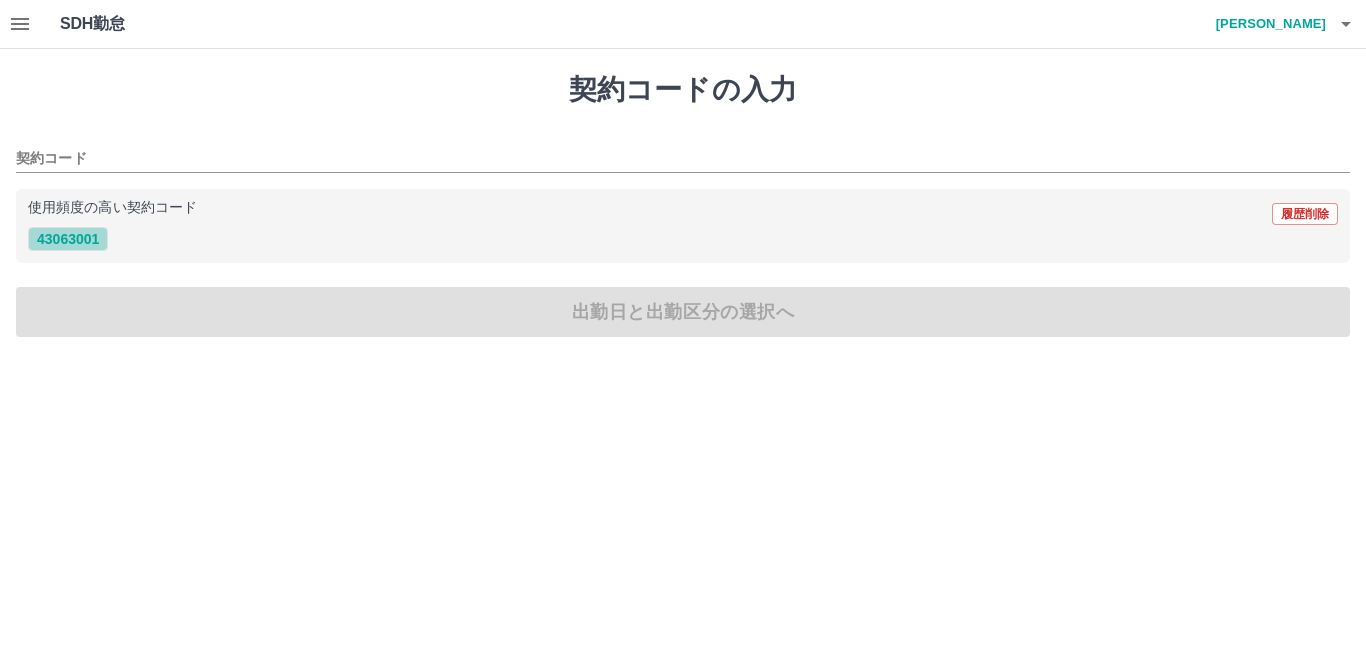click on "43063001" at bounding box center [68, 239] 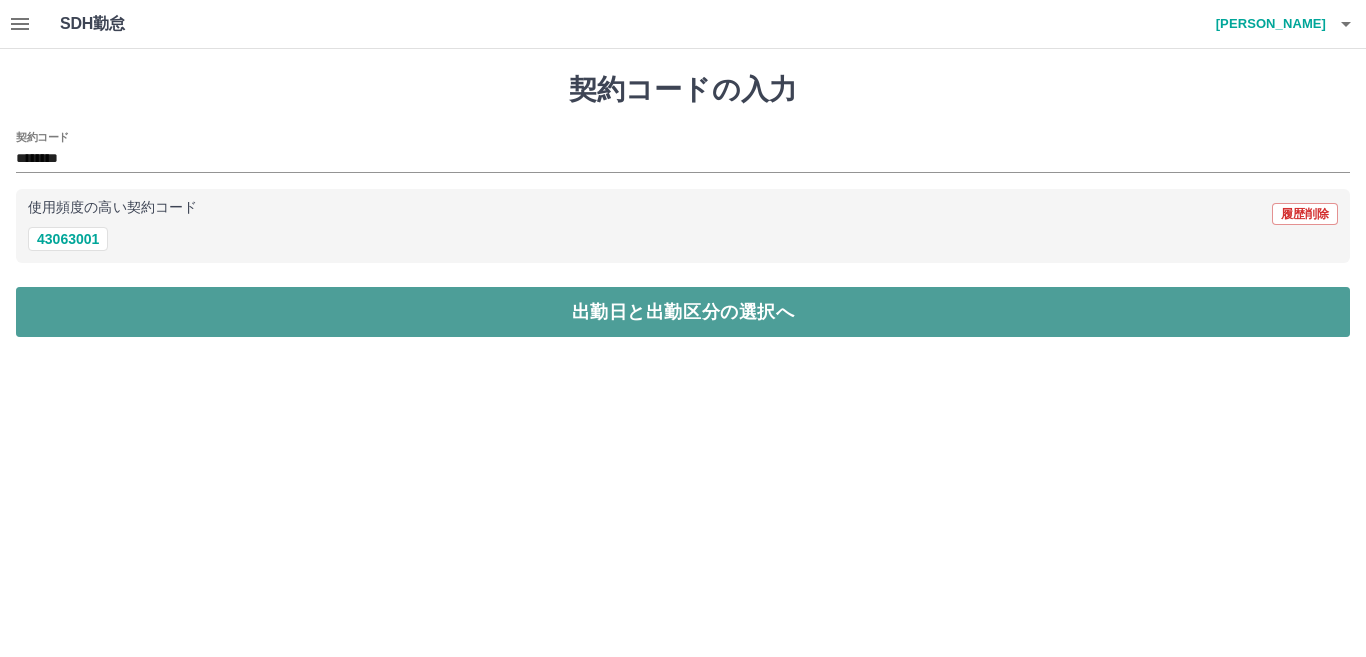click on "出勤日と出勤区分の選択へ" at bounding box center [683, 312] 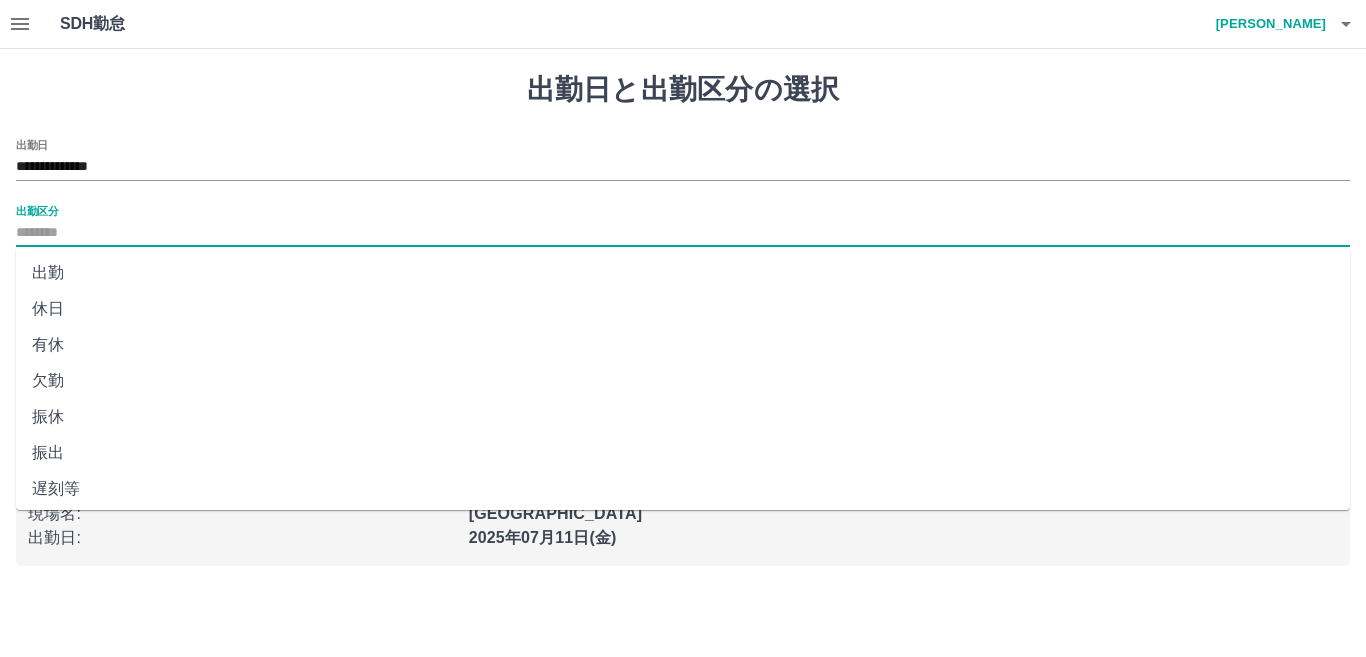 click on "出勤区分" at bounding box center [683, 233] 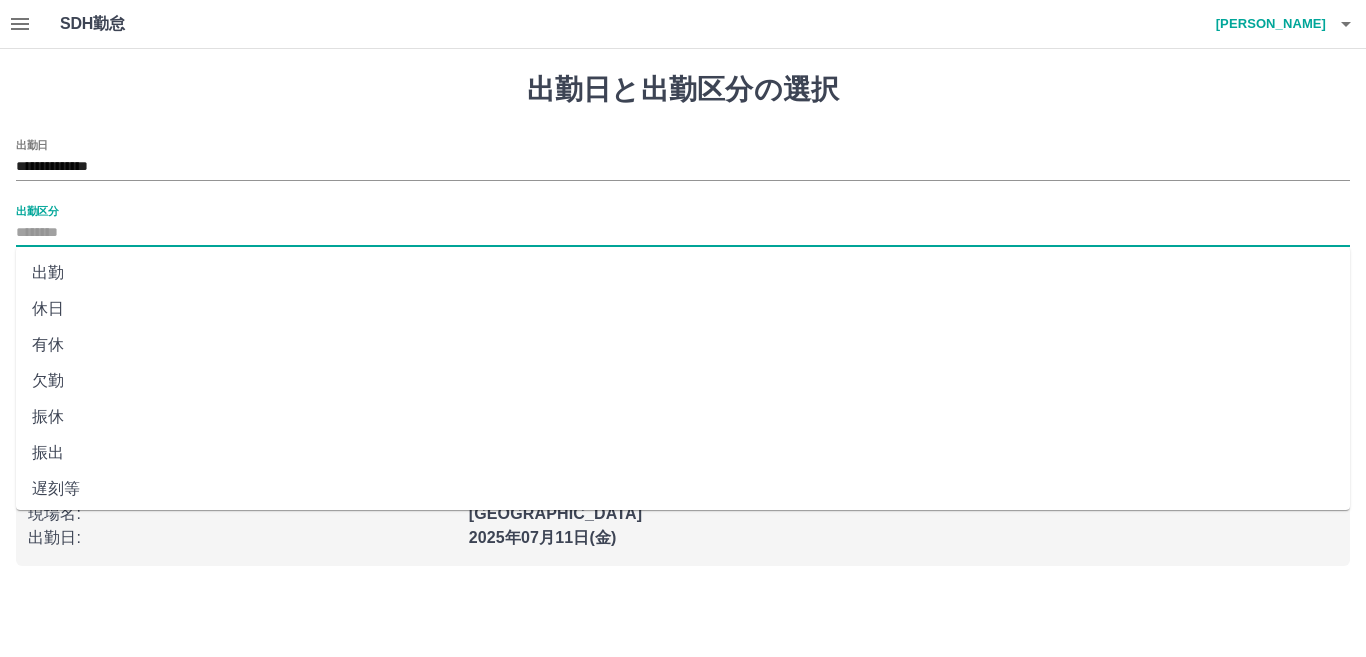 click on "出勤" at bounding box center (683, 273) 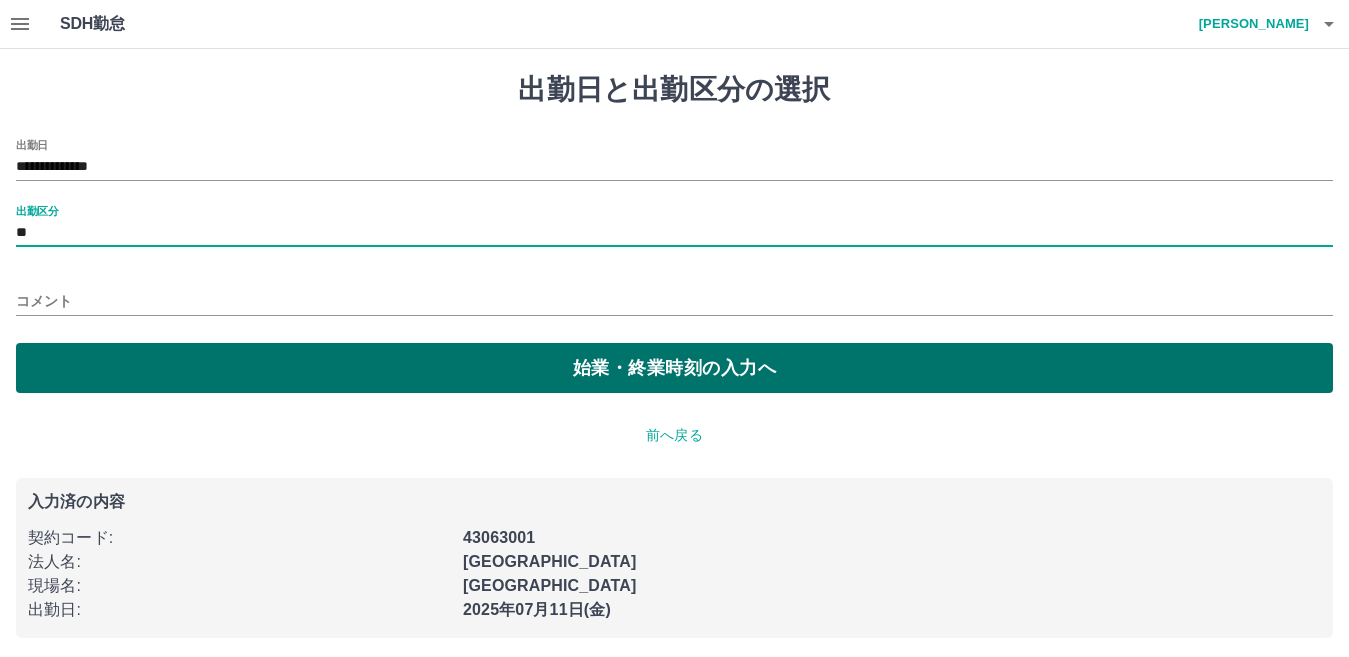 click on "始業・終業時刻の入力へ" at bounding box center (674, 368) 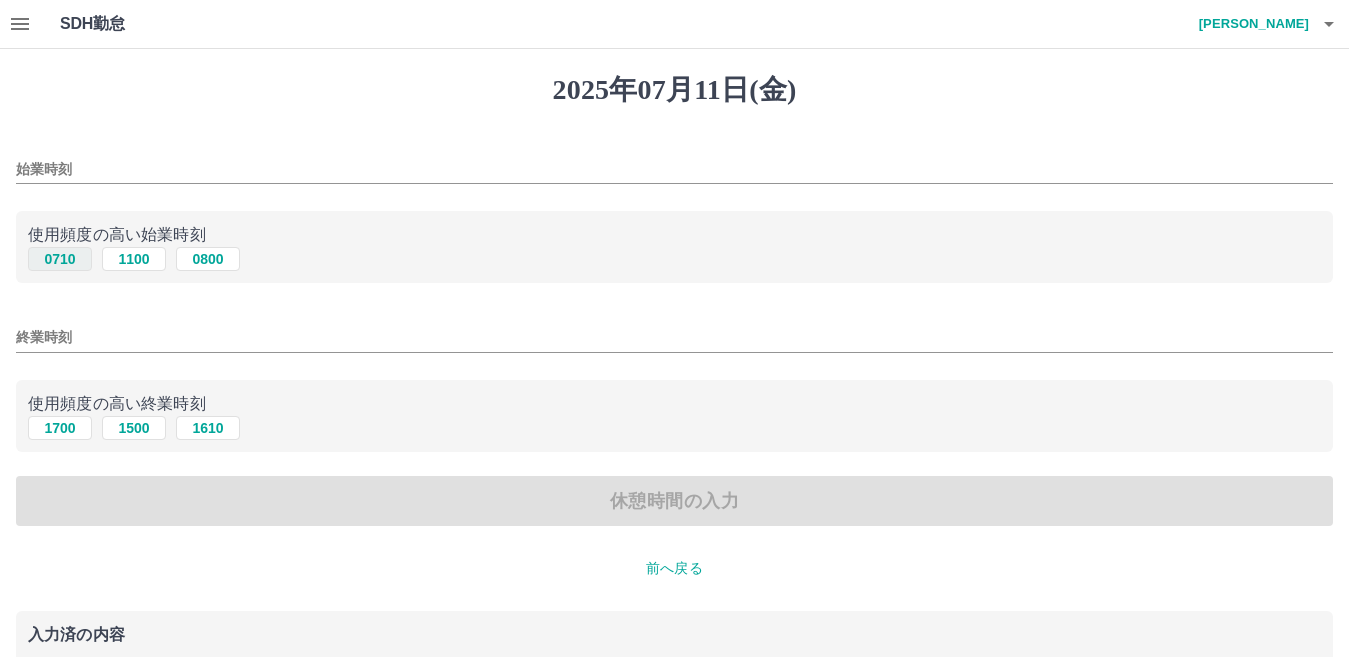 click on "0710" at bounding box center (60, 259) 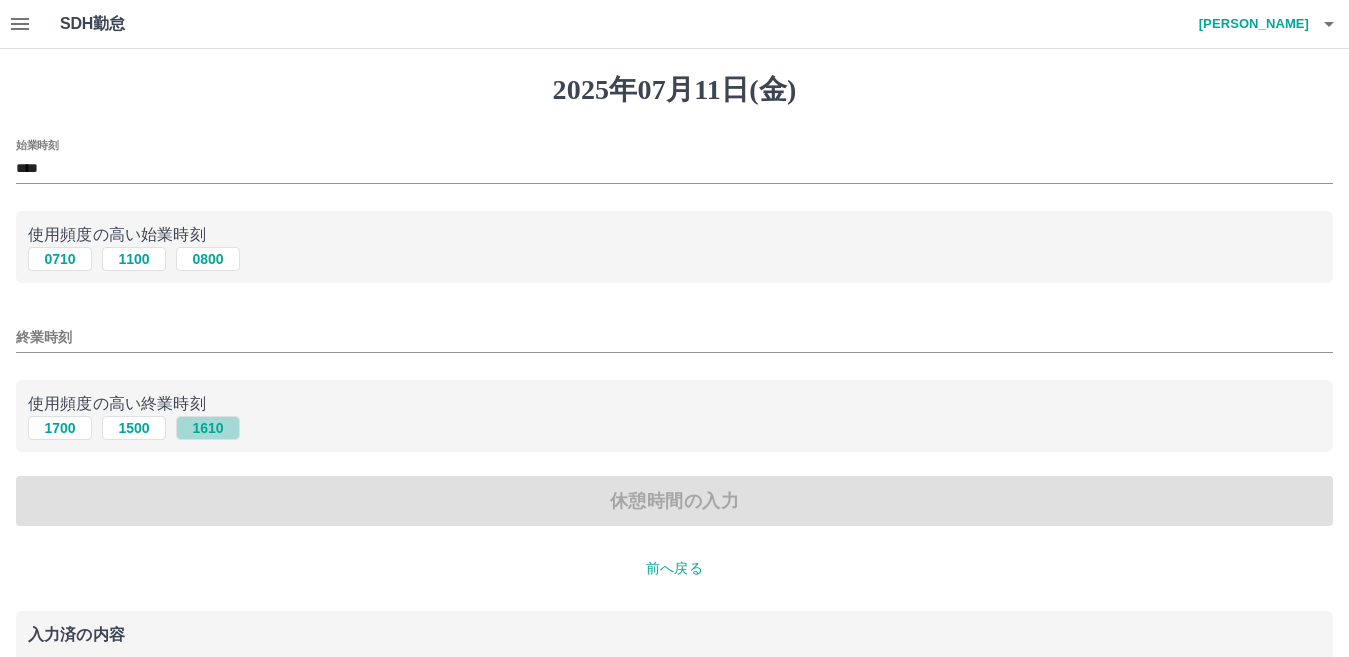 click on "1610" at bounding box center (208, 428) 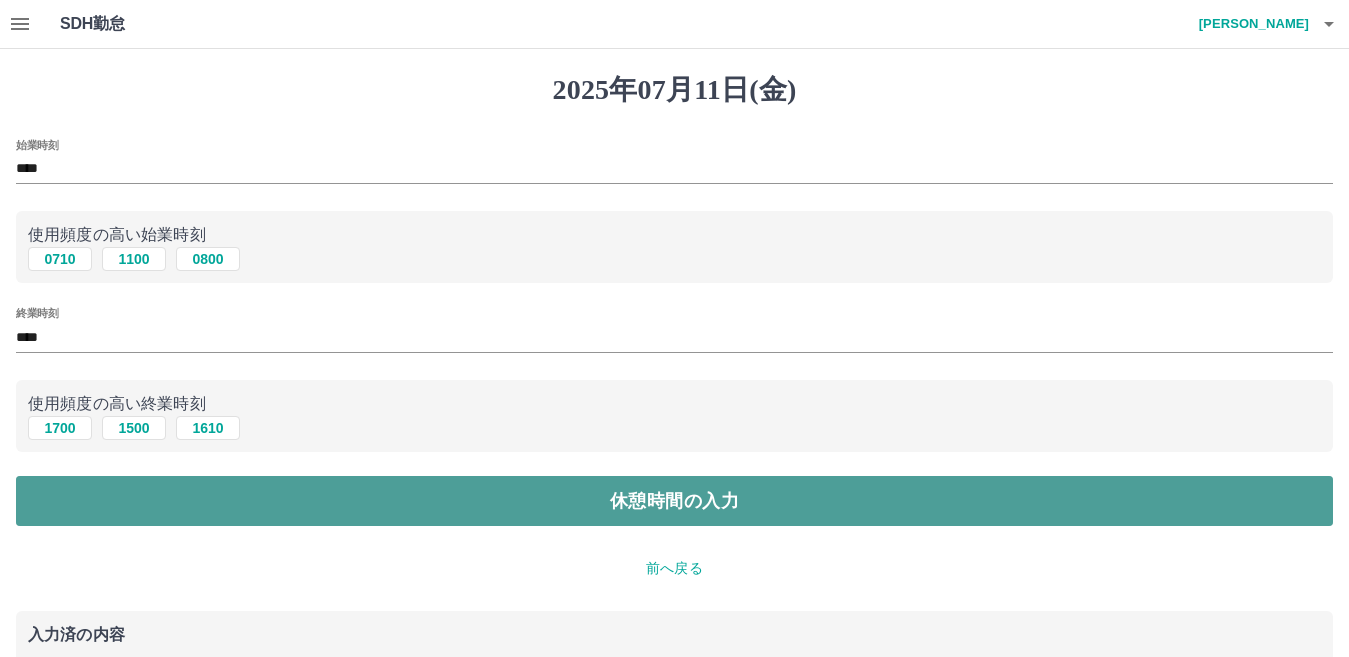 click on "休憩時間の入力" at bounding box center (674, 501) 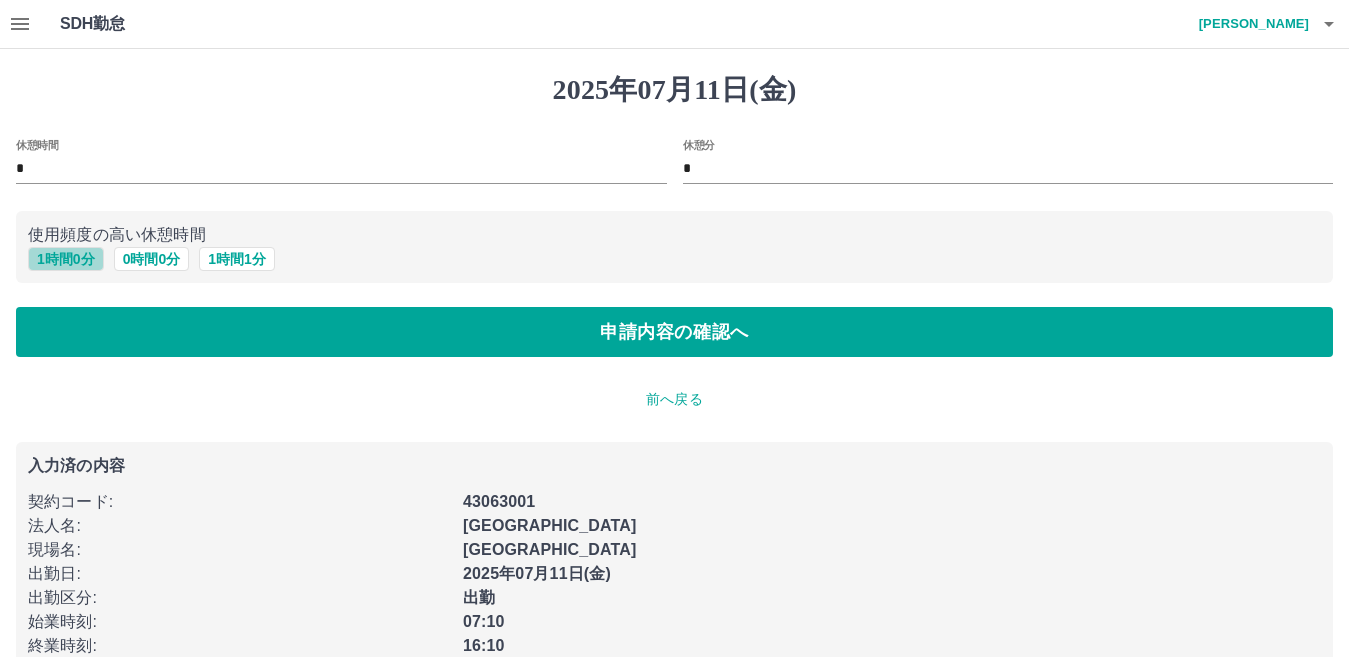 click on "1 時間 0 分" at bounding box center [66, 259] 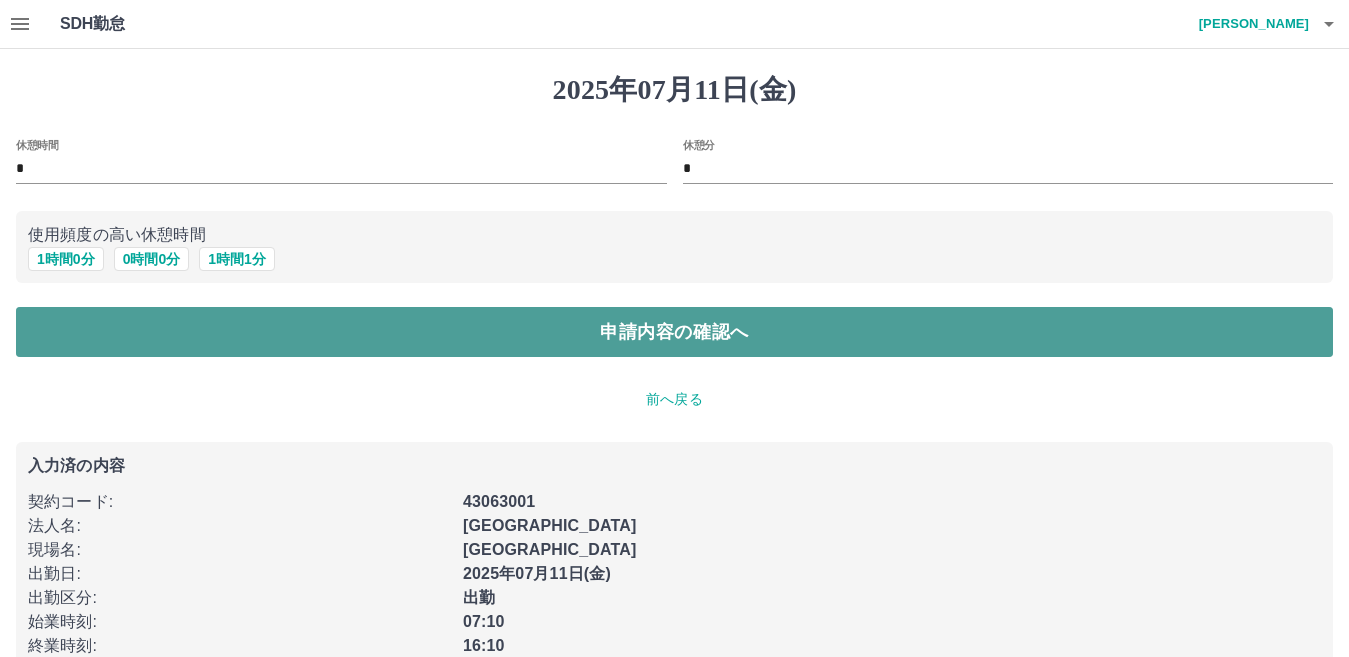 click on "申請内容の確認へ" at bounding box center (674, 332) 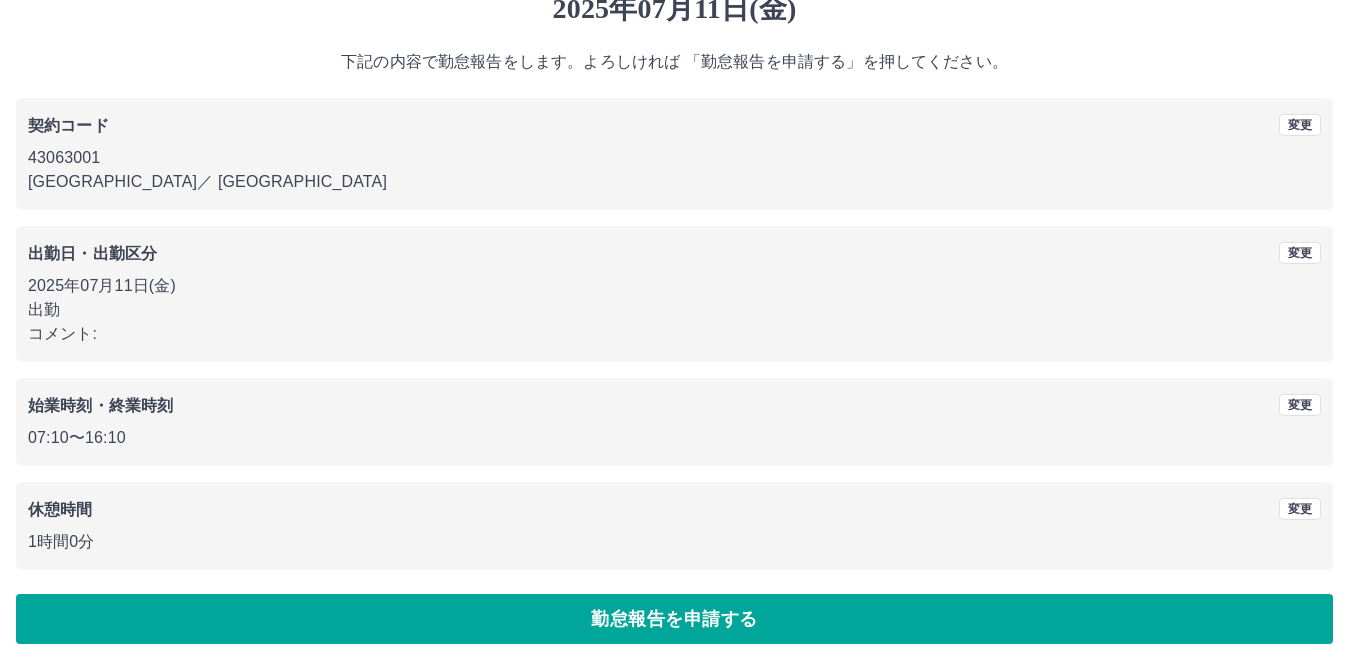scroll, scrollTop: 92, scrollLeft: 0, axis: vertical 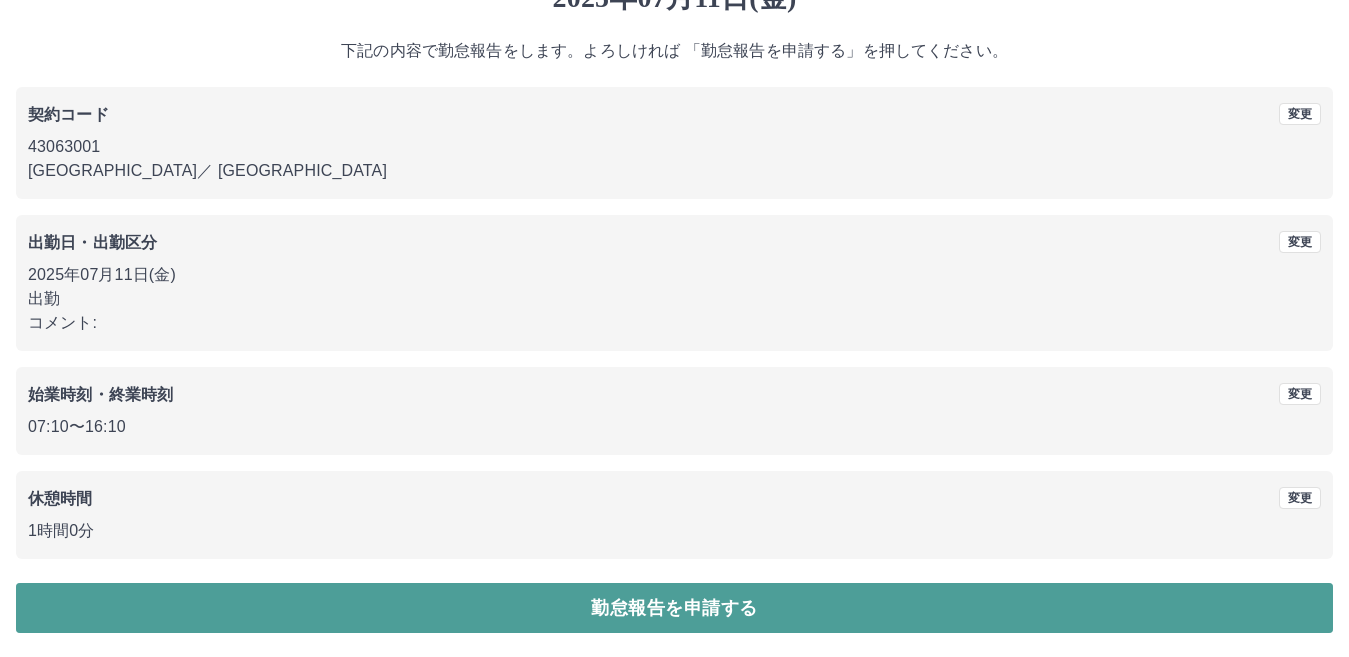click on "勤怠報告を申請する" at bounding box center (674, 608) 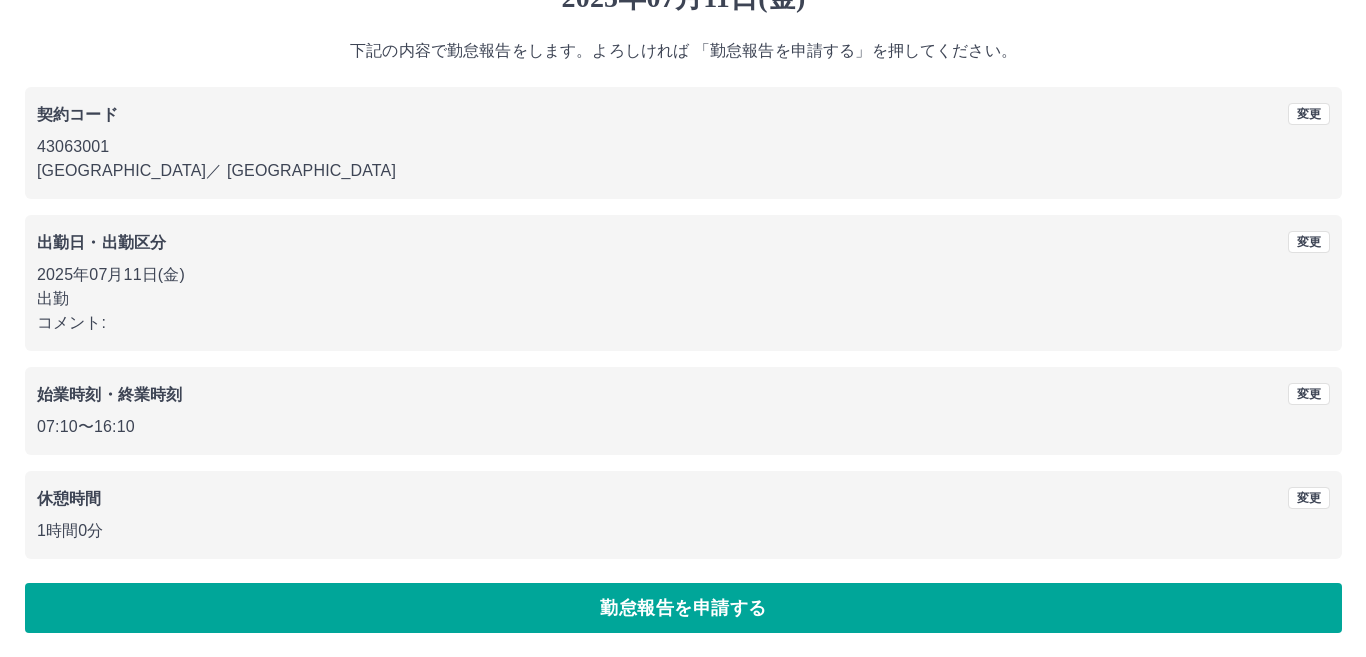 scroll, scrollTop: 0, scrollLeft: 0, axis: both 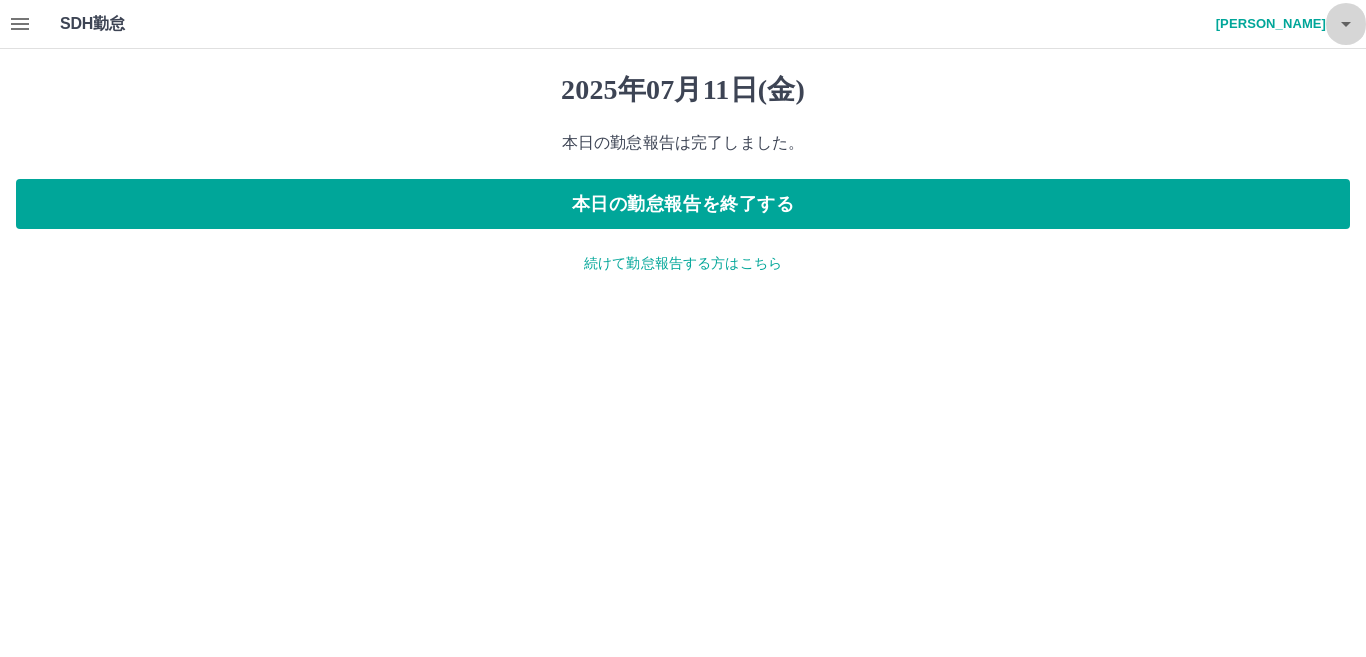 click 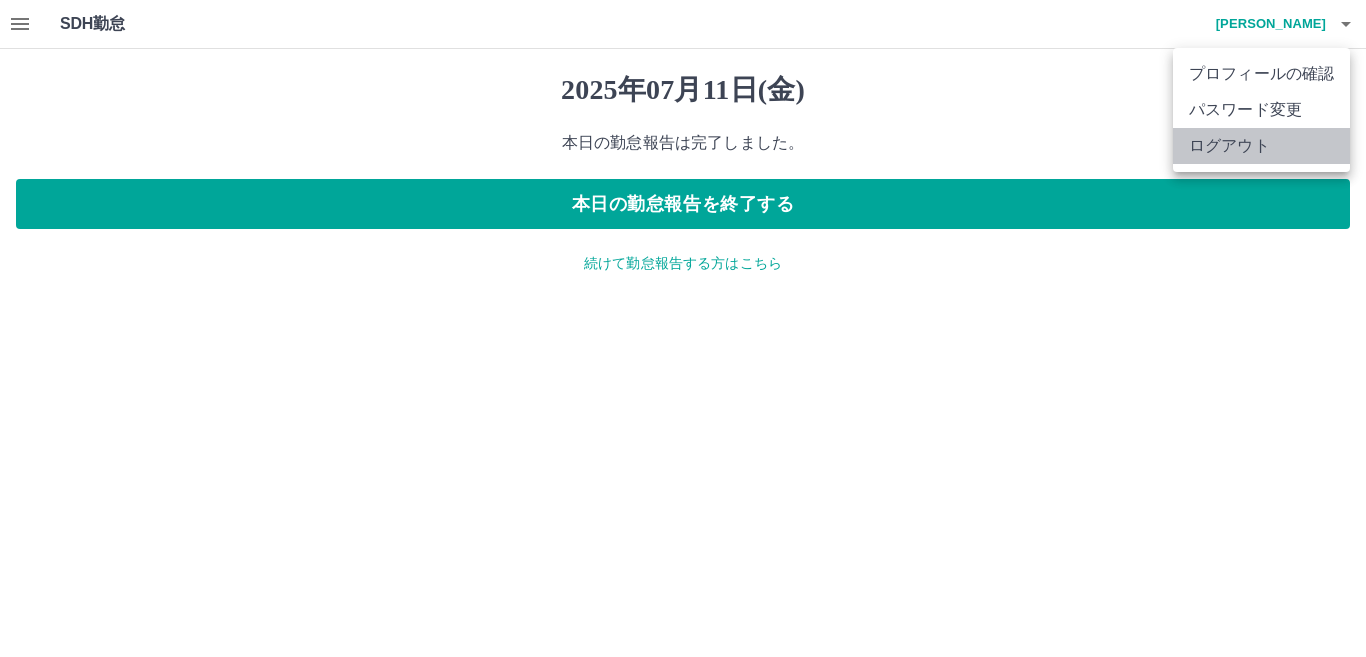 click on "ログアウト" at bounding box center [1261, 146] 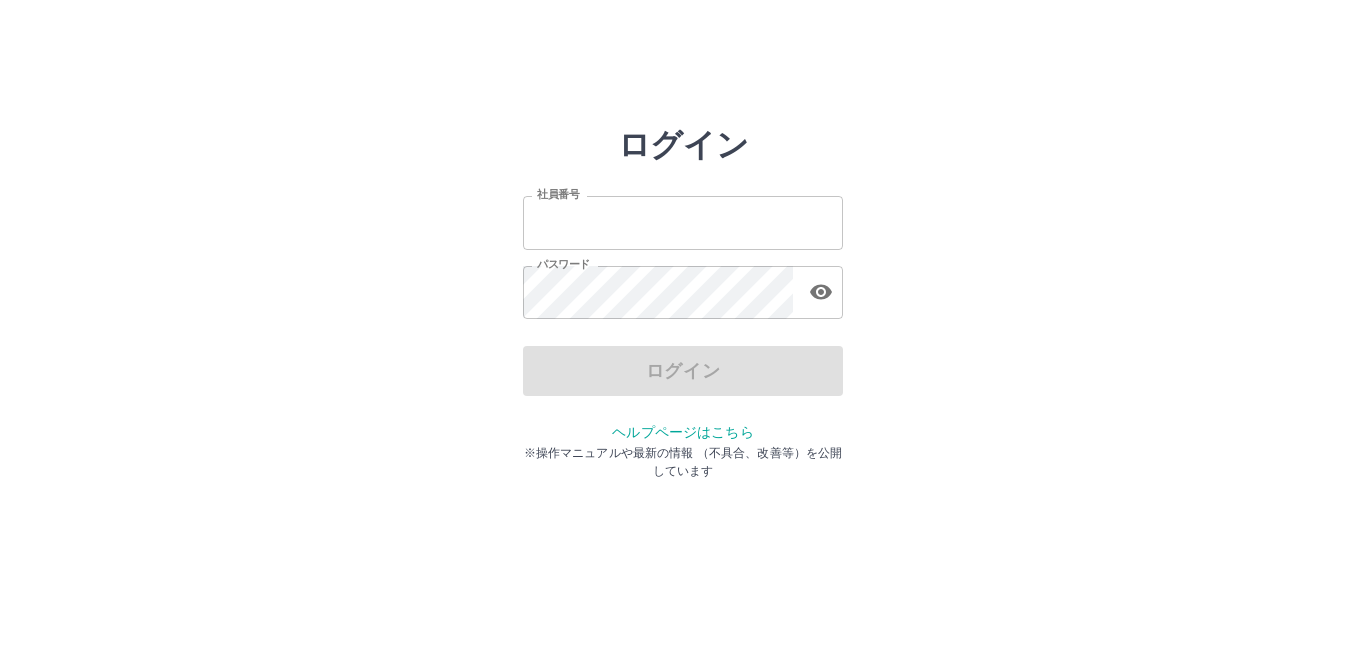 scroll, scrollTop: 0, scrollLeft: 0, axis: both 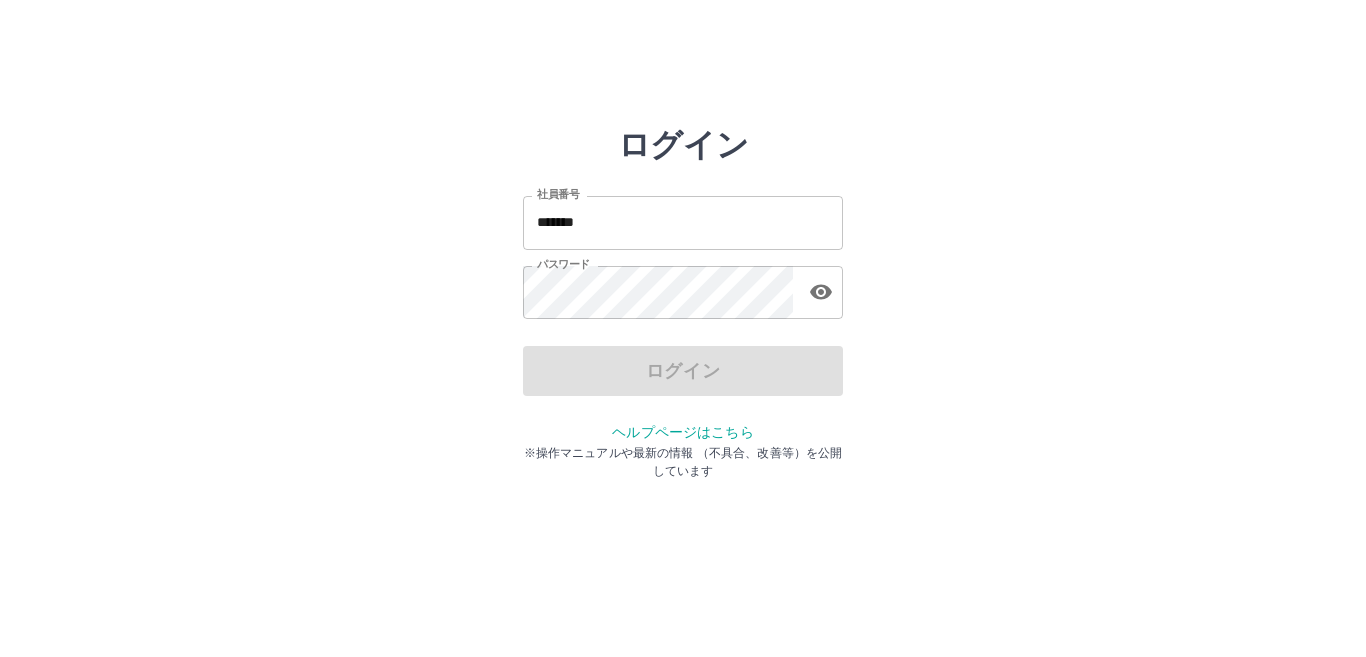 drag, startPoint x: 0, startPoint y: 0, endPoint x: 748, endPoint y: 230, distance: 782.56244 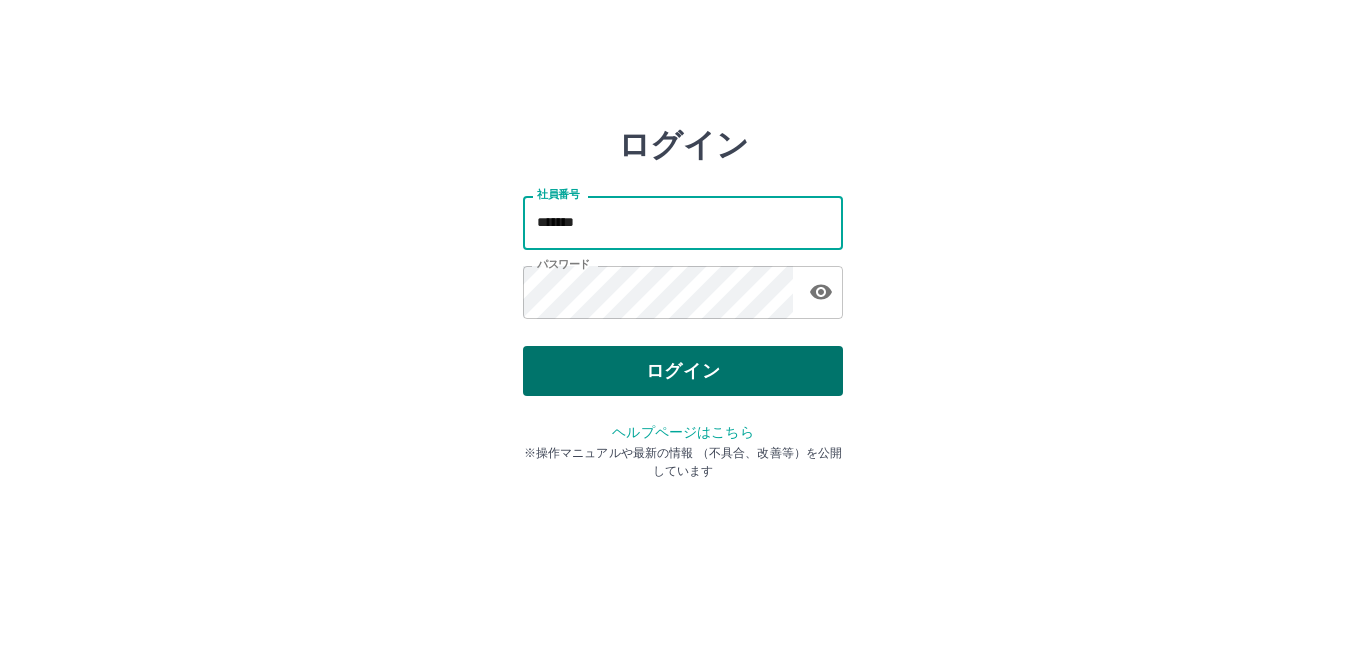 type on "*******" 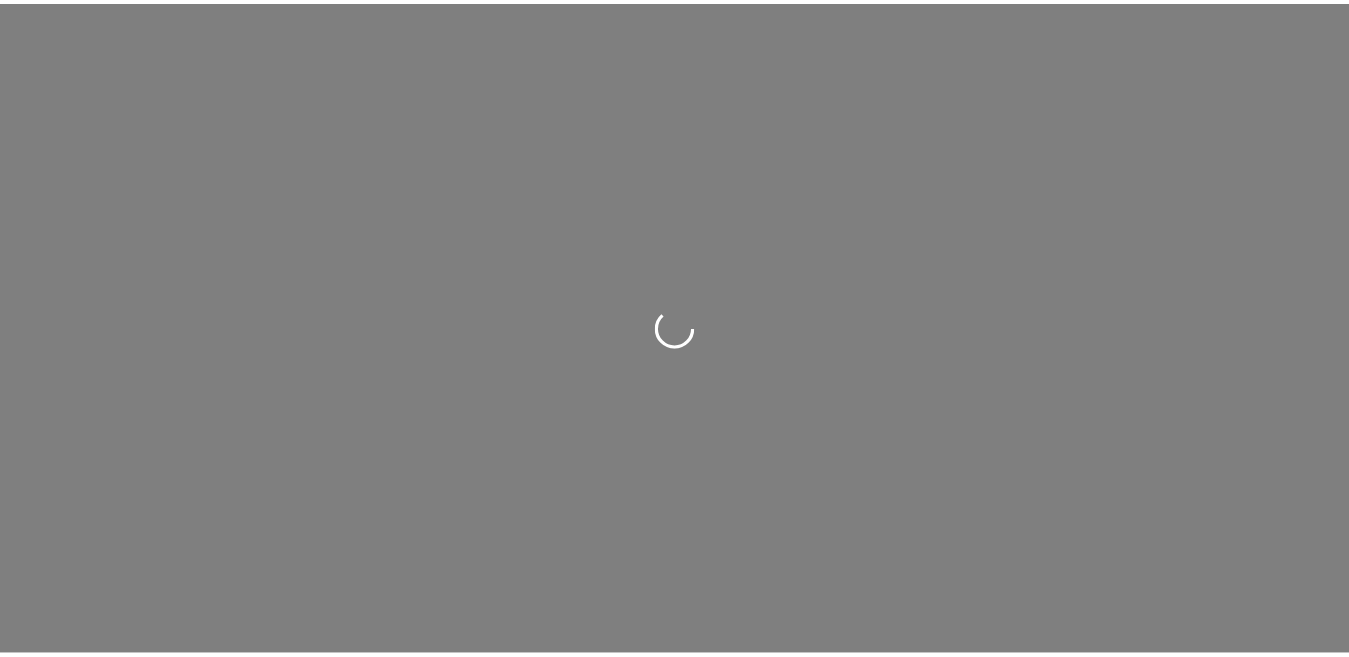 scroll, scrollTop: 0, scrollLeft: 0, axis: both 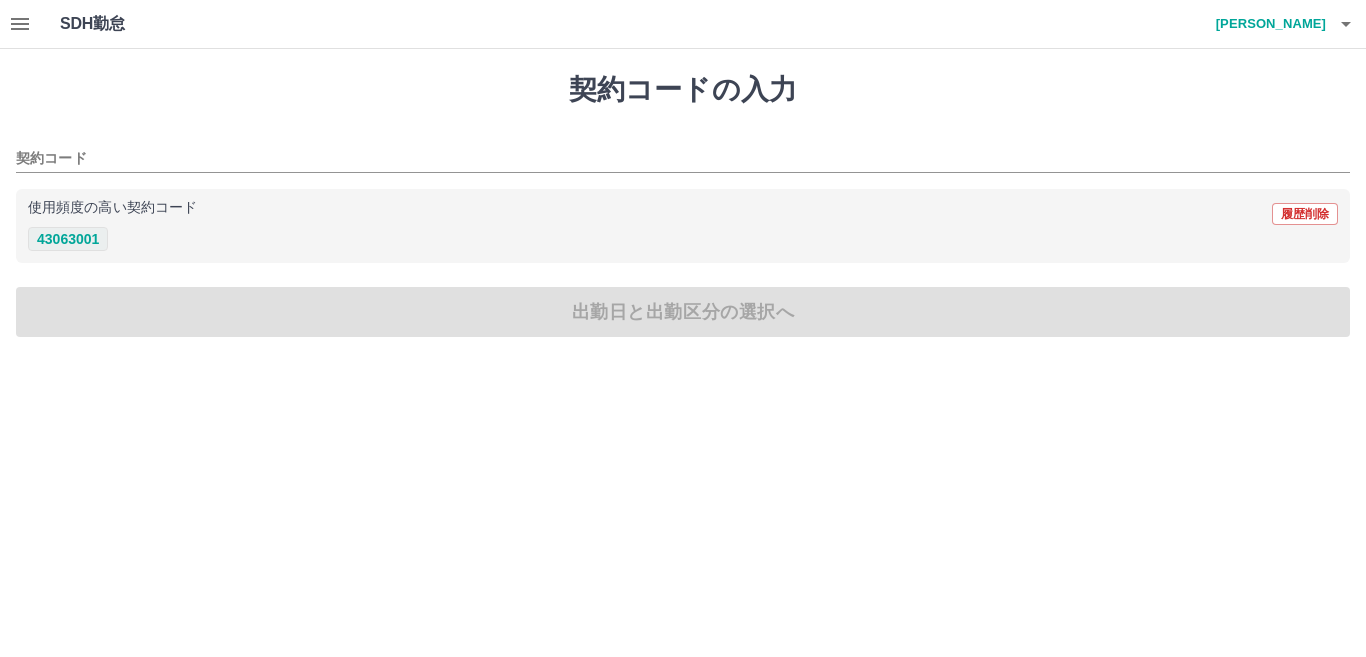 click on "43063001" at bounding box center [68, 239] 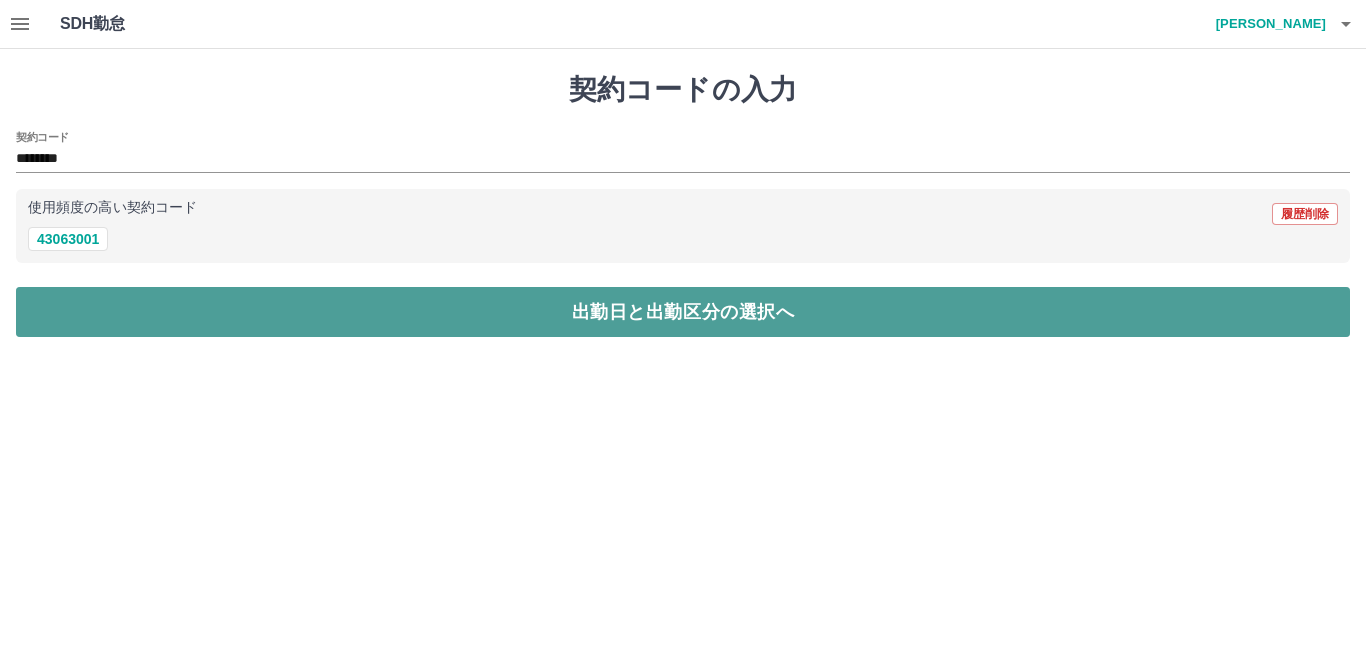 click on "出勤日と出勤区分の選択へ" at bounding box center (683, 312) 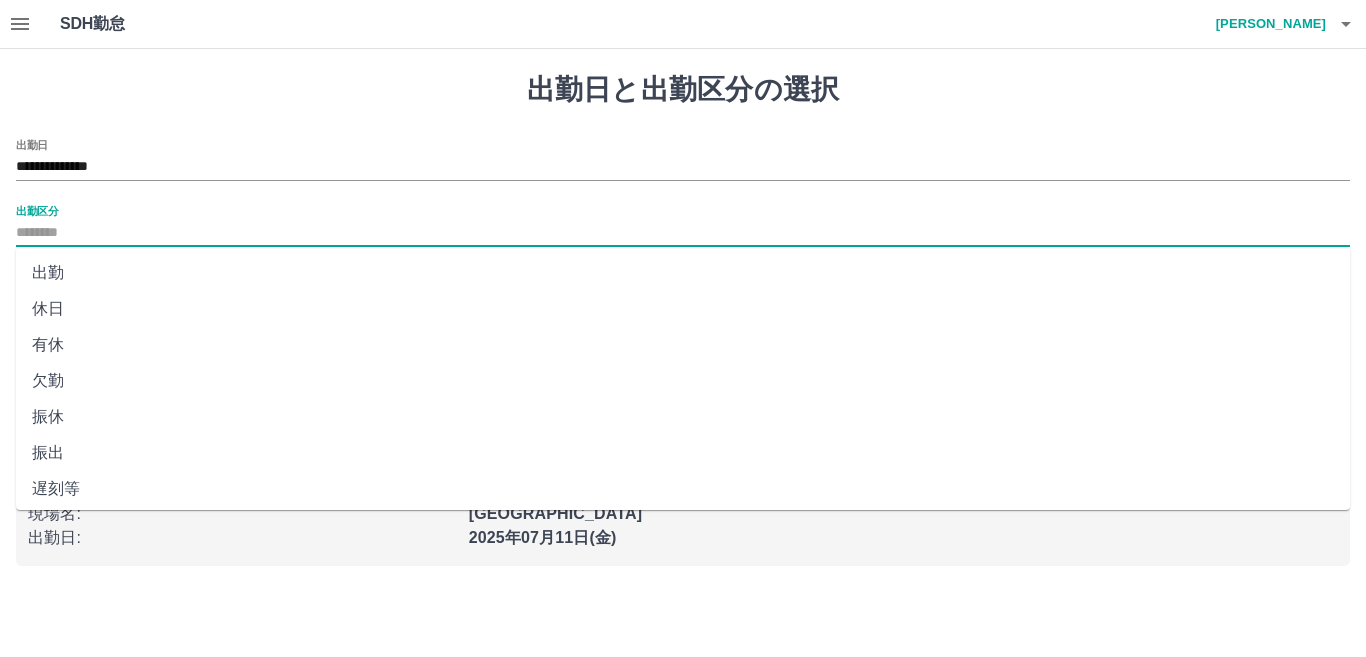 click on "出勤区分" at bounding box center [683, 233] 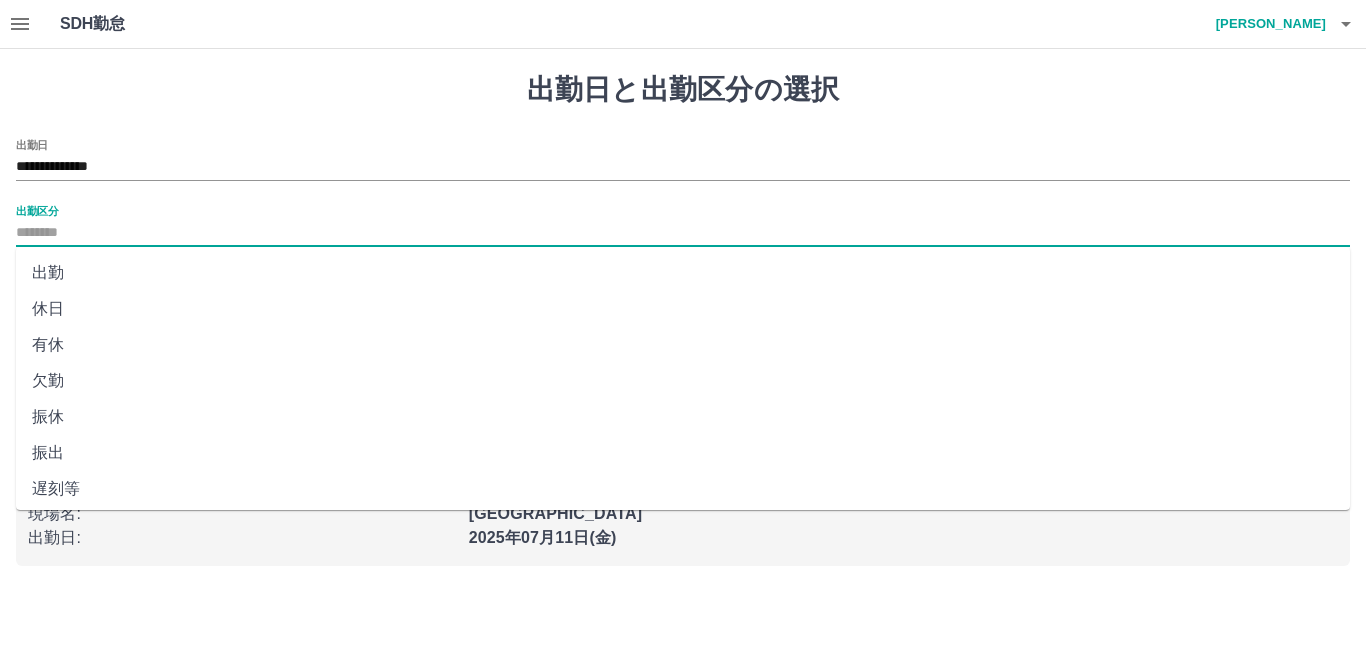 click on "出勤" at bounding box center (683, 273) 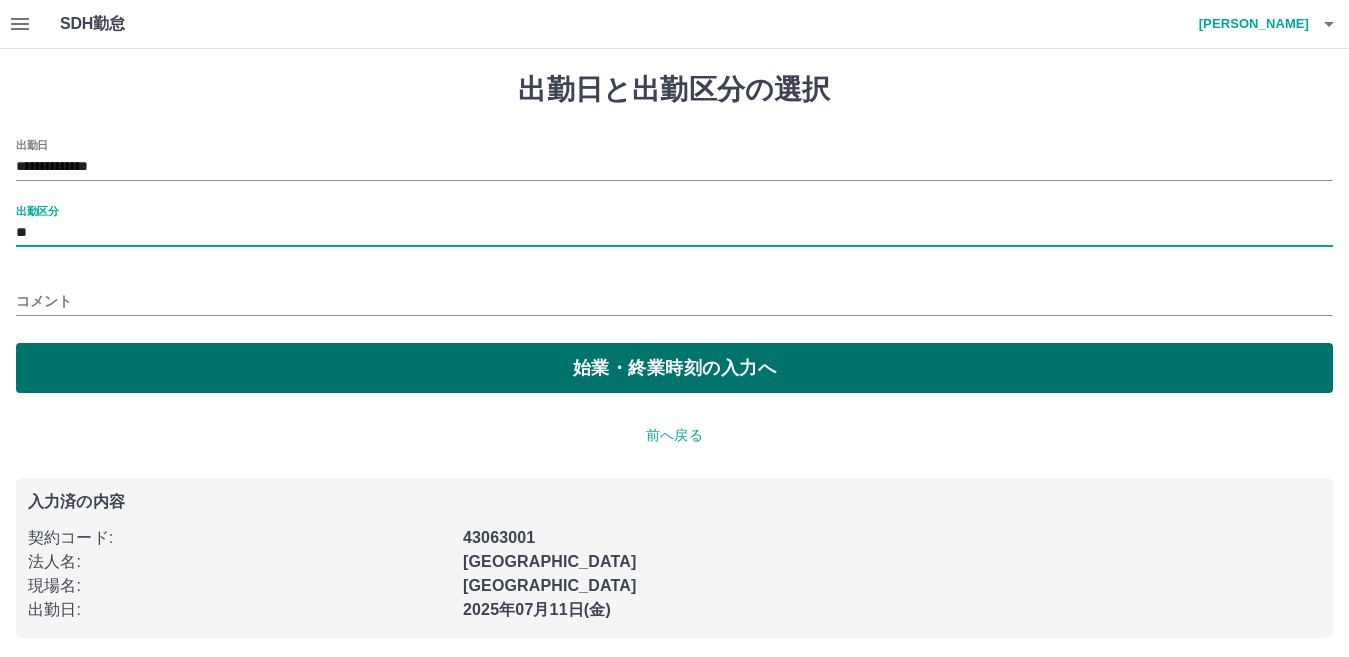 click on "始業・終業時刻の入力へ" at bounding box center (674, 368) 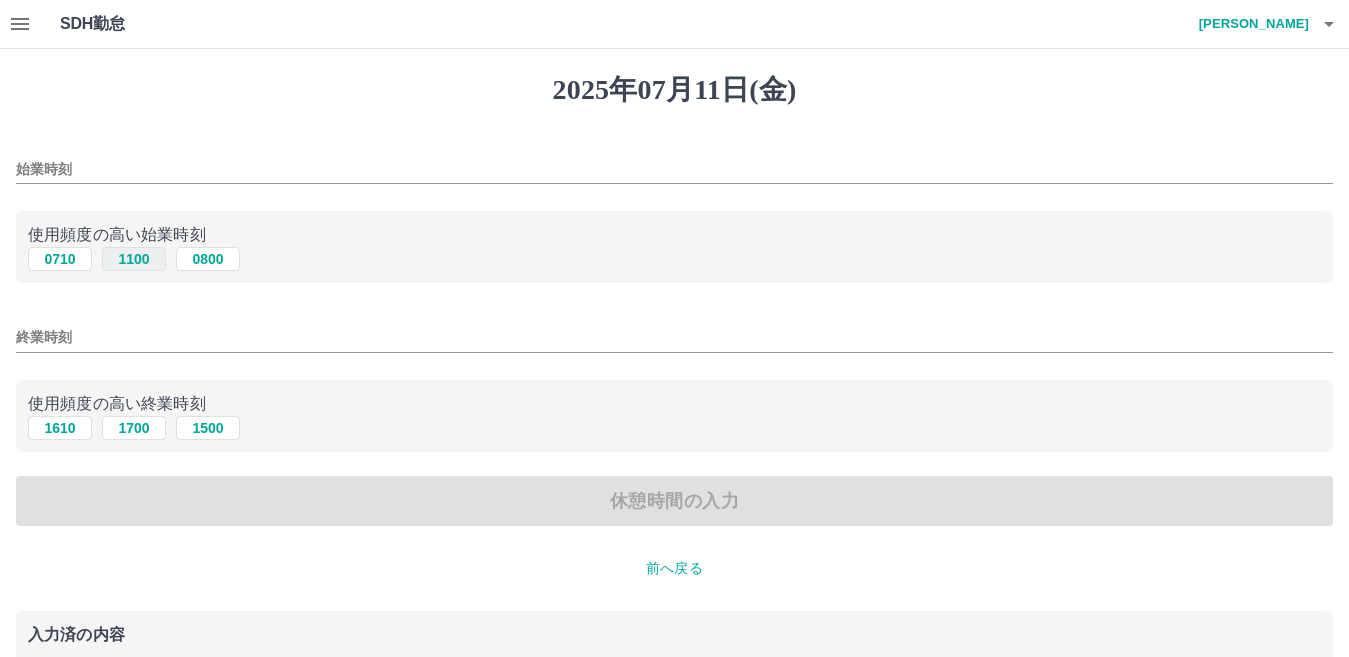 click on "1100" at bounding box center [134, 259] 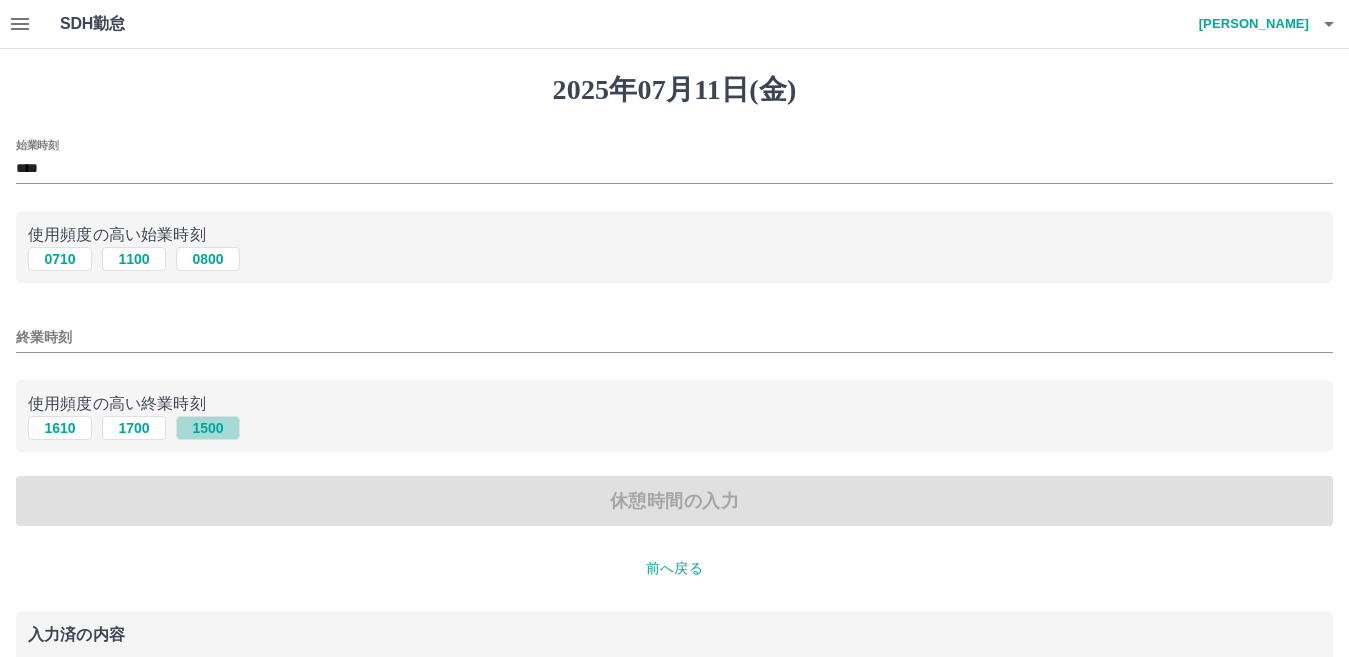 drag, startPoint x: 205, startPoint y: 423, endPoint x: 215, endPoint y: 432, distance: 13.453624 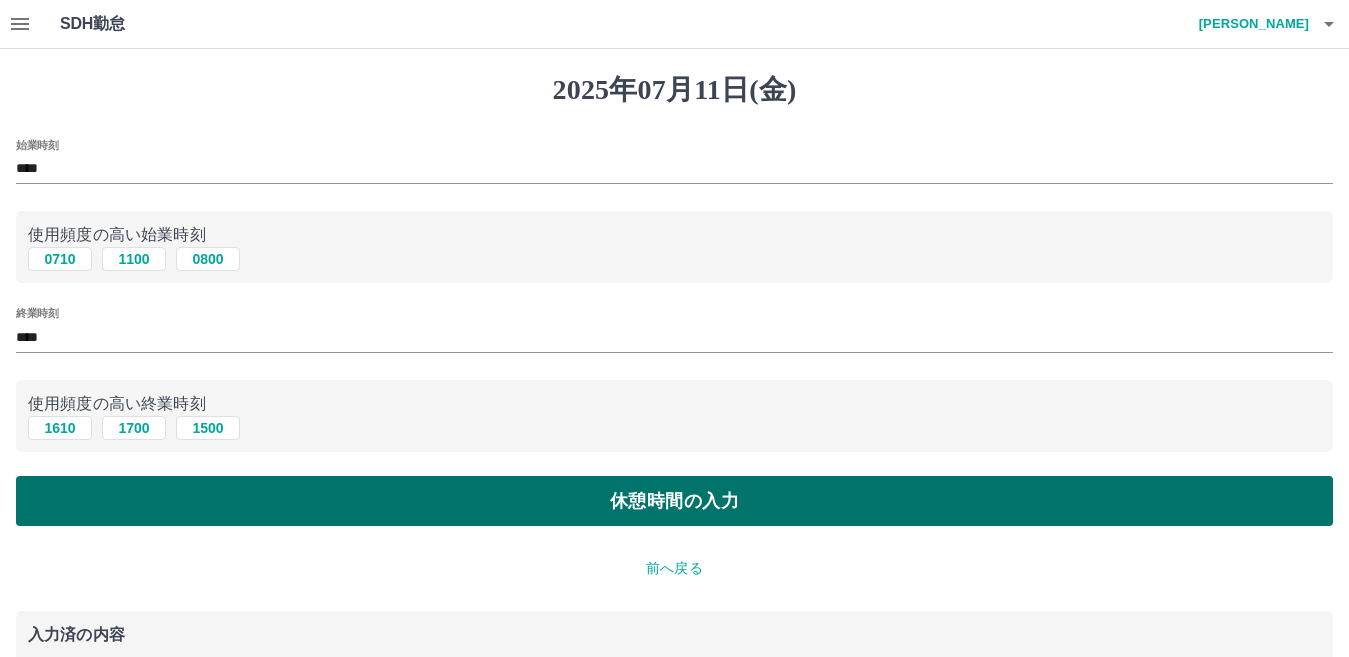 click on "休憩時間の入力" at bounding box center [674, 501] 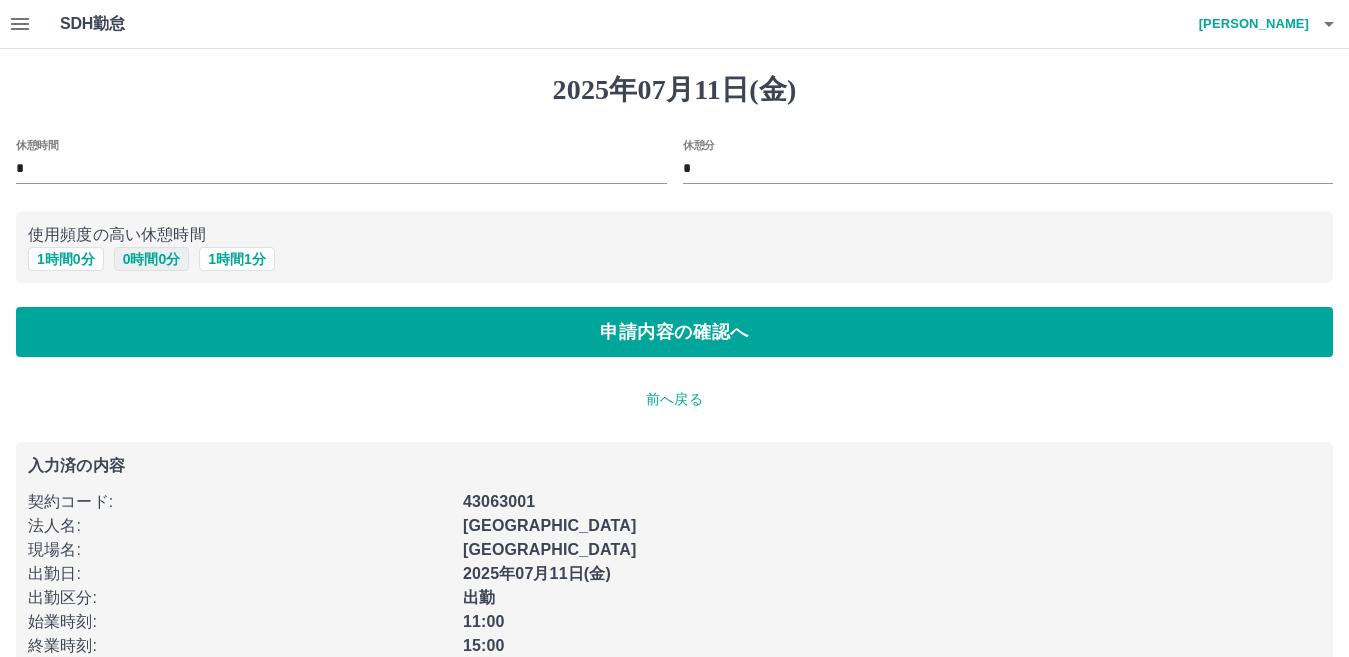click on "0 時間 0 分" at bounding box center (152, 259) 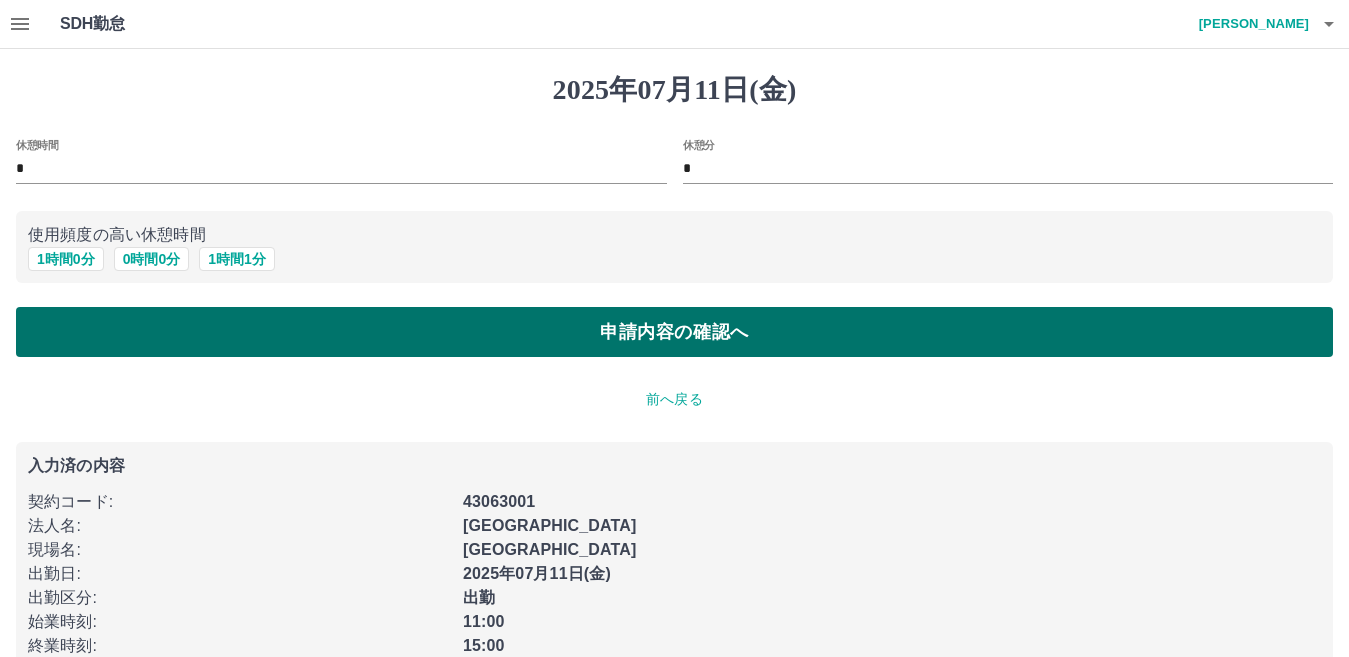 click on "申請内容の確認へ" at bounding box center (674, 332) 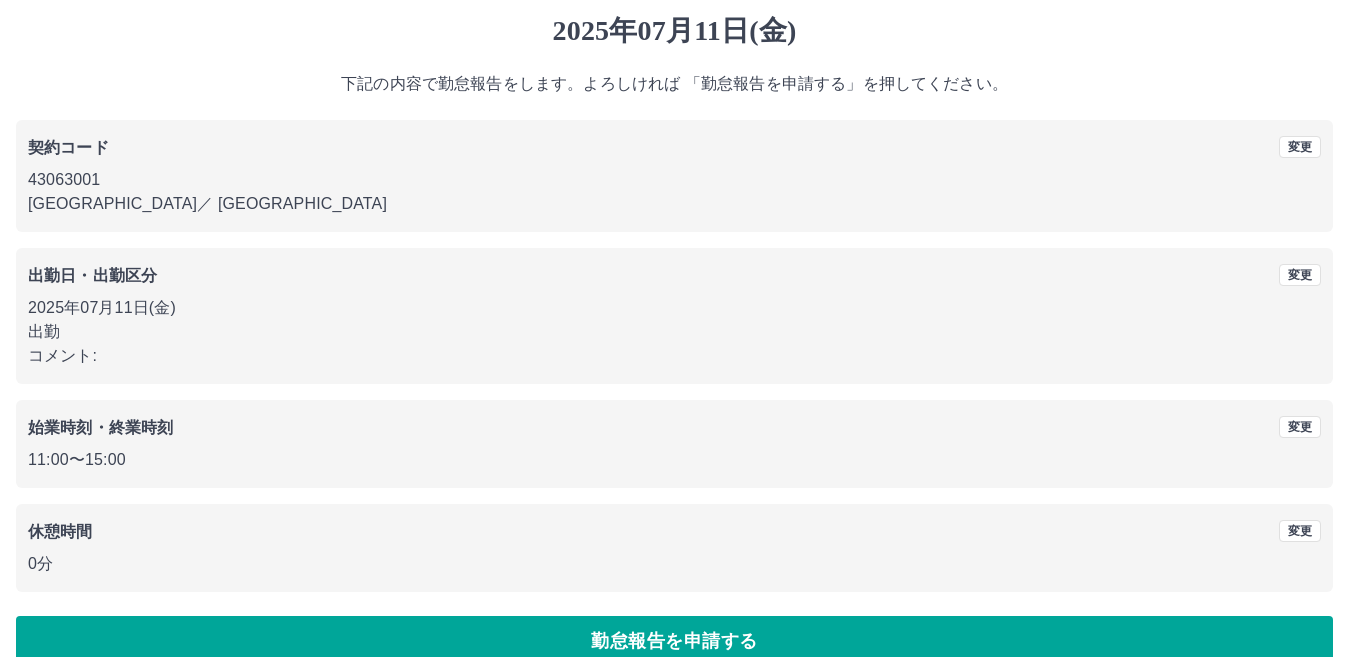 scroll, scrollTop: 92, scrollLeft: 0, axis: vertical 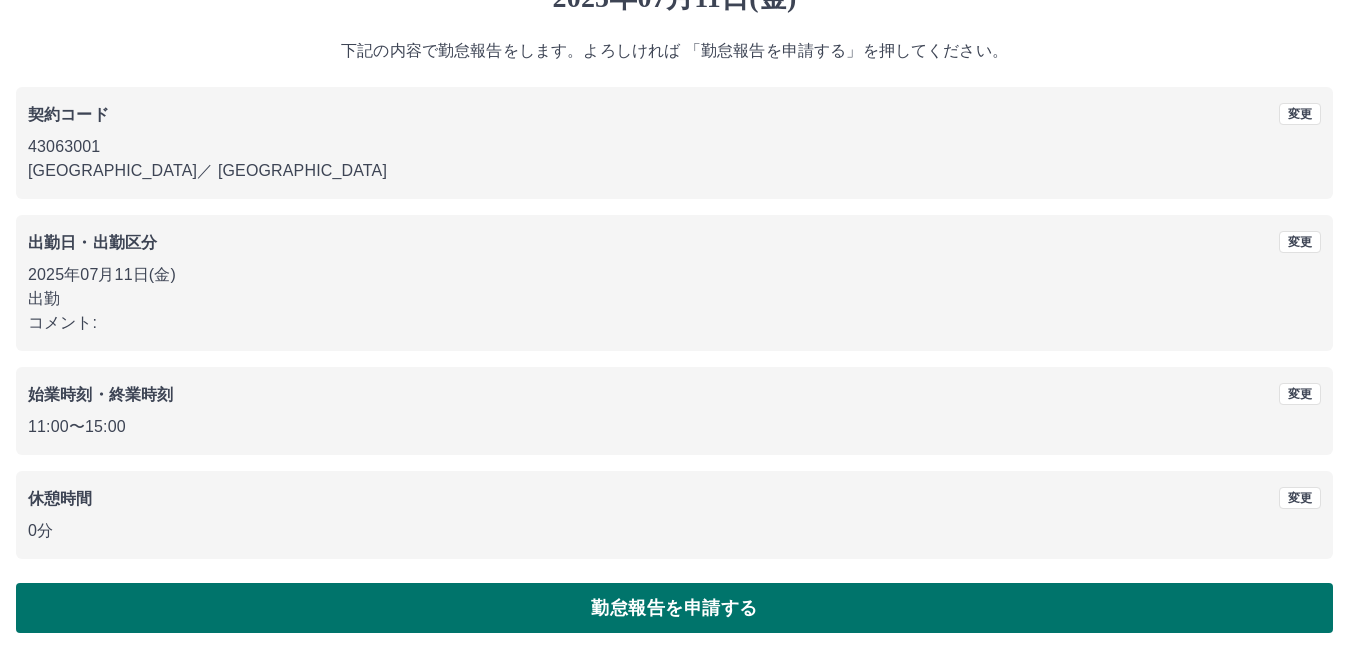 click on "勤怠報告を申請する" at bounding box center (674, 608) 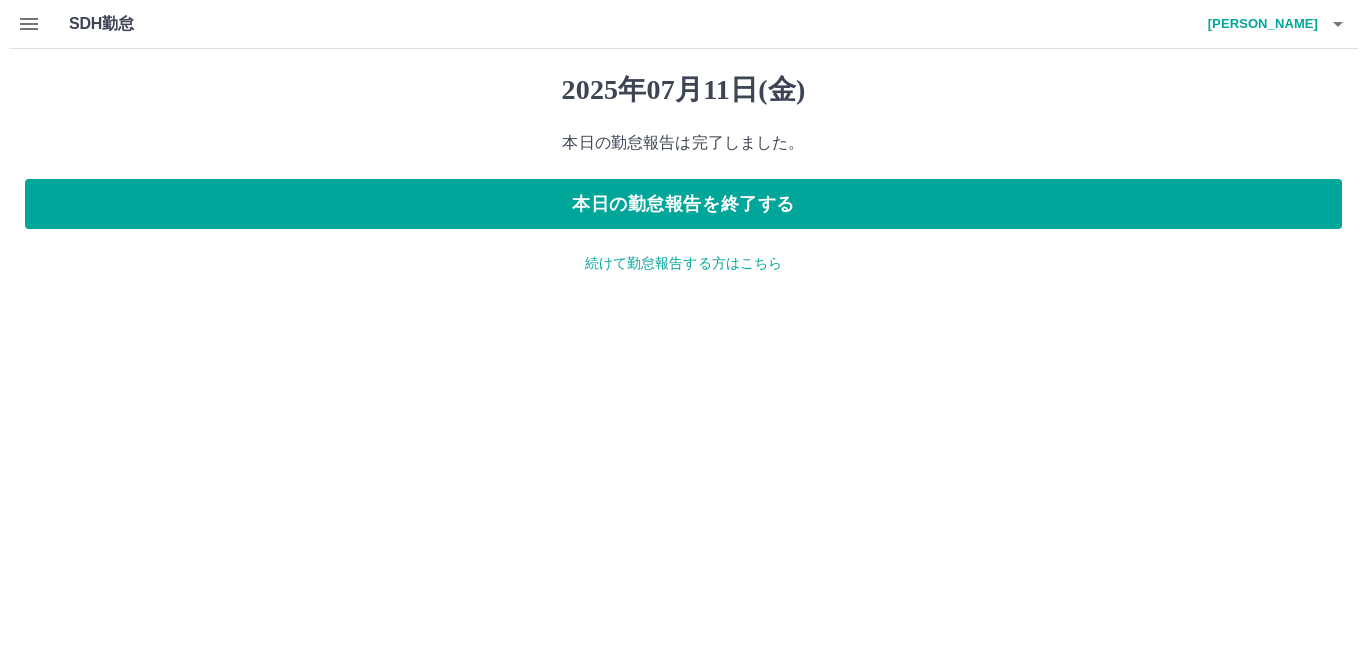 scroll, scrollTop: 0, scrollLeft: 0, axis: both 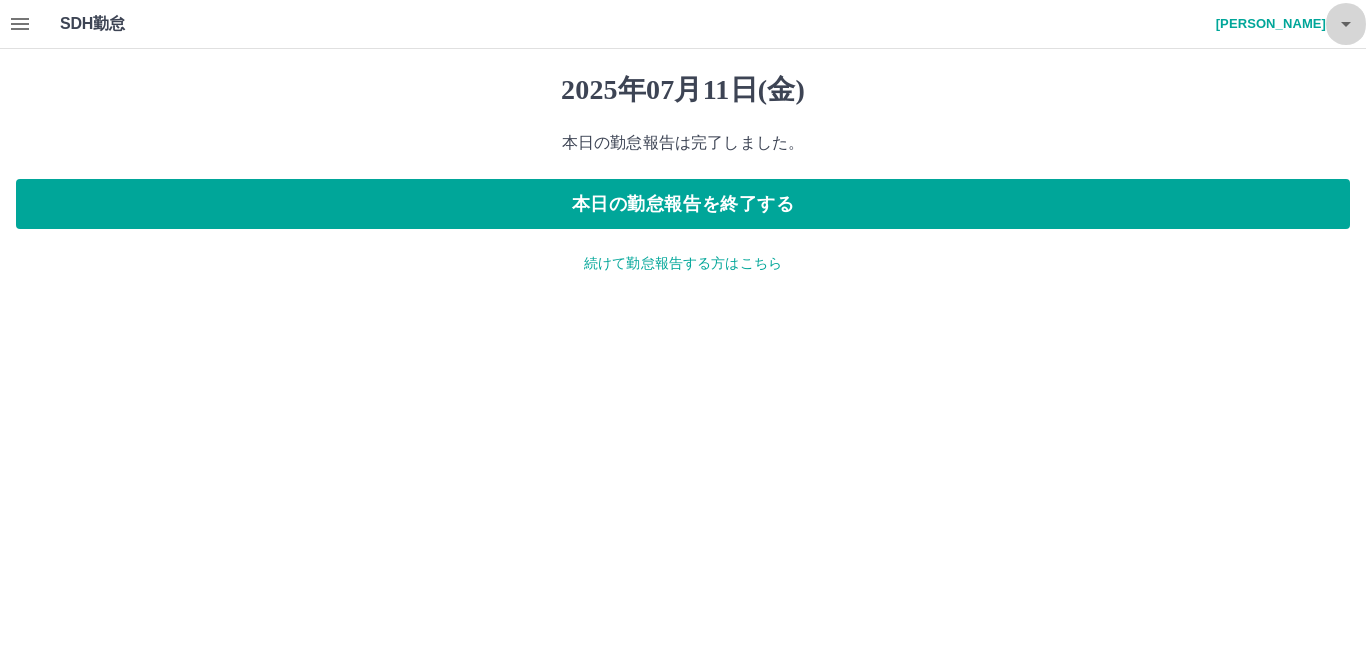 click 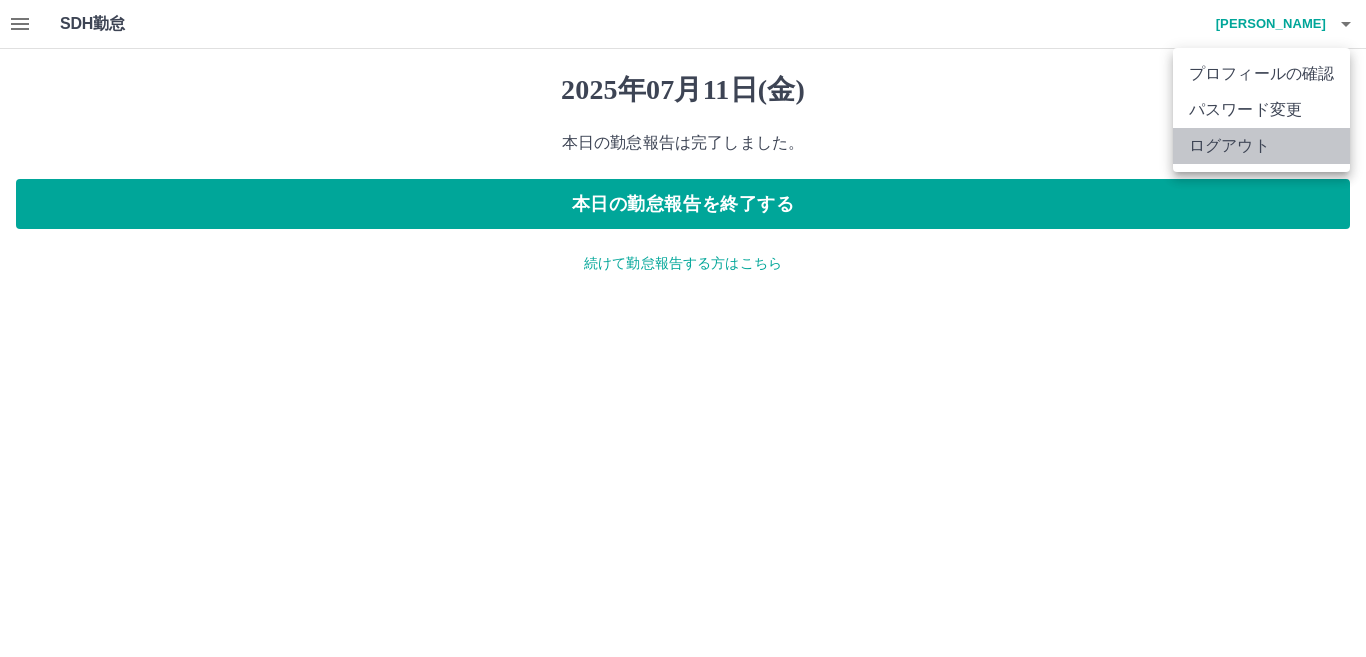 click on "ログアウト" at bounding box center [1261, 146] 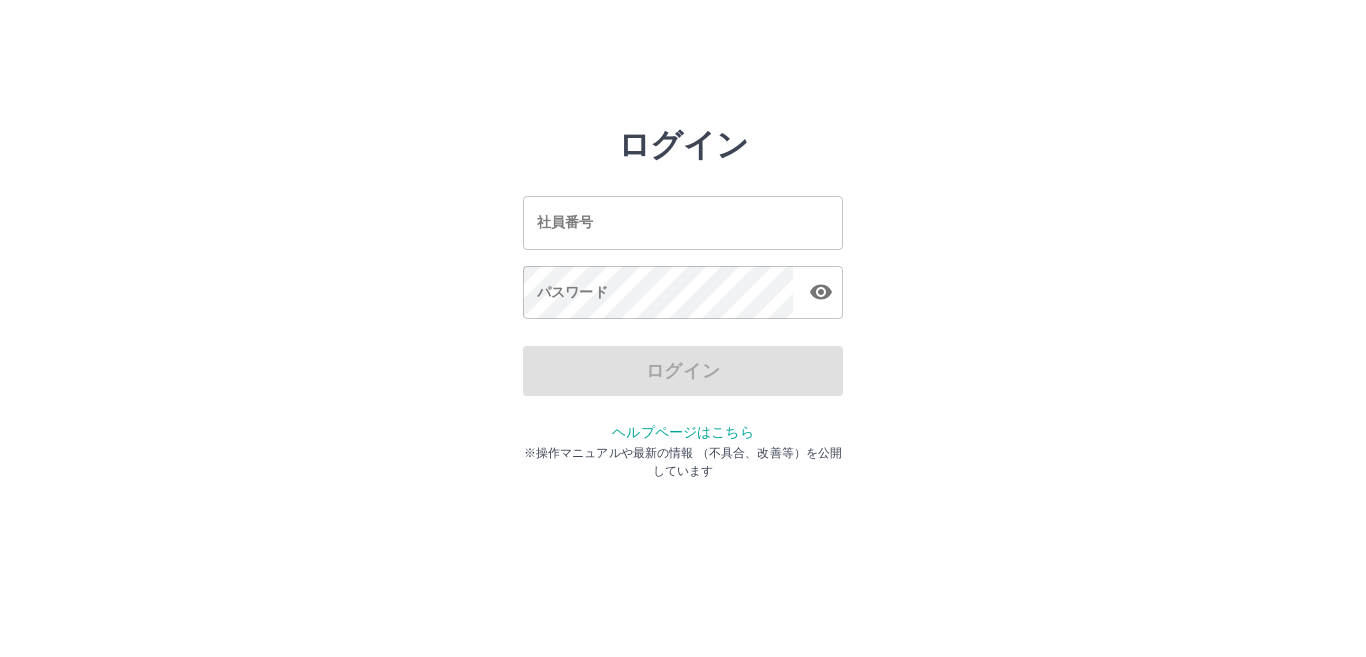scroll, scrollTop: 0, scrollLeft: 0, axis: both 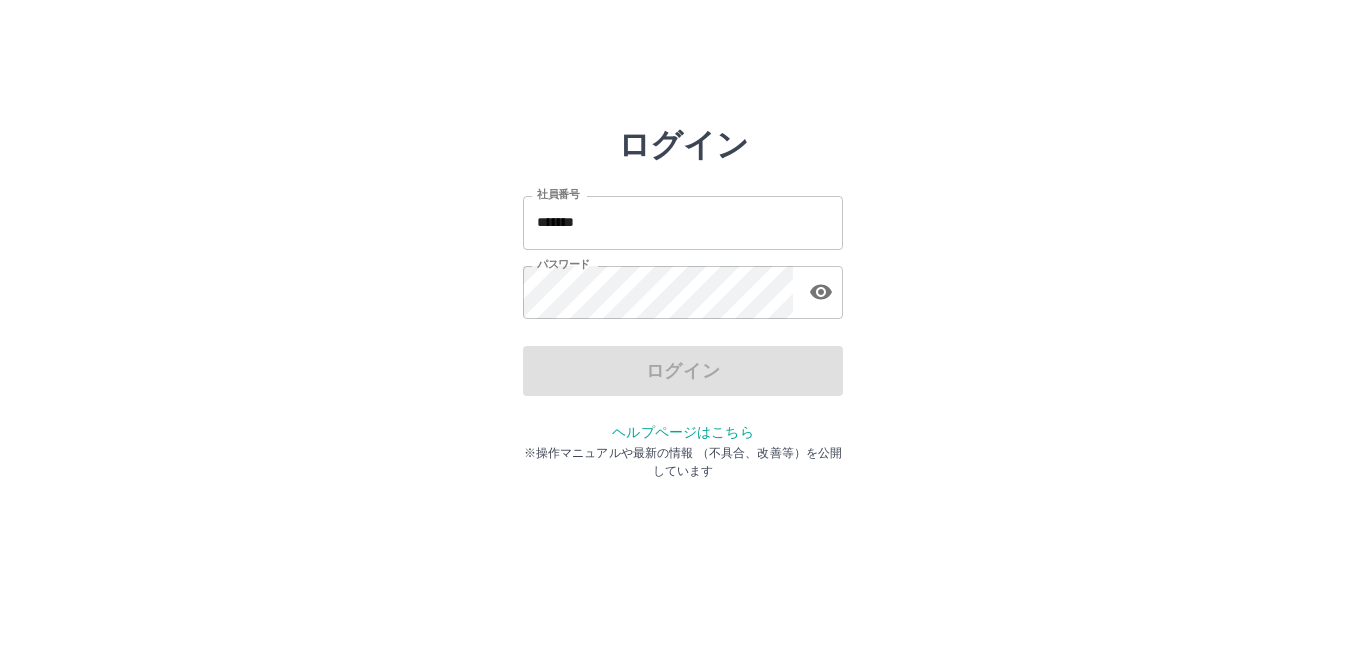 click on "*******" at bounding box center [683, 222] 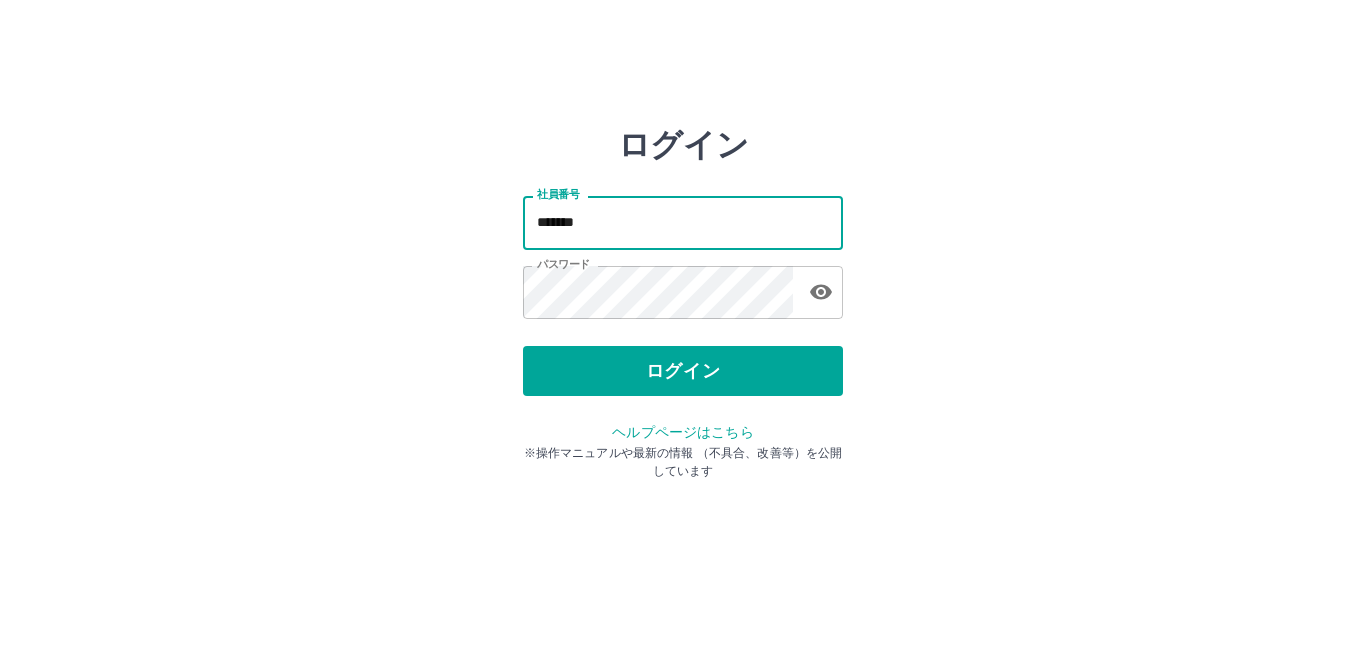 type on "*******" 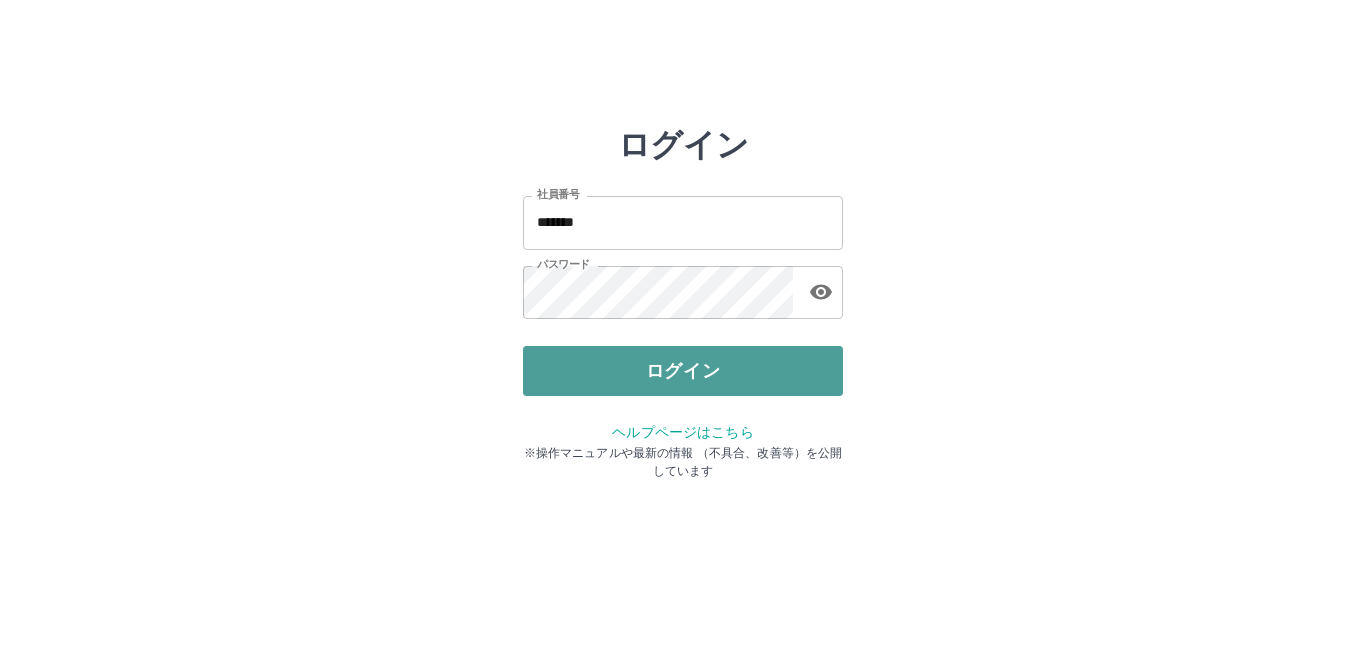 click on "ログイン" at bounding box center [683, 371] 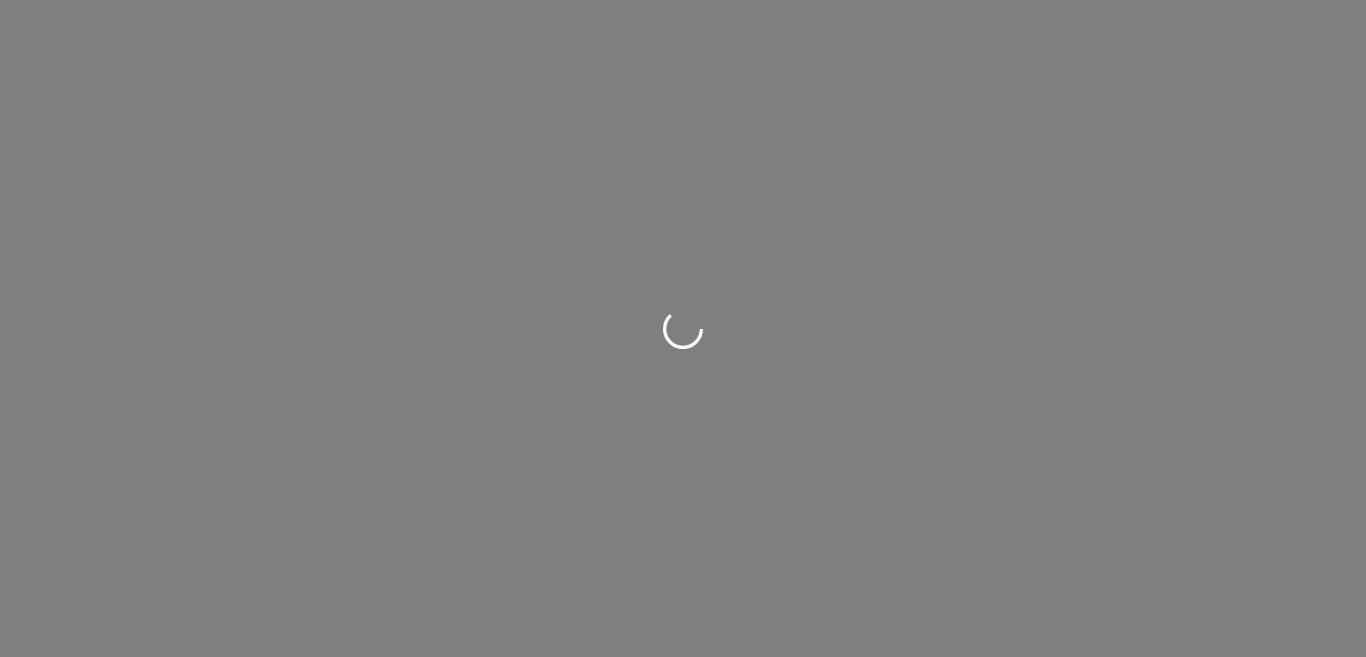 scroll, scrollTop: 0, scrollLeft: 0, axis: both 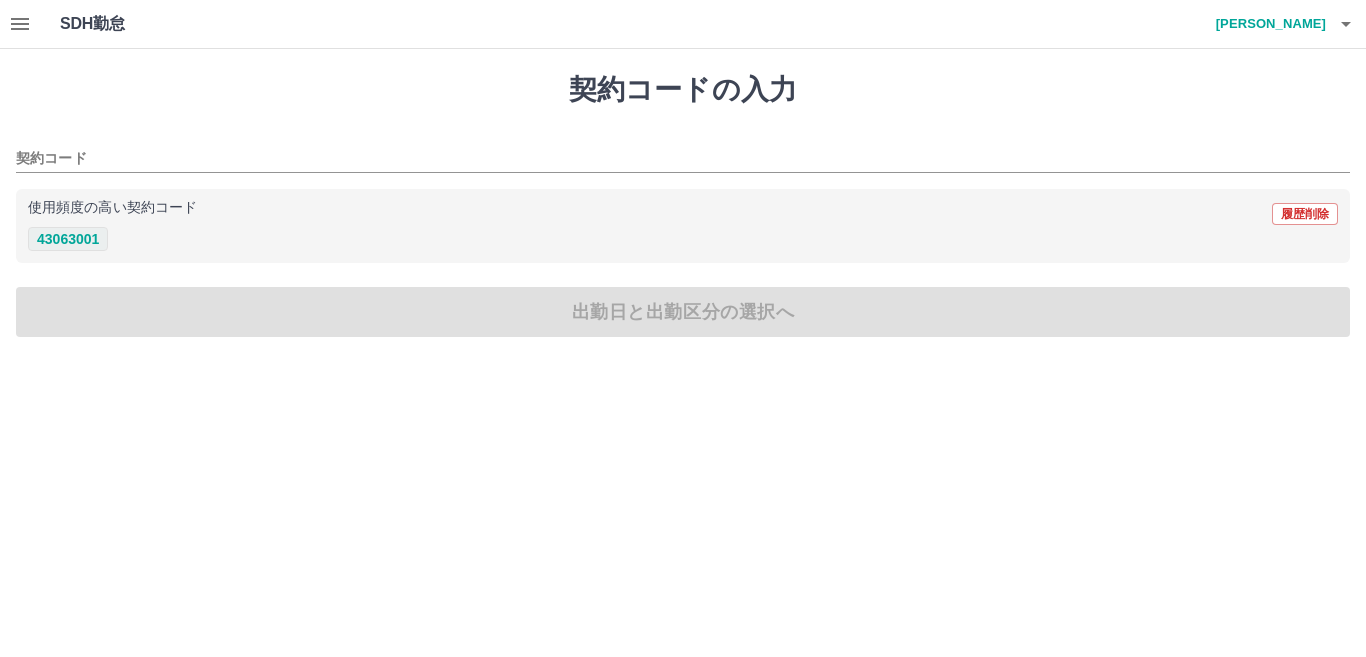 click on "43063001" at bounding box center (68, 239) 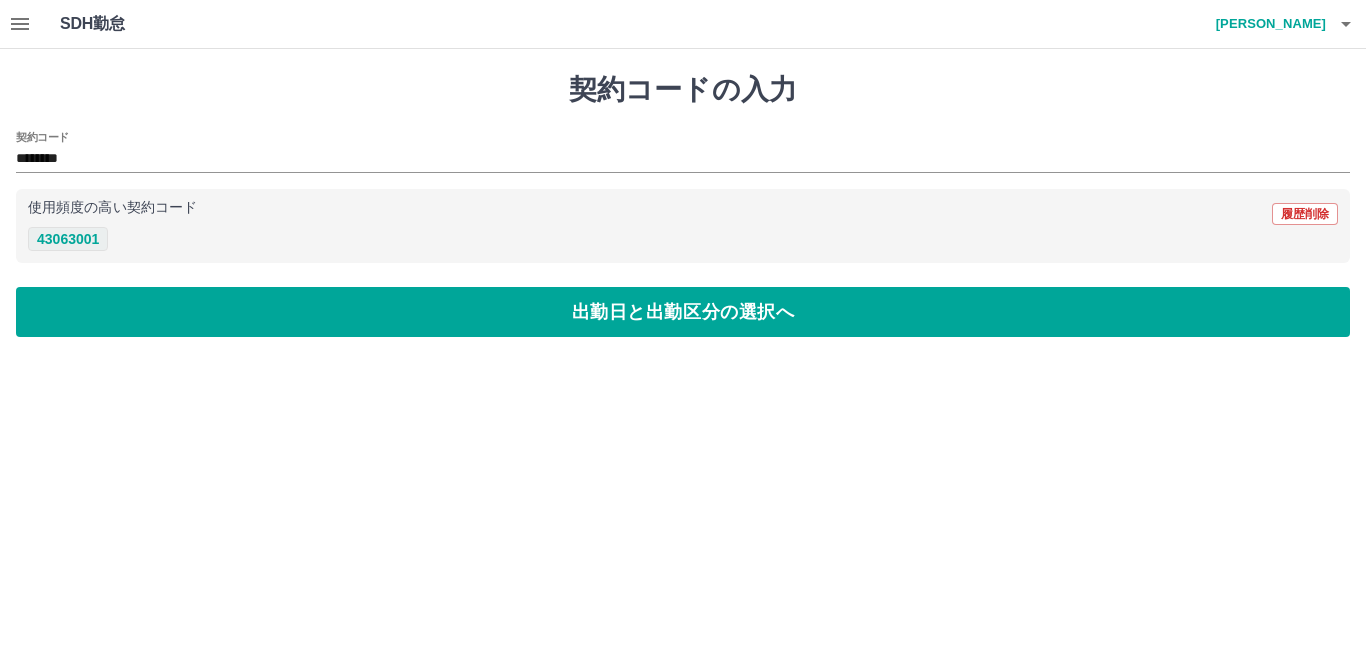 type on "********" 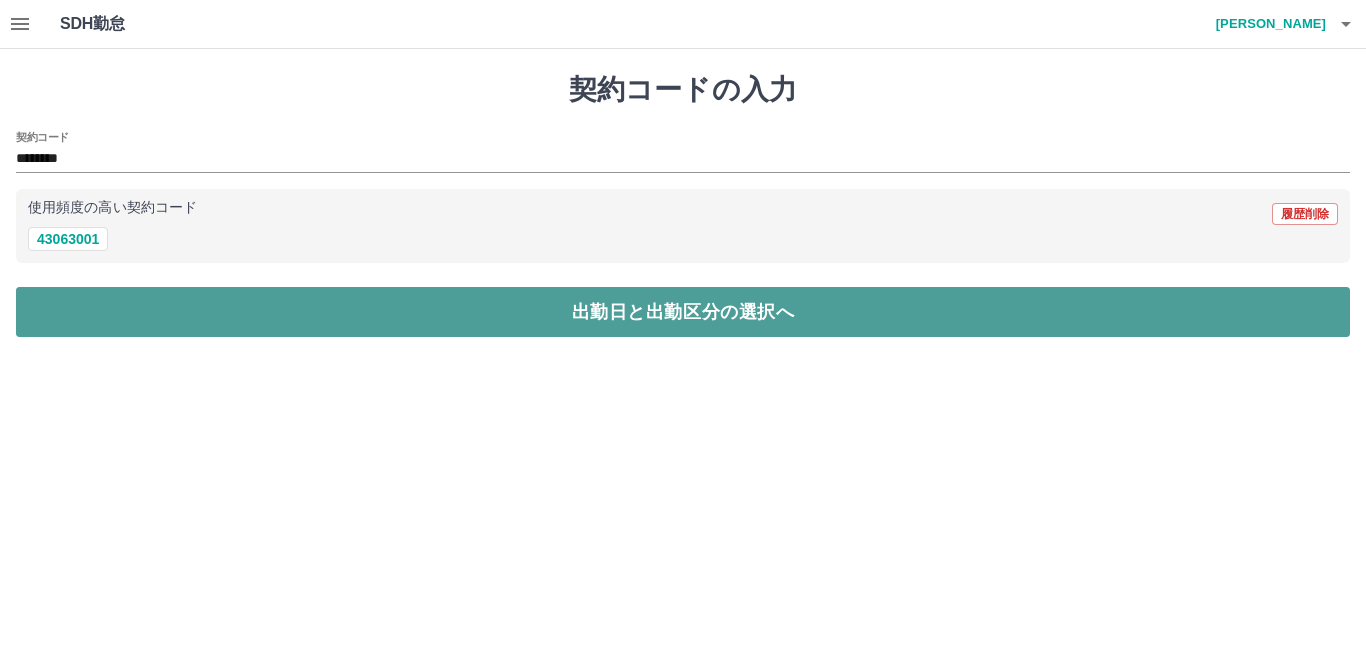 click on "出勤日と出勤区分の選択へ" at bounding box center (683, 312) 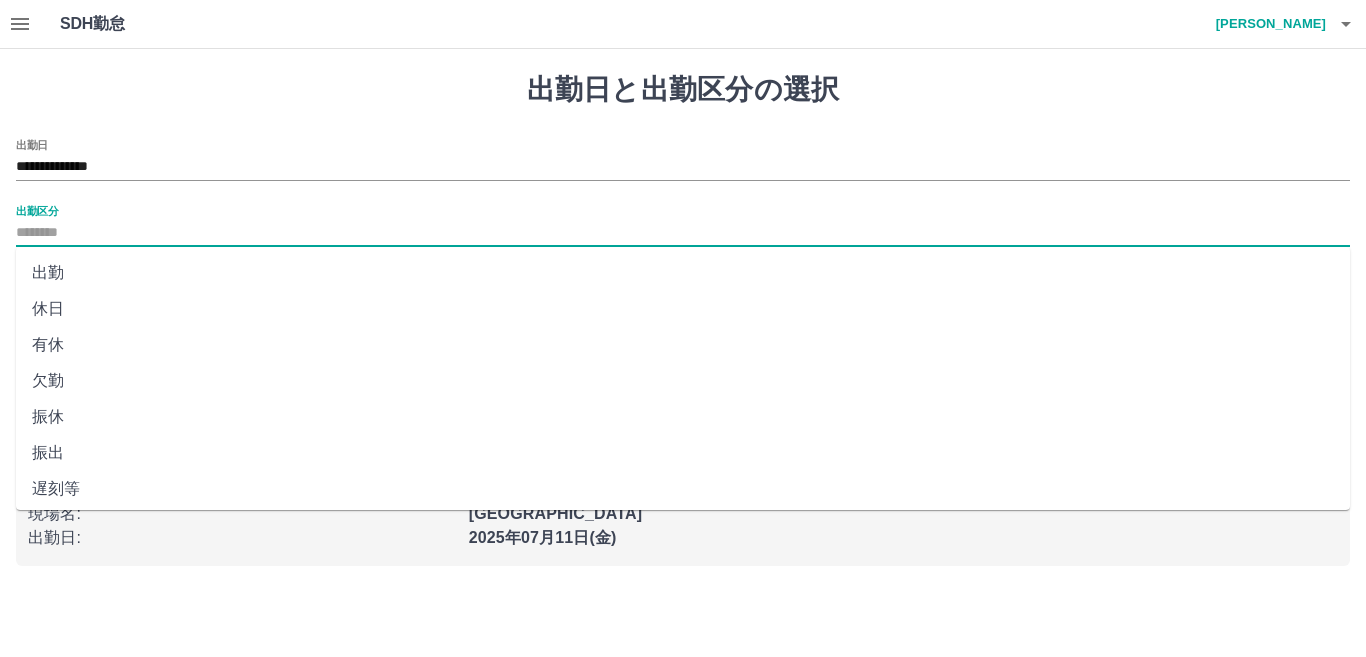 click on "出勤区分" at bounding box center [683, 233] 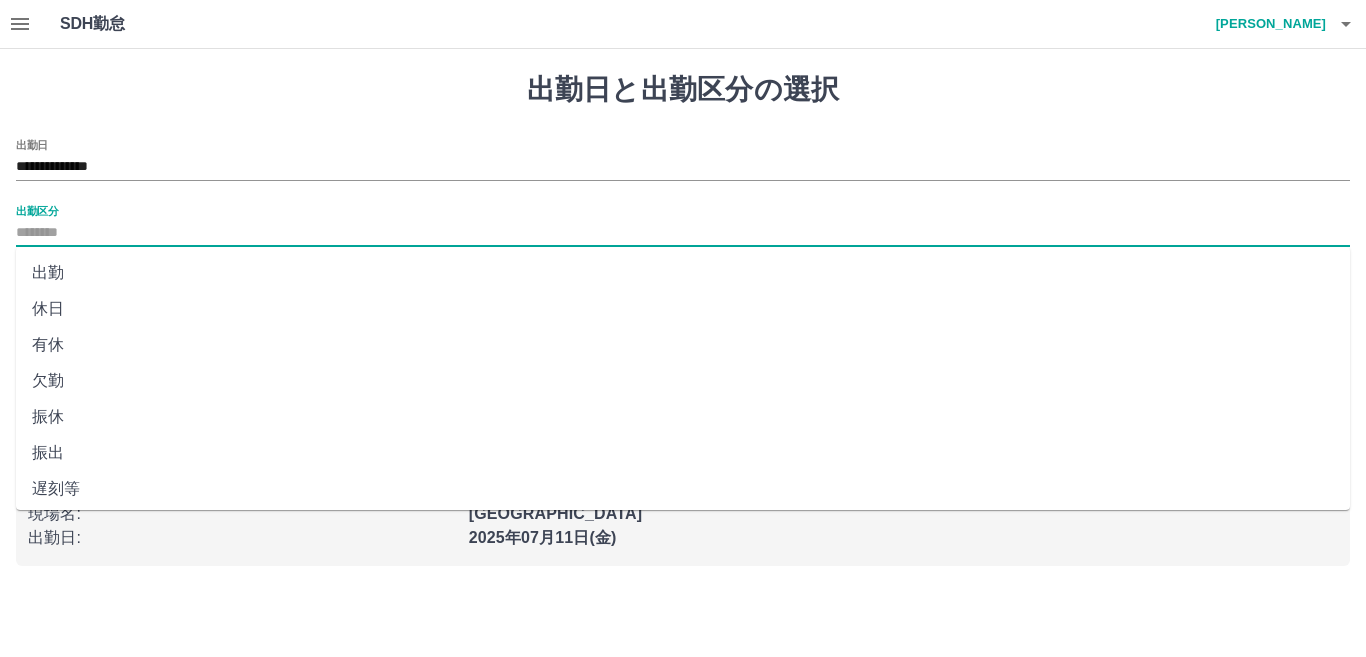 click on "休日" at bounding box center (683, 309) 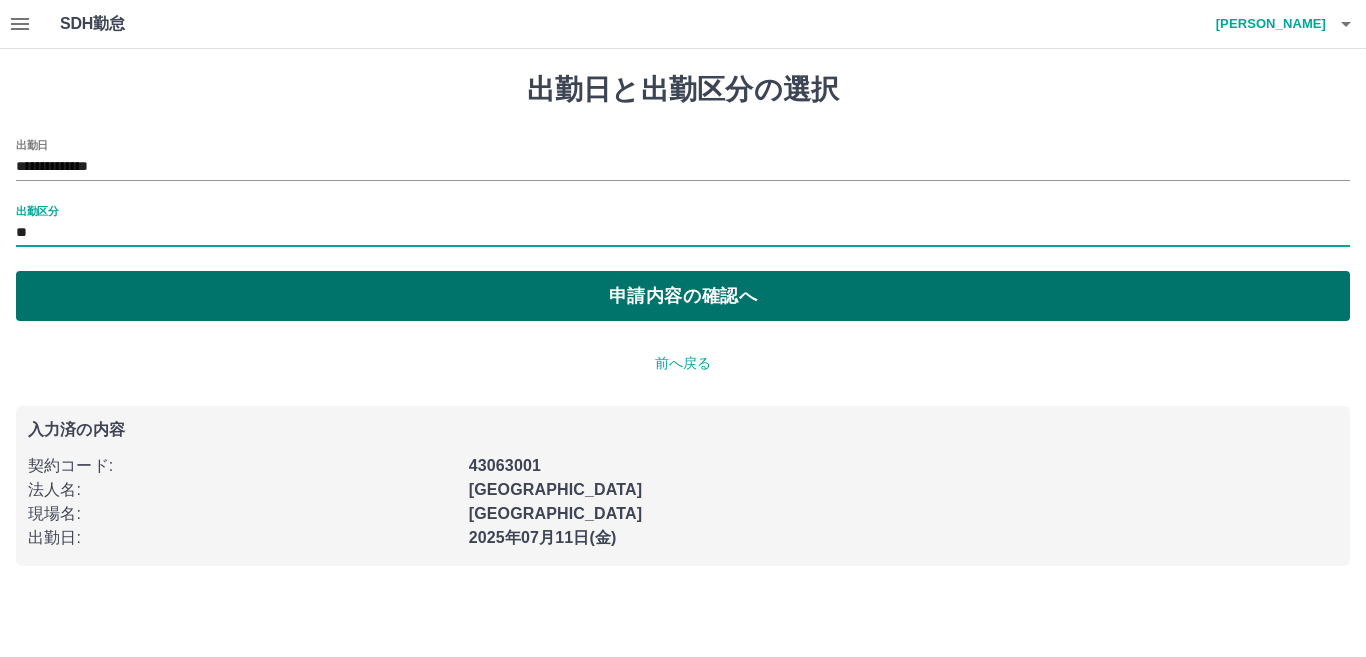 click on "申請内容の確認へ" at bounding box center [683, 296] 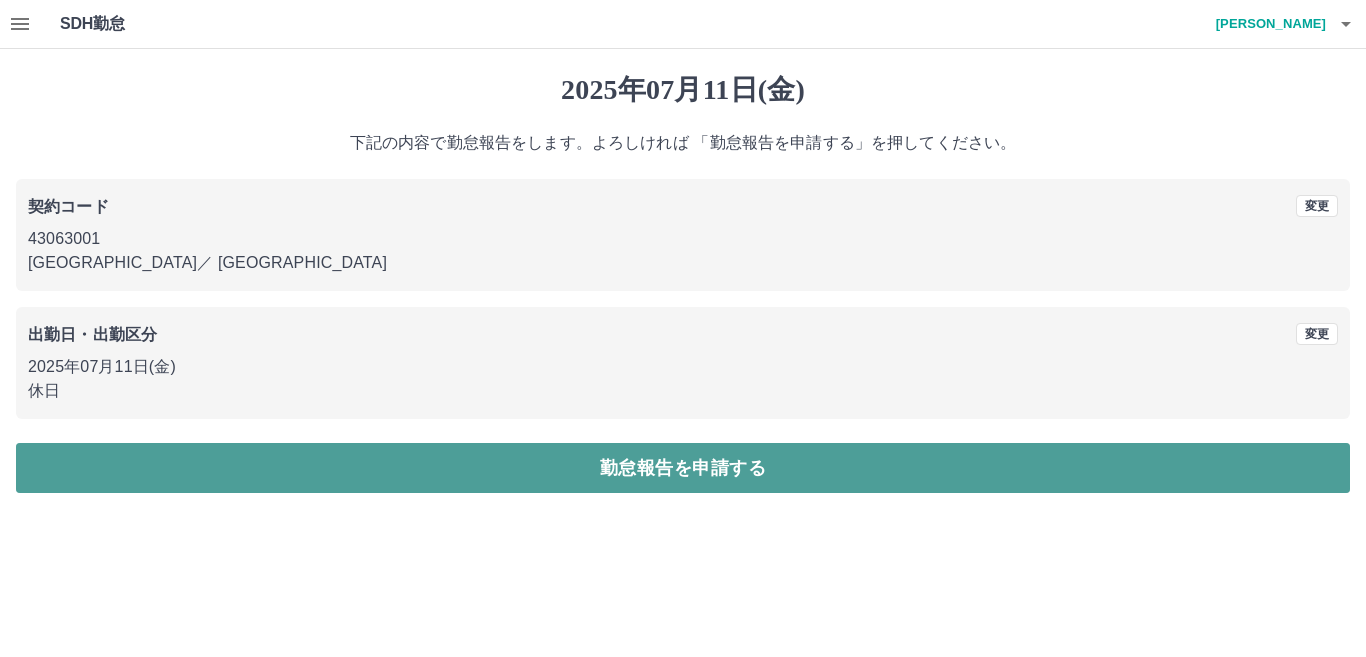 click on "勤怠報告を申請する" at bounding box center [683, 468] 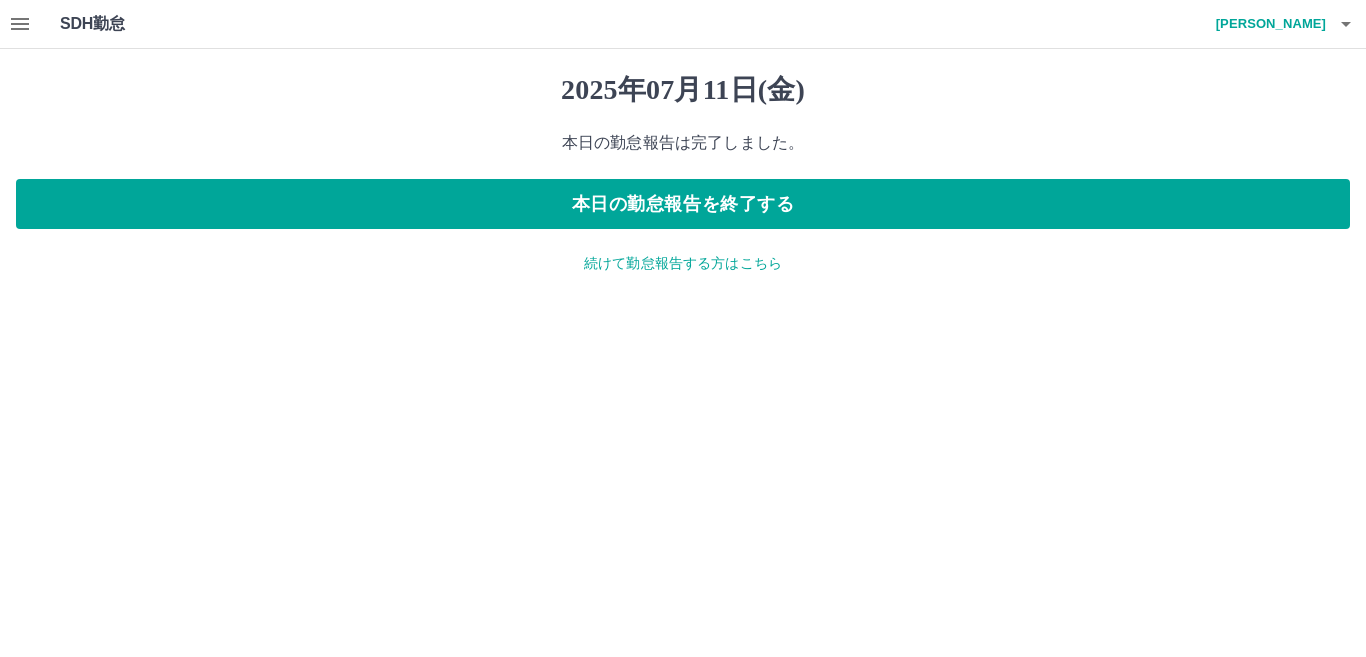 click 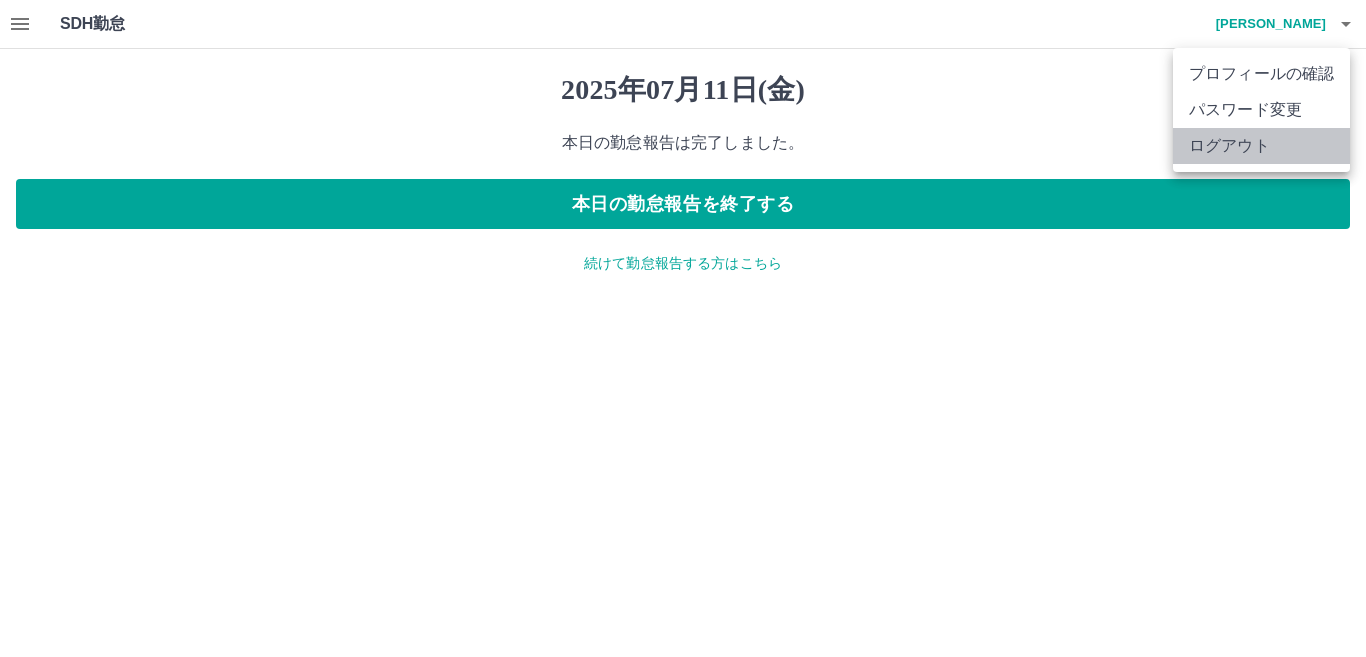 click on "ログアウト" at bounding box center [1261, 146] 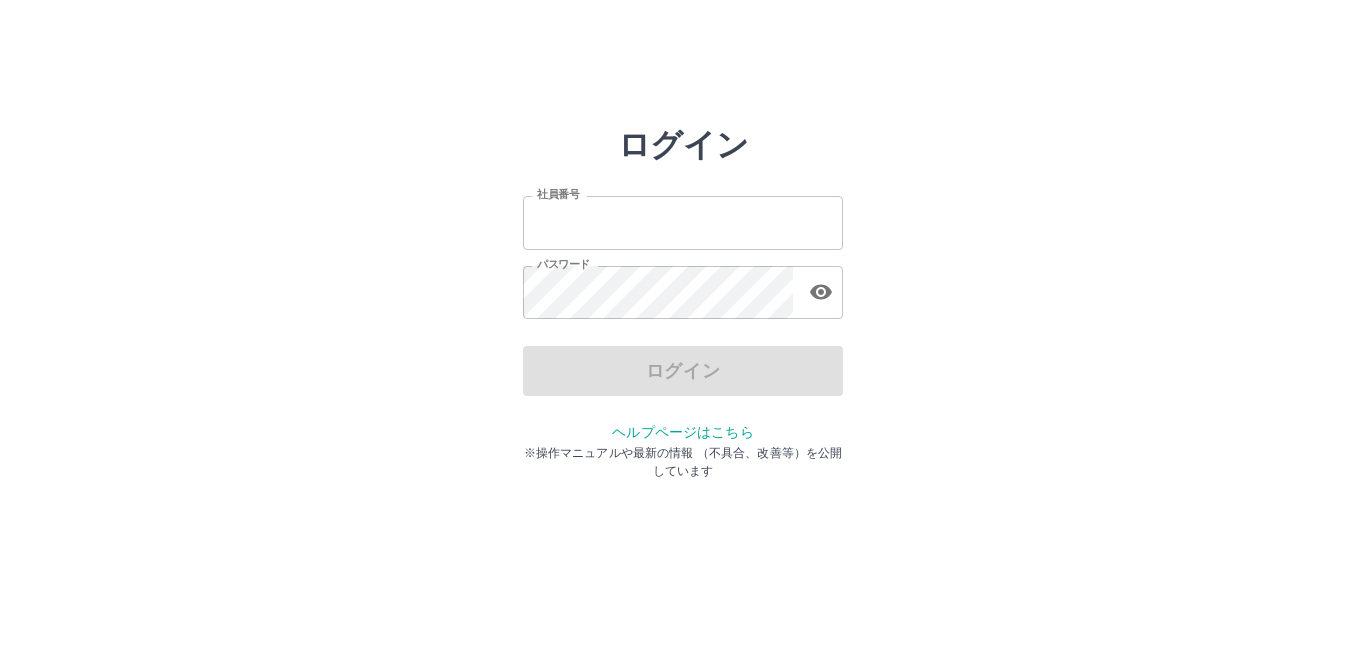 scroll, scrollTop: 0, scrollLeft: 0, axis: both 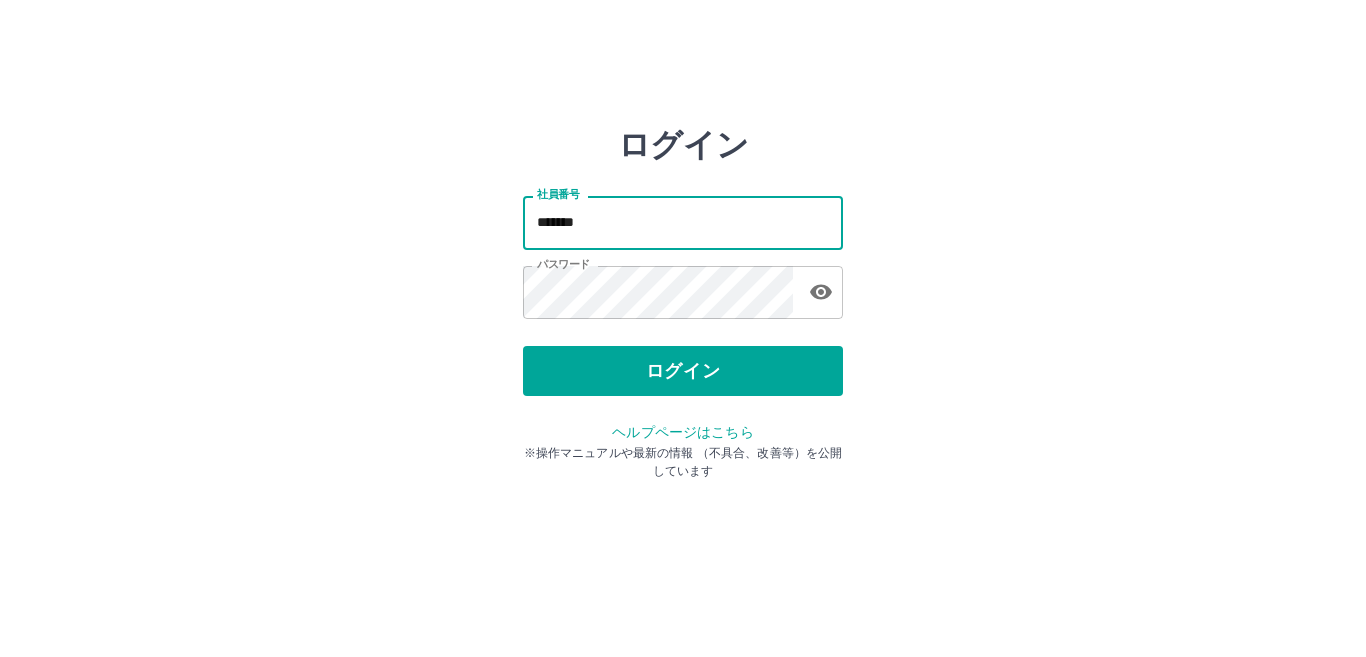 click on "*******" at bounding box center (683, 222) 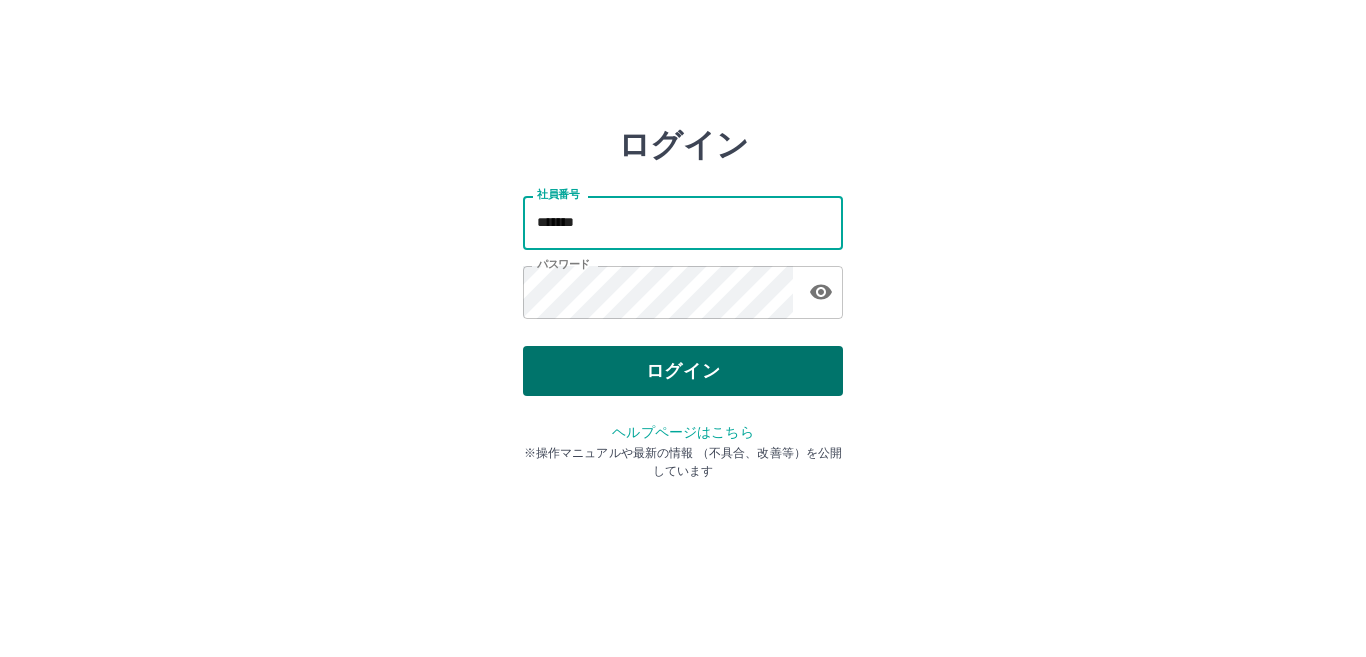 type on "*******" 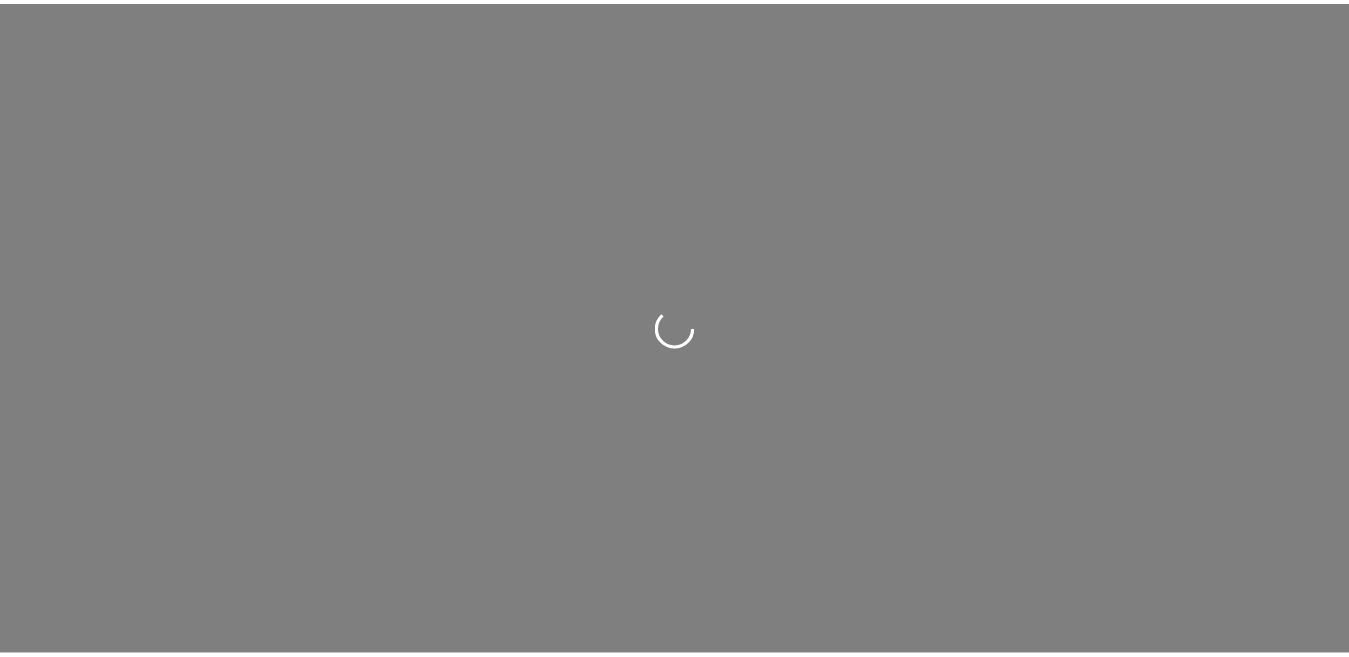 scroll, scrollTop: 0, scrollLeft: 0, axis: both 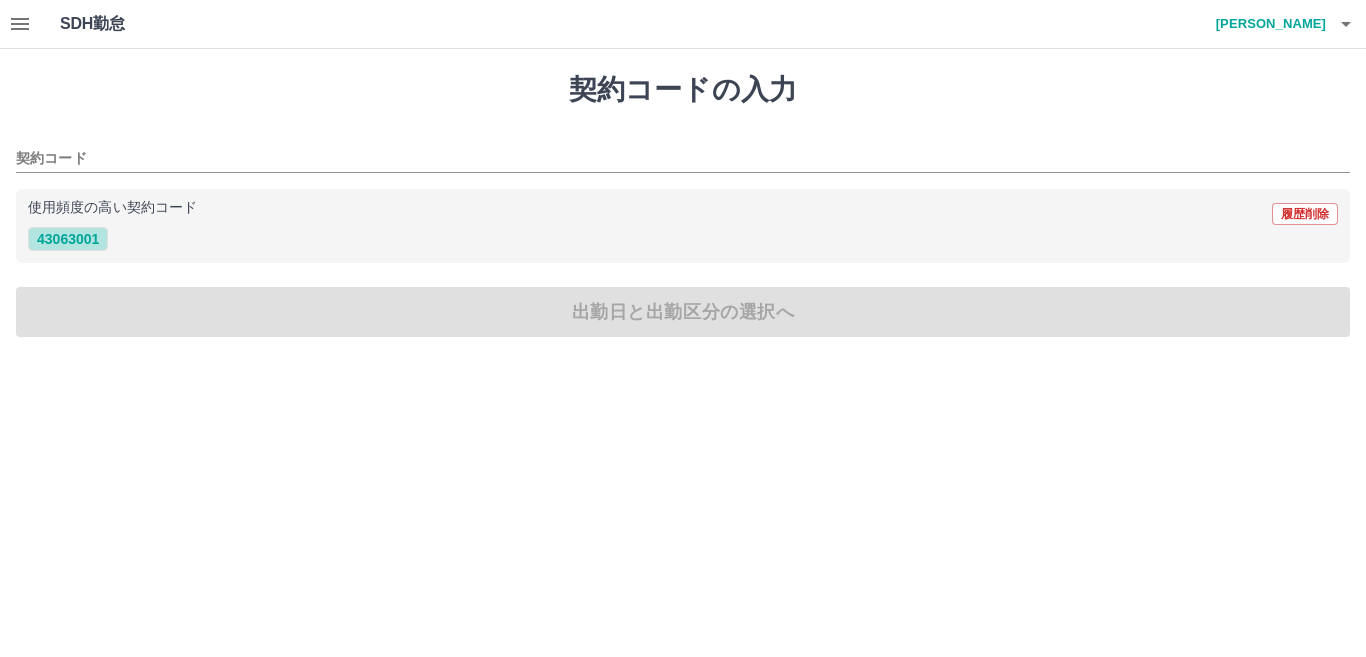 drag, startPoint x: 64, startPoint y: 237, endPoint x: 99, endPoint y: 269, distance: 47.423622 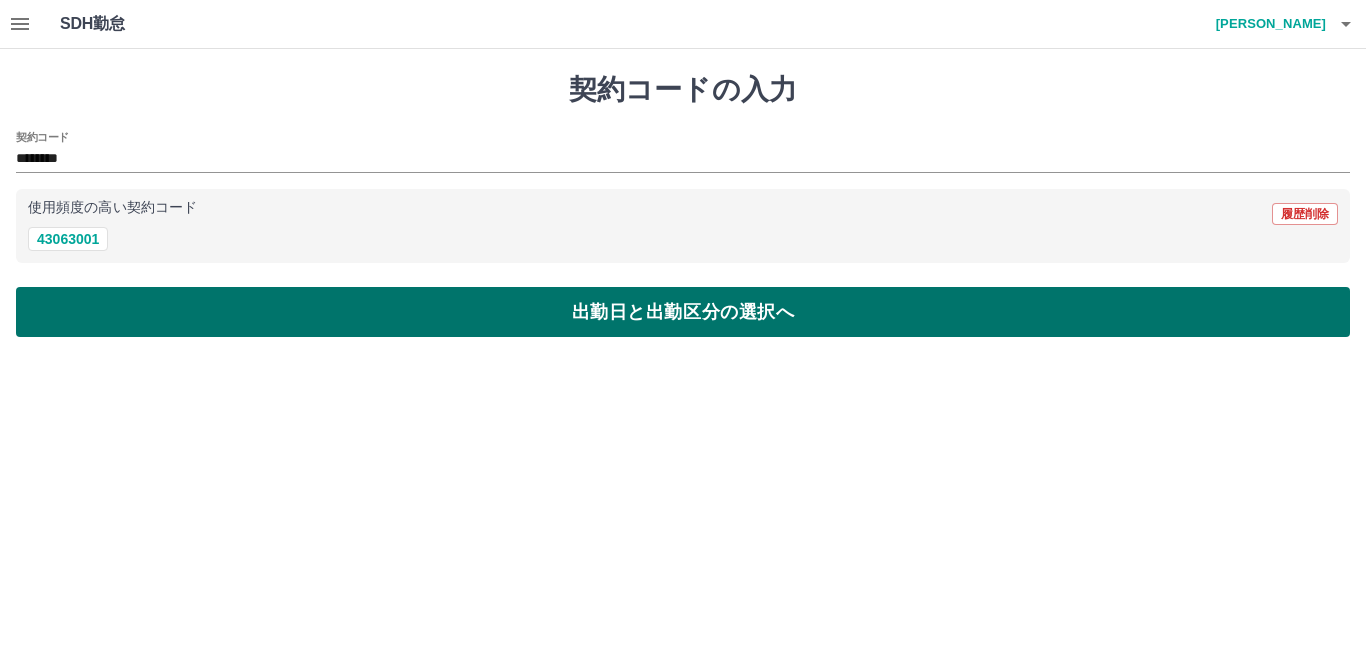 click on "出勤日と出勤区分の選択へ" at bounding box center (683, 312) 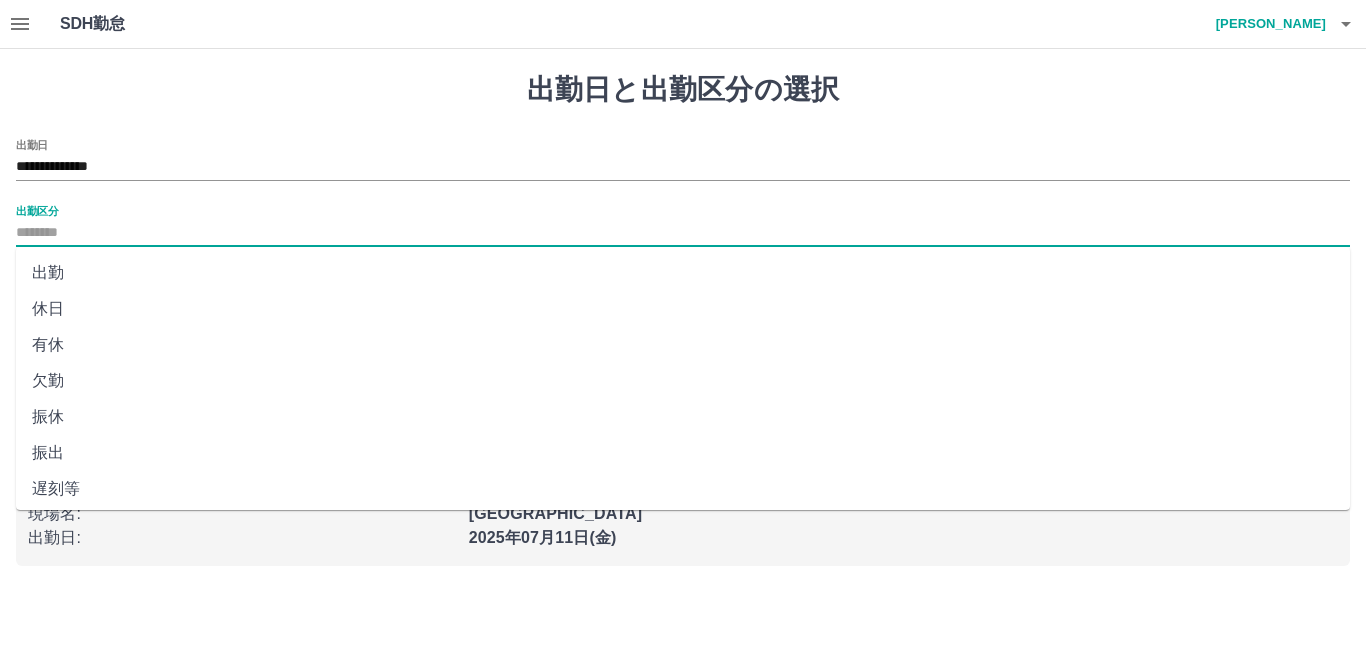 click on "出勤区分" at bounding box center [683, 233] 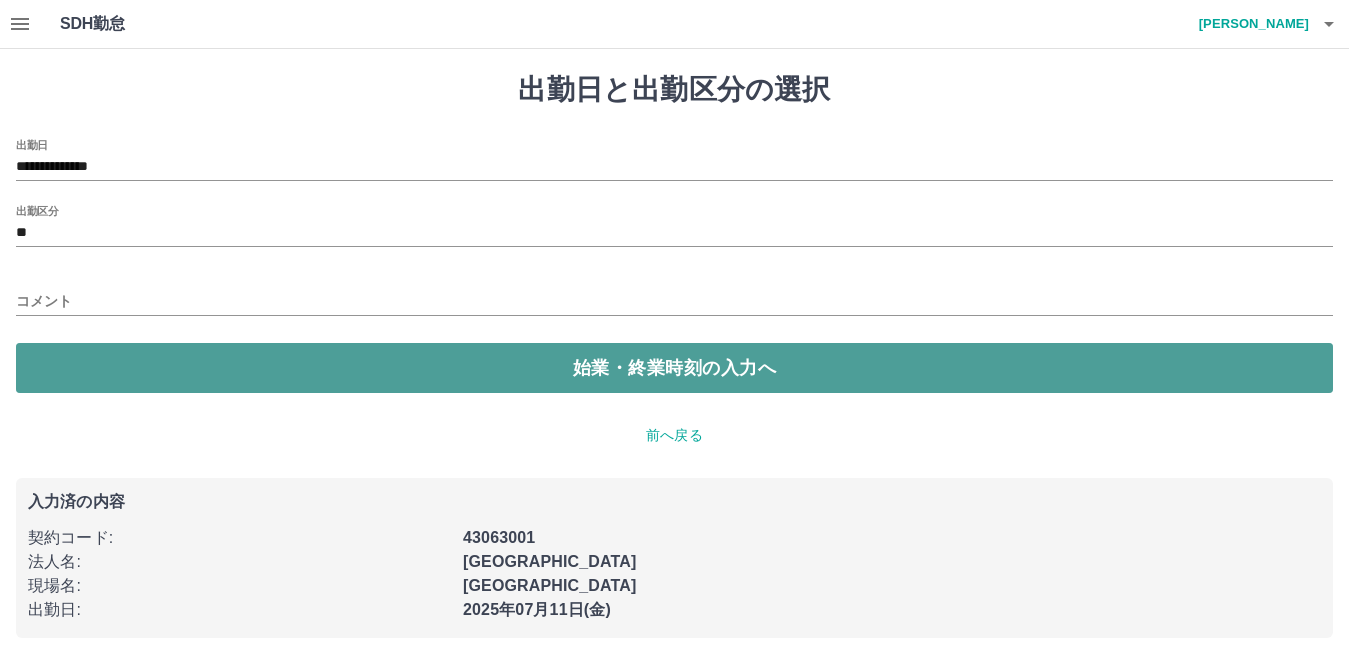 click on "始業・終業時刻の入力へ" at bounding box center [674, 368] 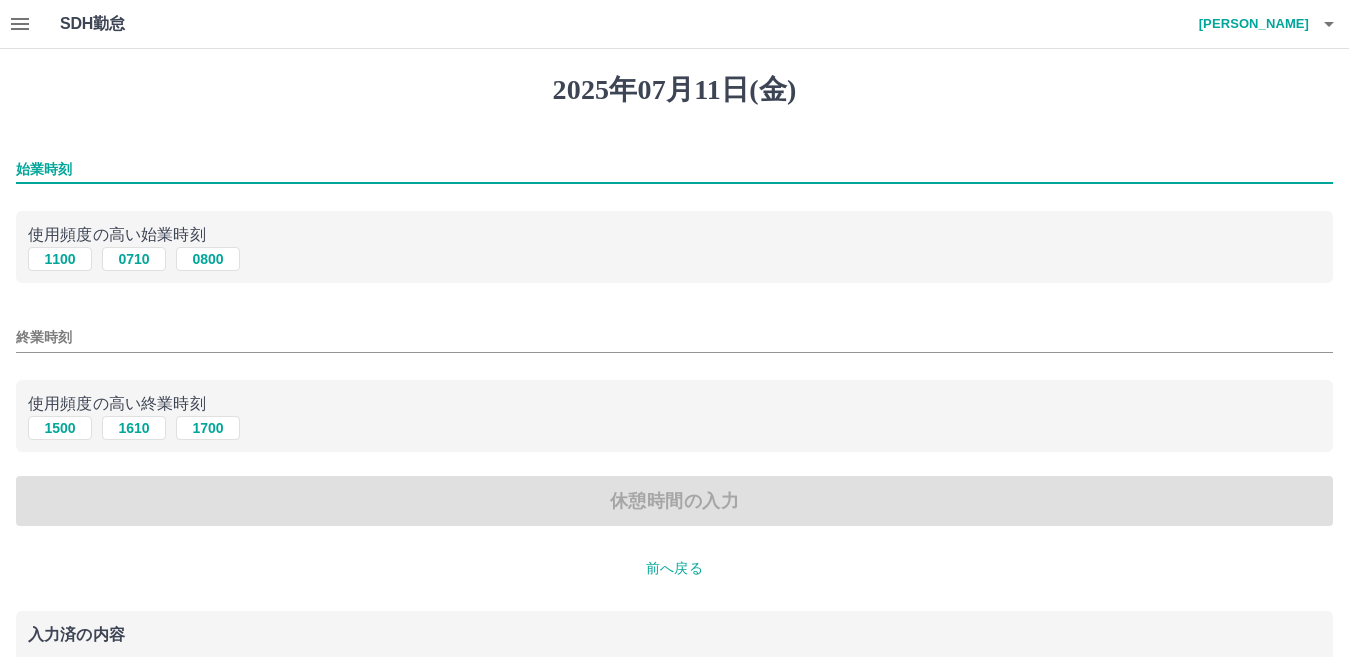 click on "始業時刻" at bounding box center [674, 169] 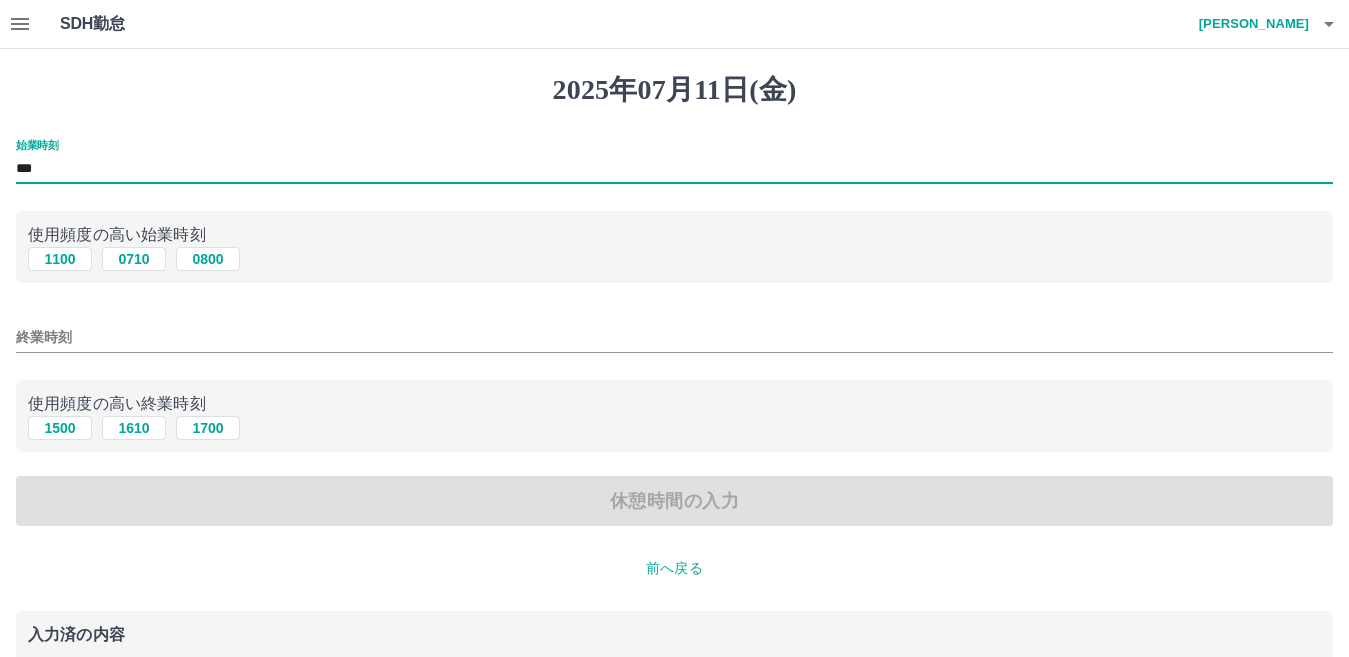 click on "終業時刻" at bounding box center (674, 337) 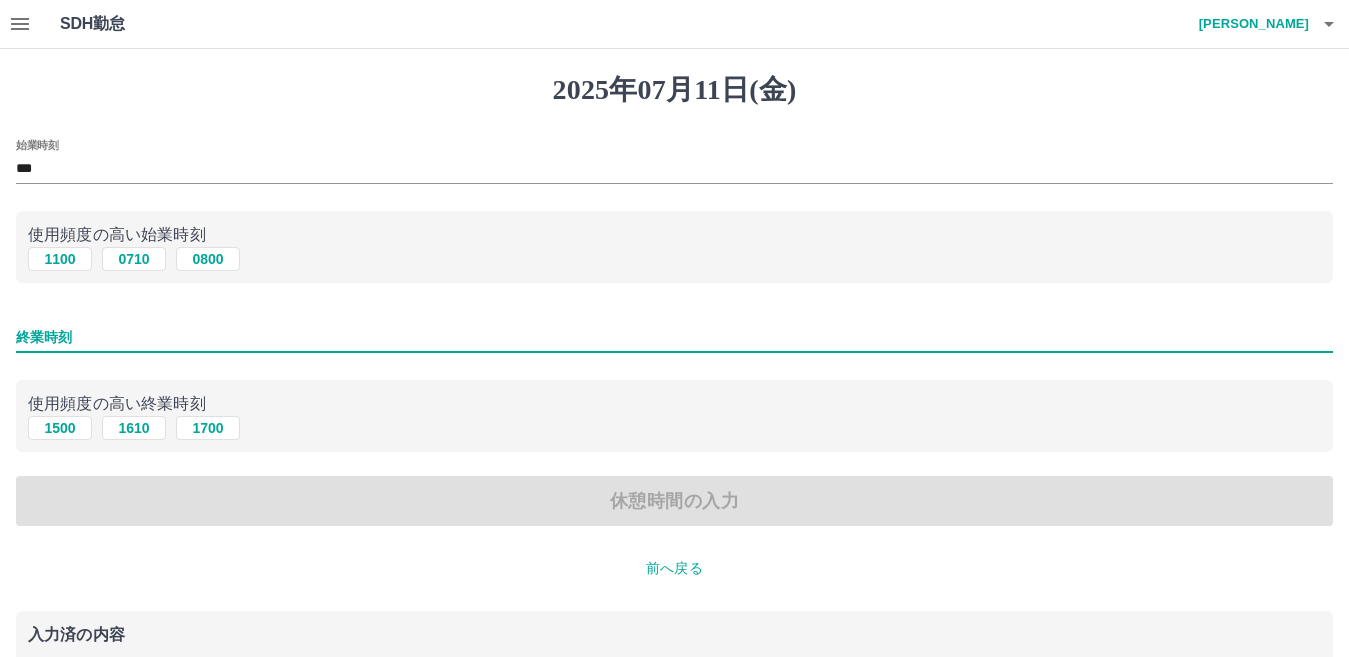 type on "****" 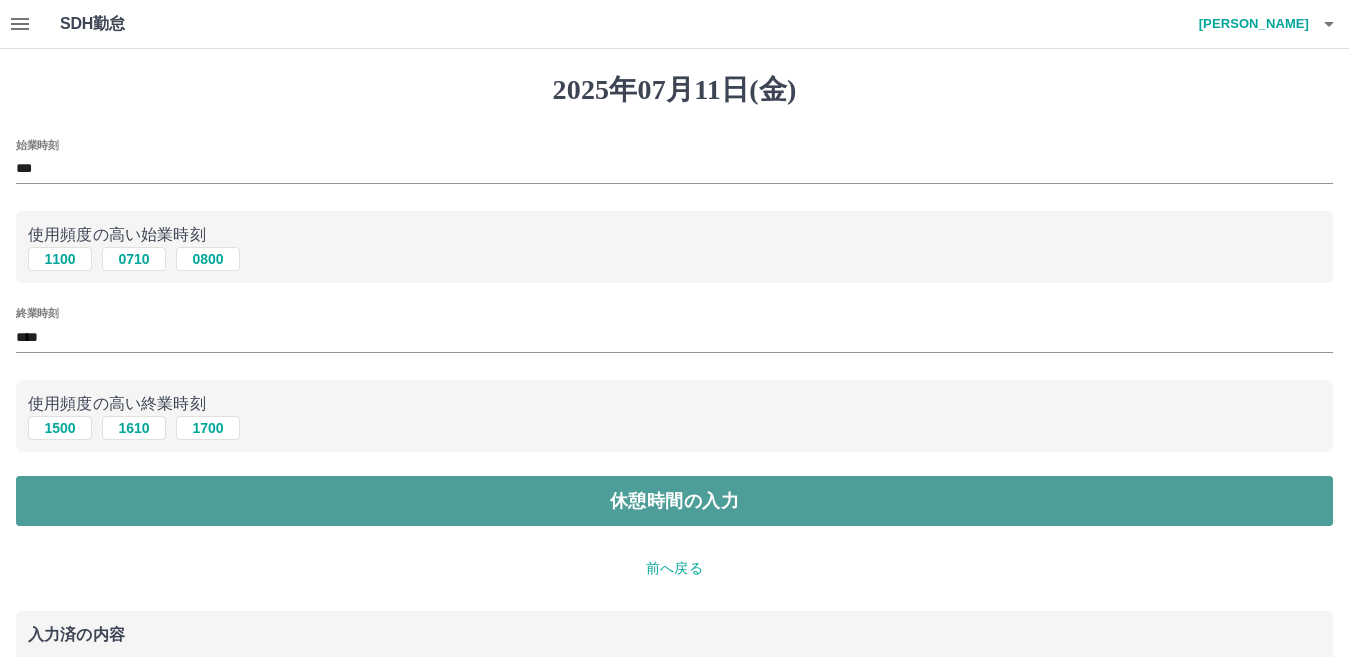 click on "休憩時間の入力" at bounding box center (674, 501) 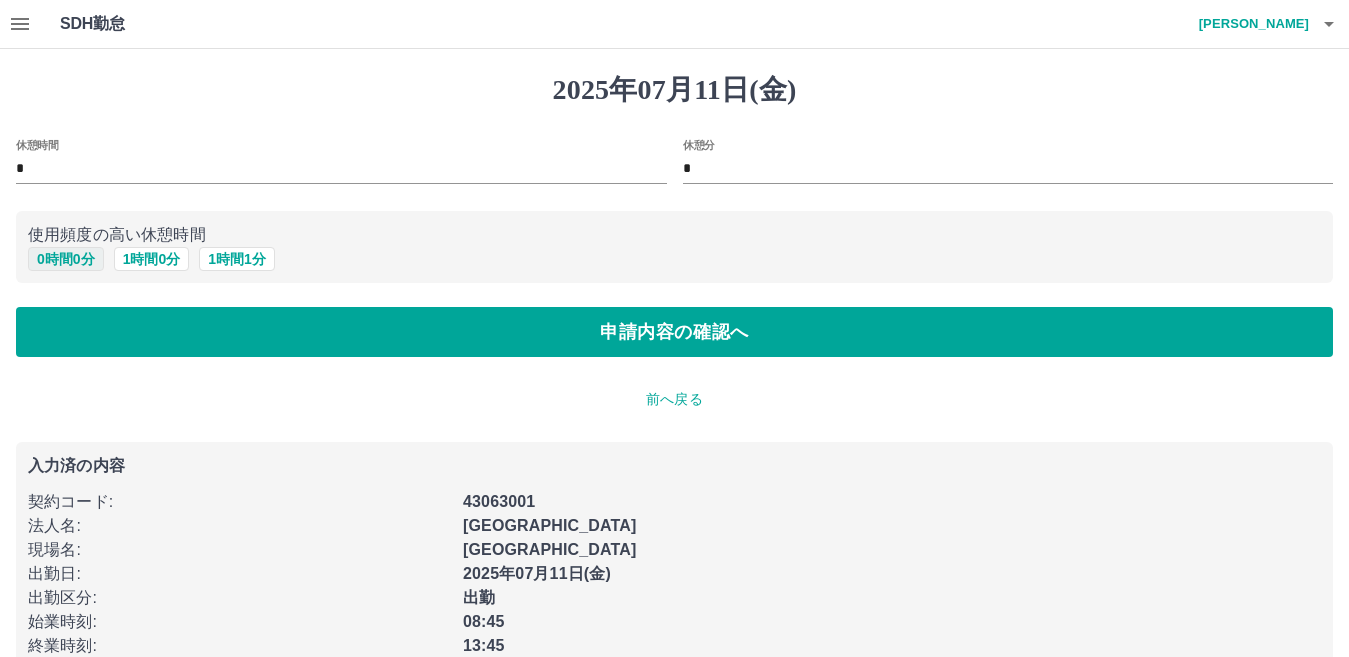 click on "0 時間 0 分" at bounding box center [66, 259] 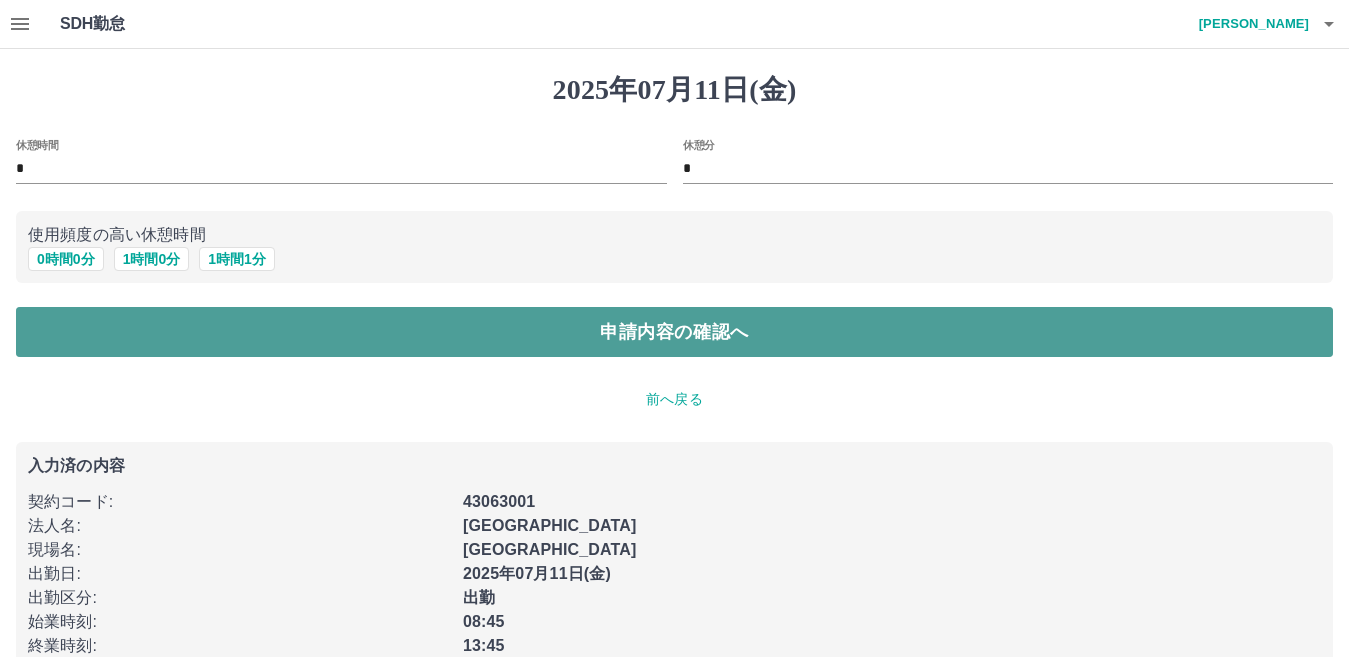 click on "申請内容の確認へ" at bounding box center [674, 332] 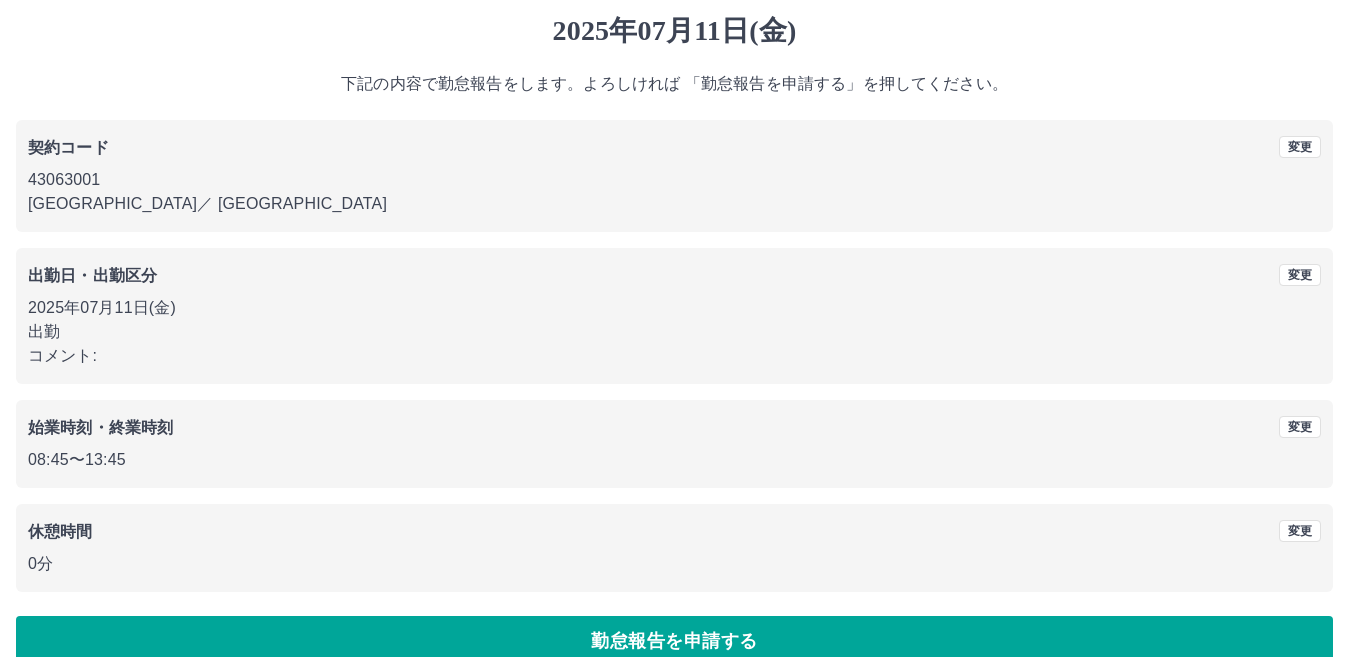 scroll, scrollTop: 92, scrollLeft: 0, axis: vertical 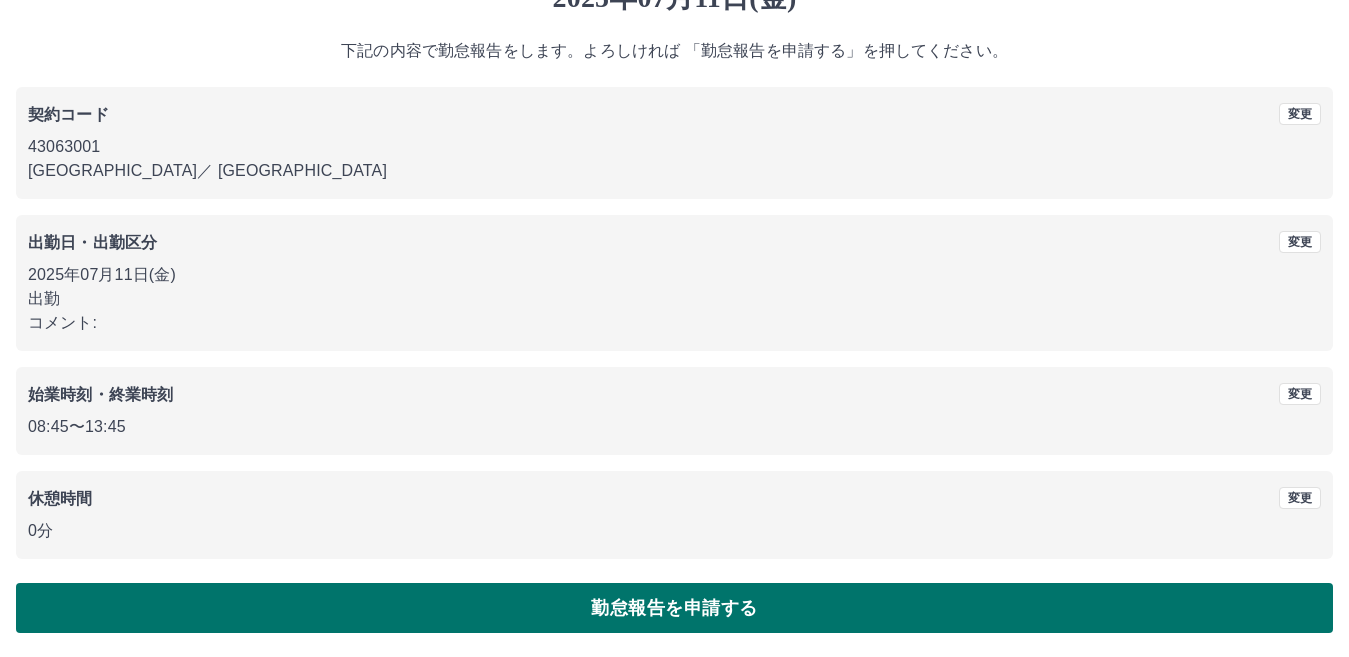click on "勤怠報告を申請する" at bounding box center (674, 608) 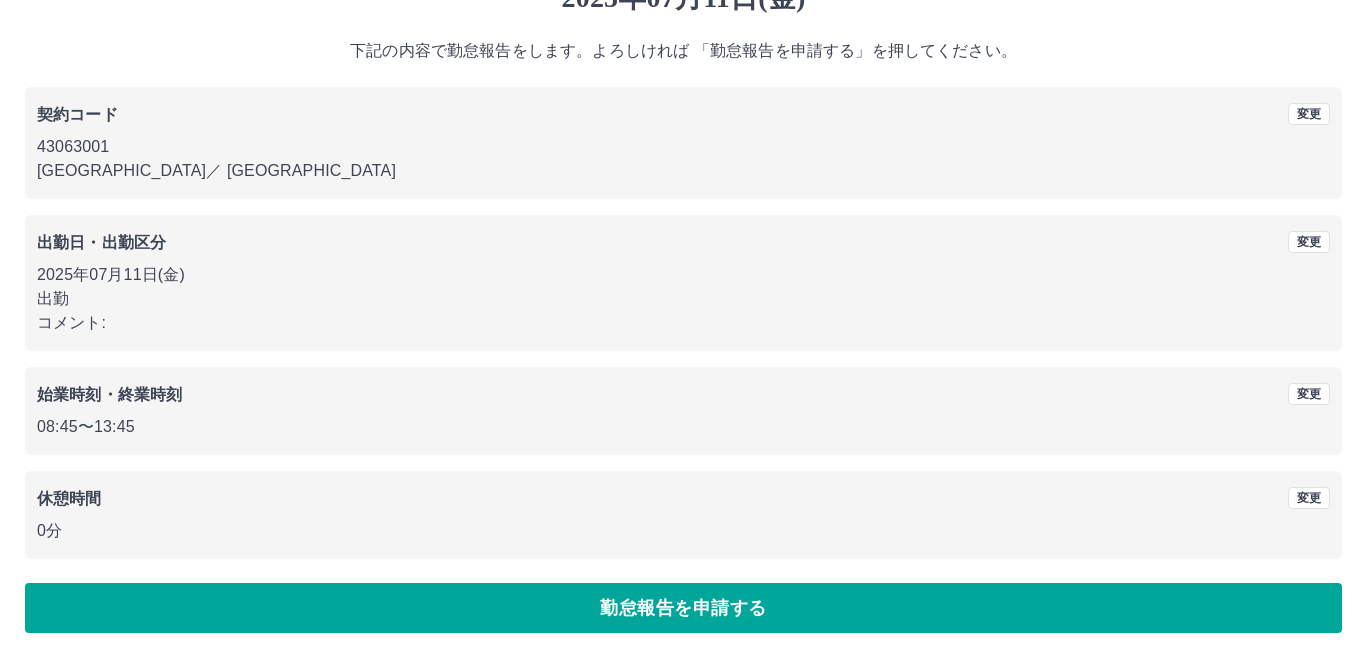 scroll, scrollTop: 0, scrollLeft: 0, axis: both 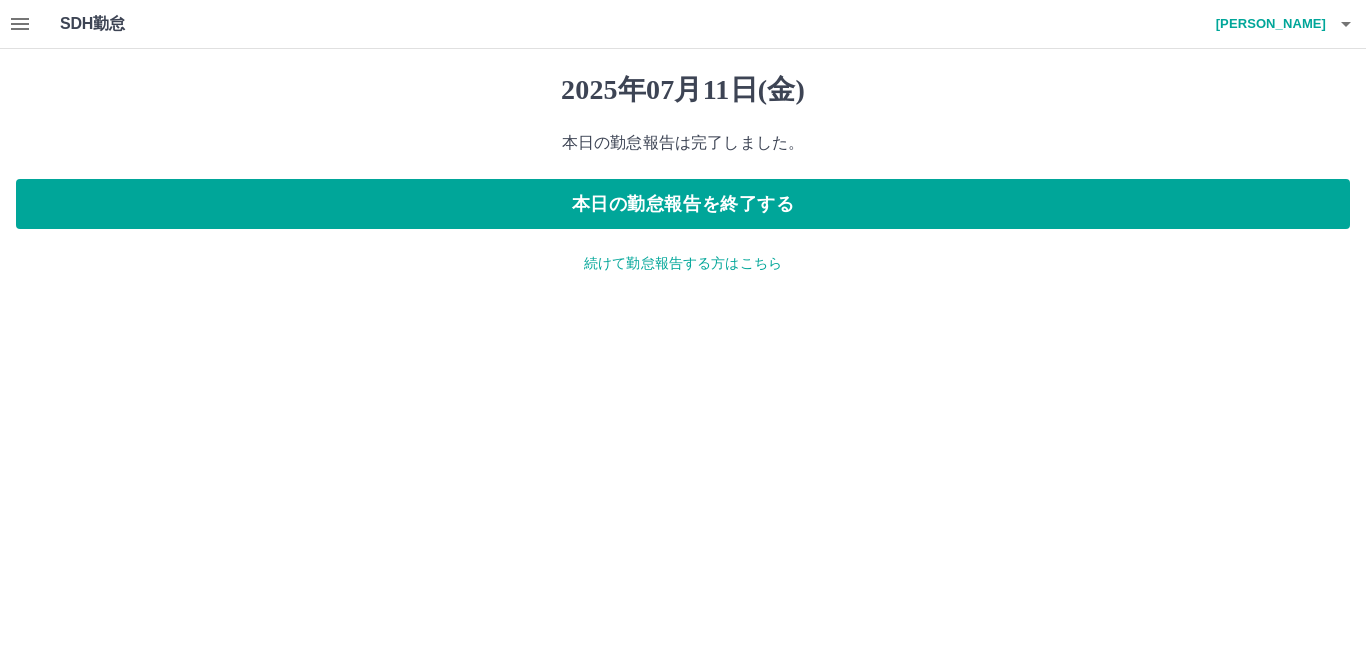 click 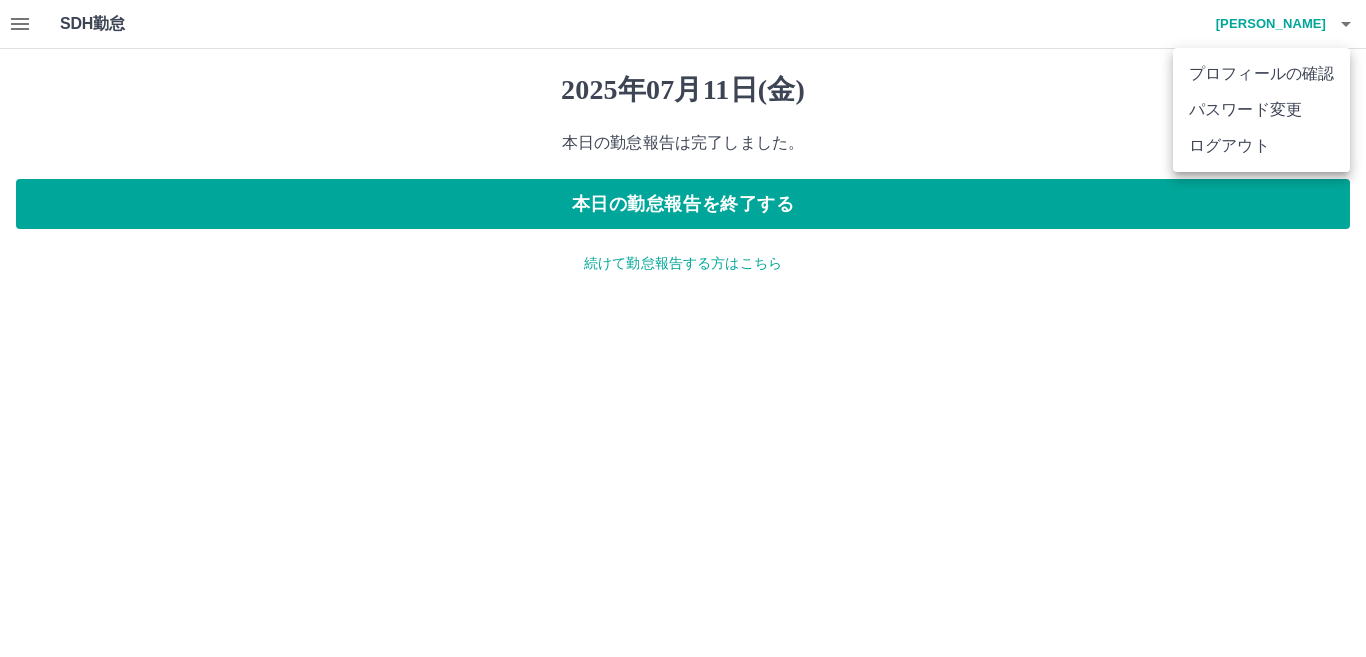 click on "ログアウト" at bounding box center [1261, 146] 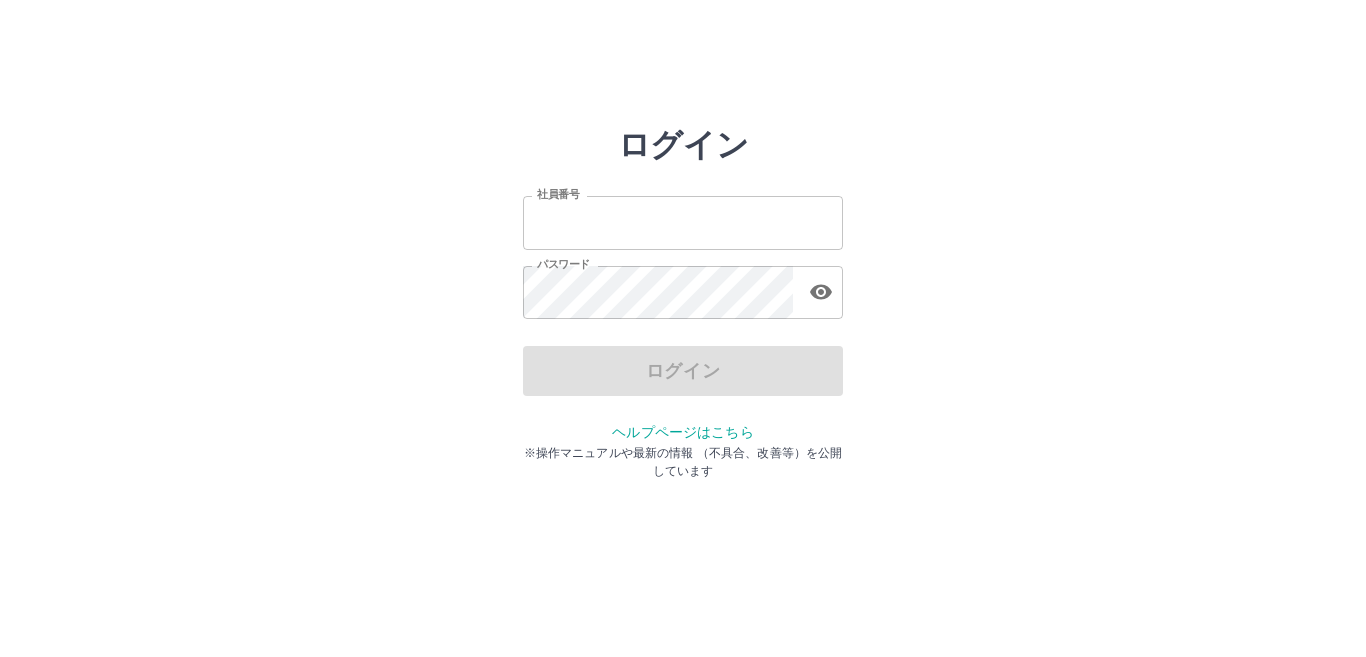 scroll, scrollTop: 0, scrollLeft: 0, axis: both 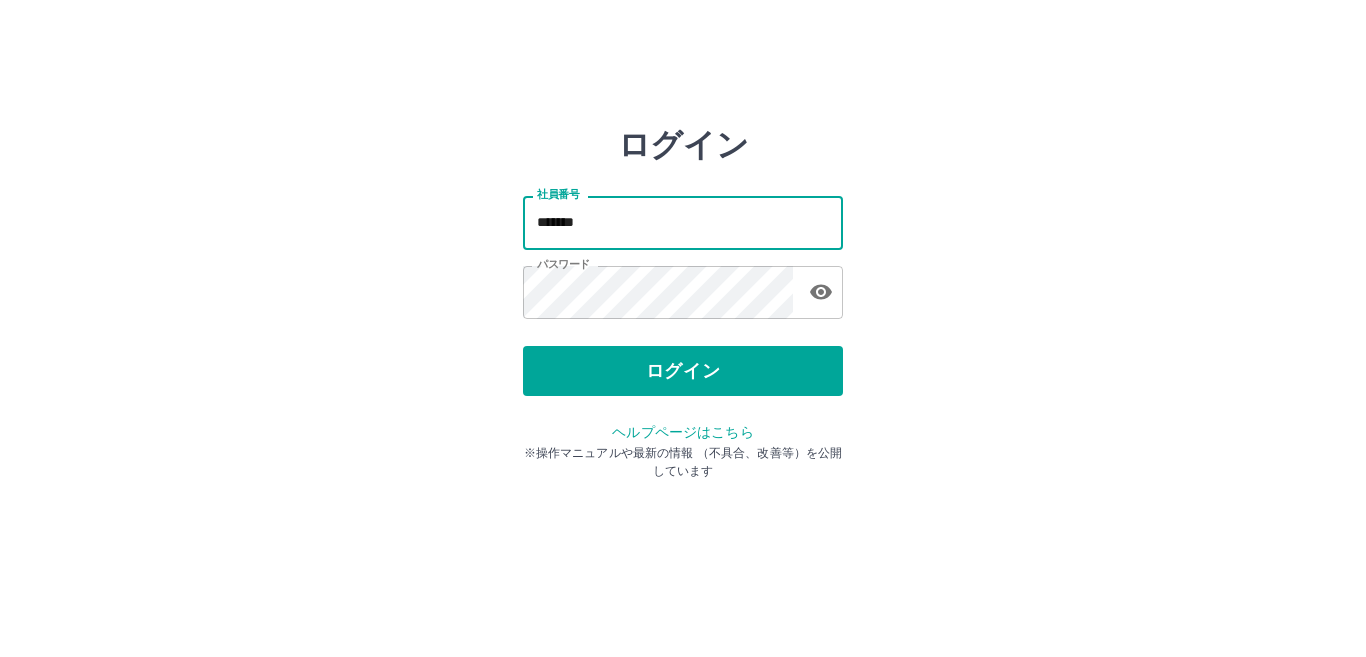 click on "*******" at bounding box center (683, 222) 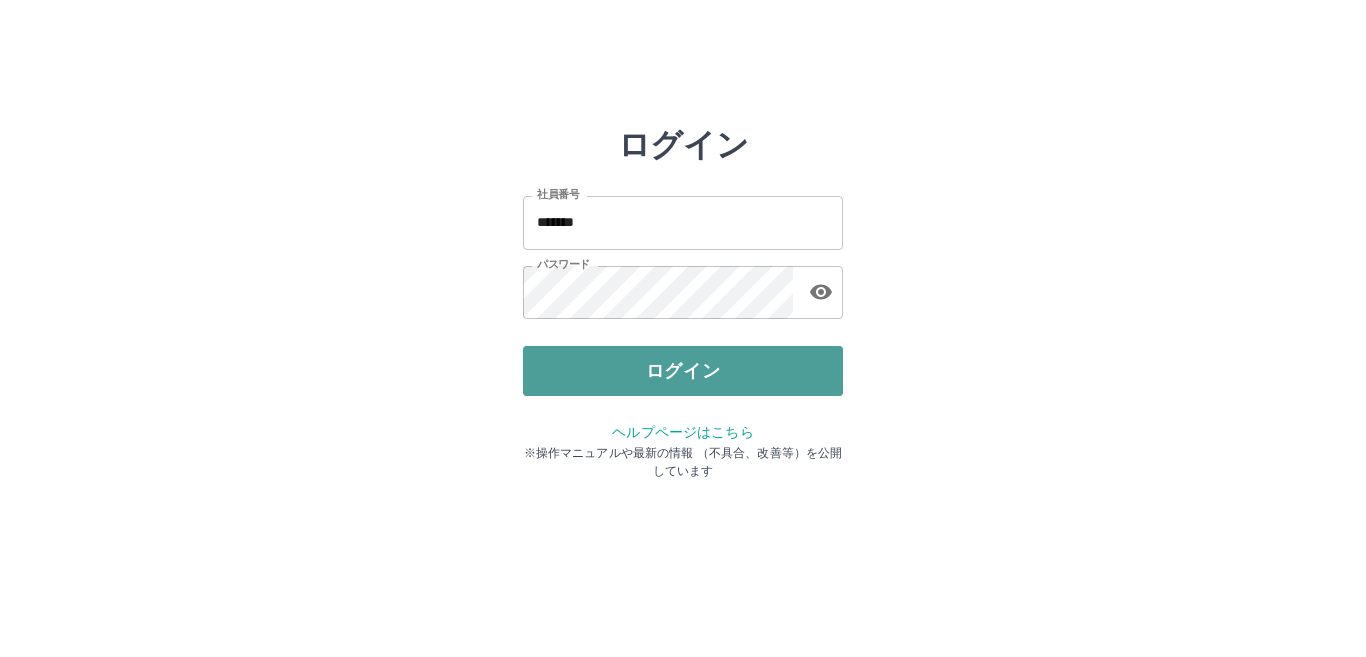 click on "ログイン" at bounding box center (683, 371) 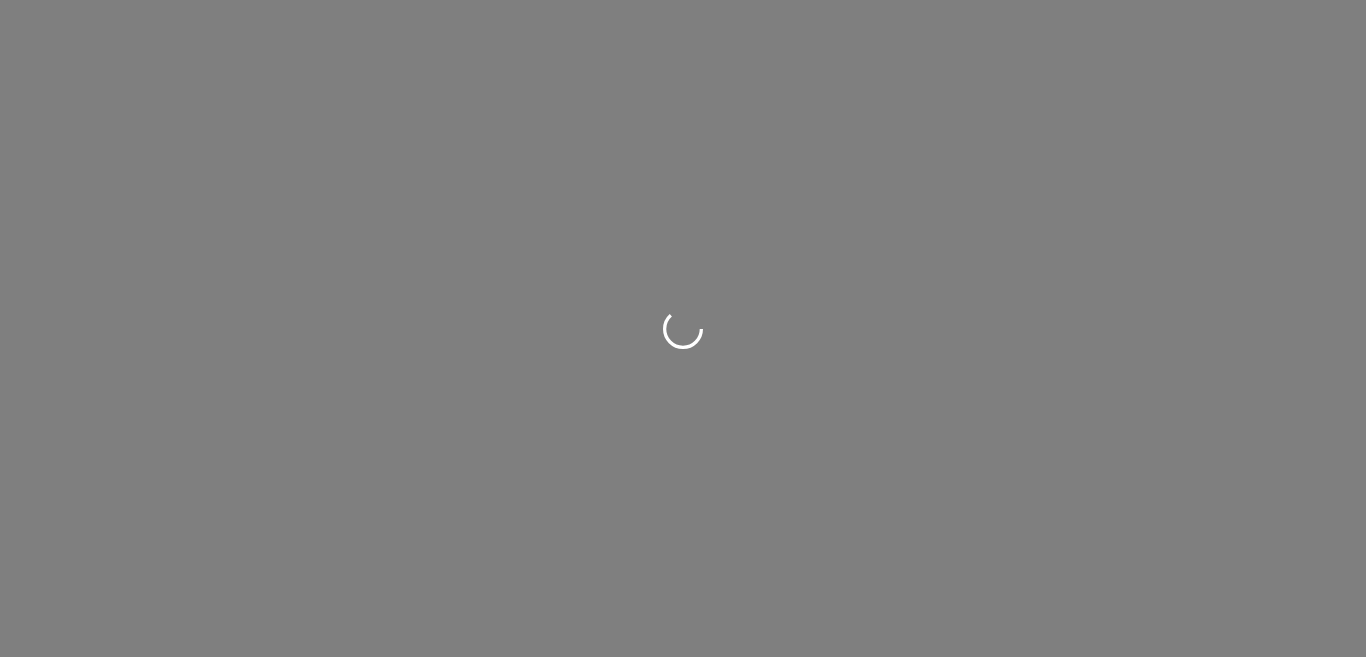 scroll, scrollTop: 0, scrollLeft: 0, axis: both 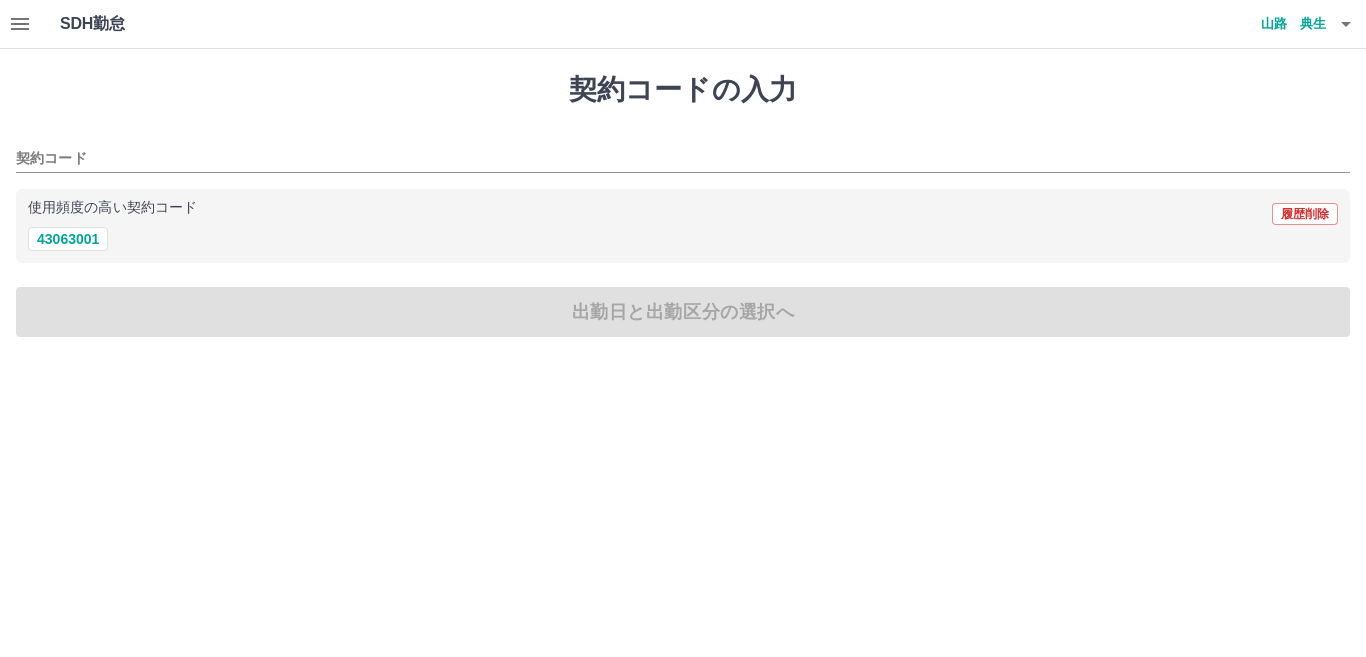 drag, startPoint x: 62, startPoint y: 235, endPoint x: 92, endPoint y: 268, distance: 44.598206 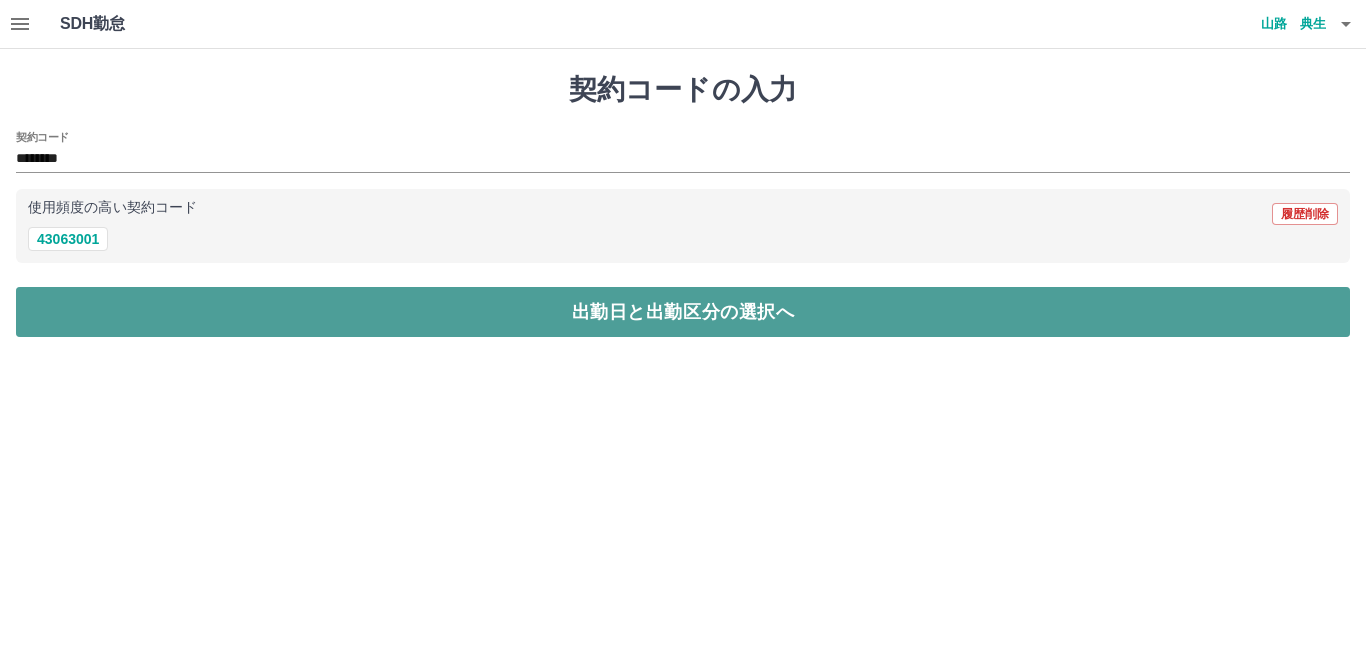 click on "出勤日と出勤区分の選択へ" at bounding box center (683, 312) 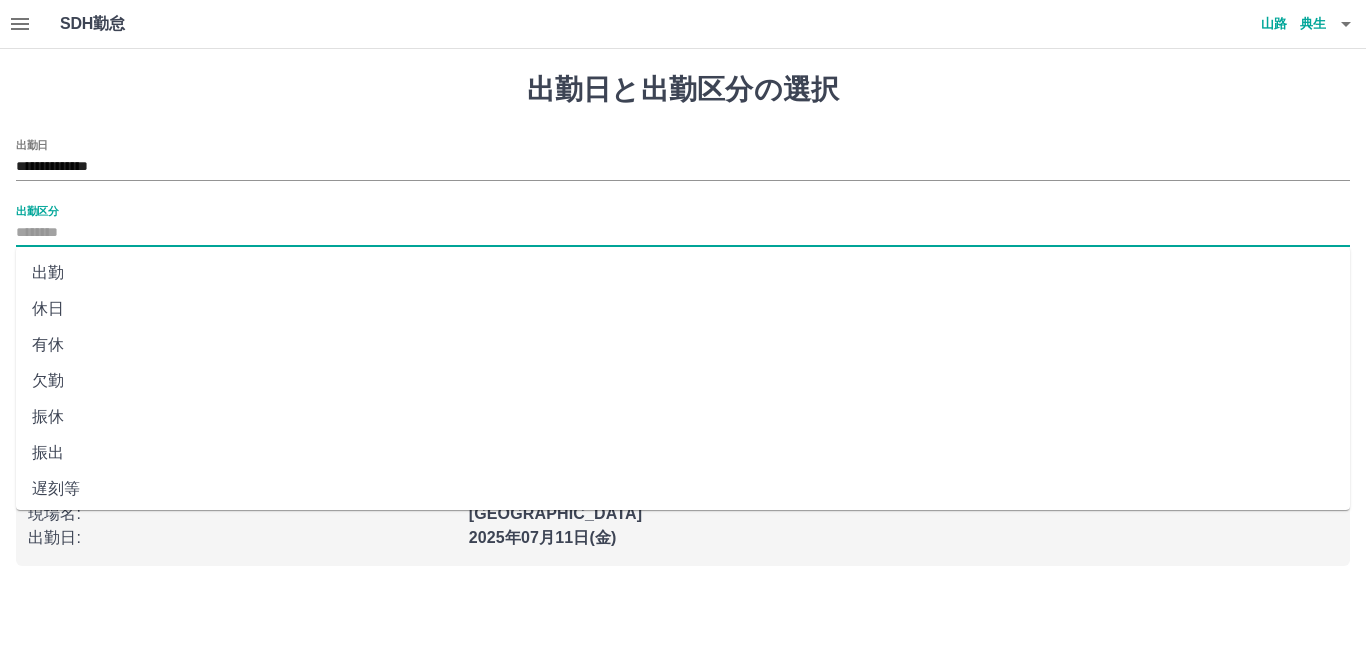 drag, startPoint x: 107, startPoint y: 232, endPoint x: 107, endPoint y: 258, distance: 26 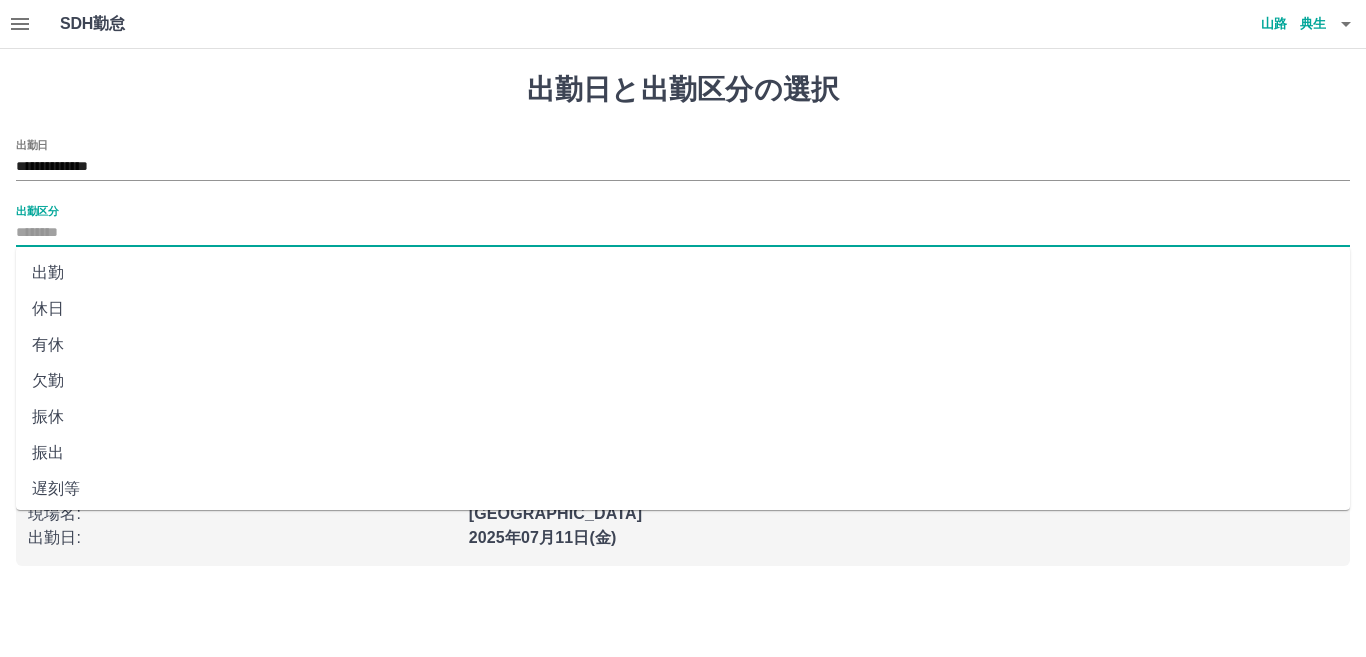 click on "出勤区分" at bounding box center (683, 233) 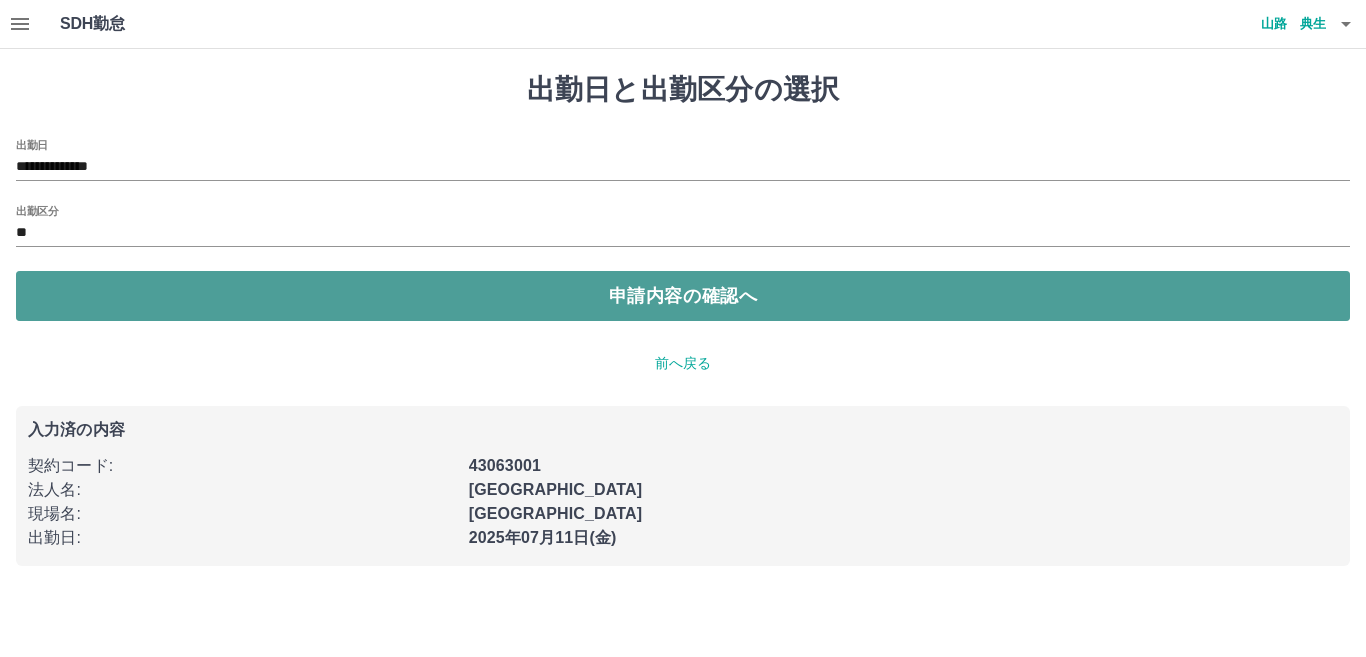 click on "申請内容の確認へ" at bounding box center [683, 296] 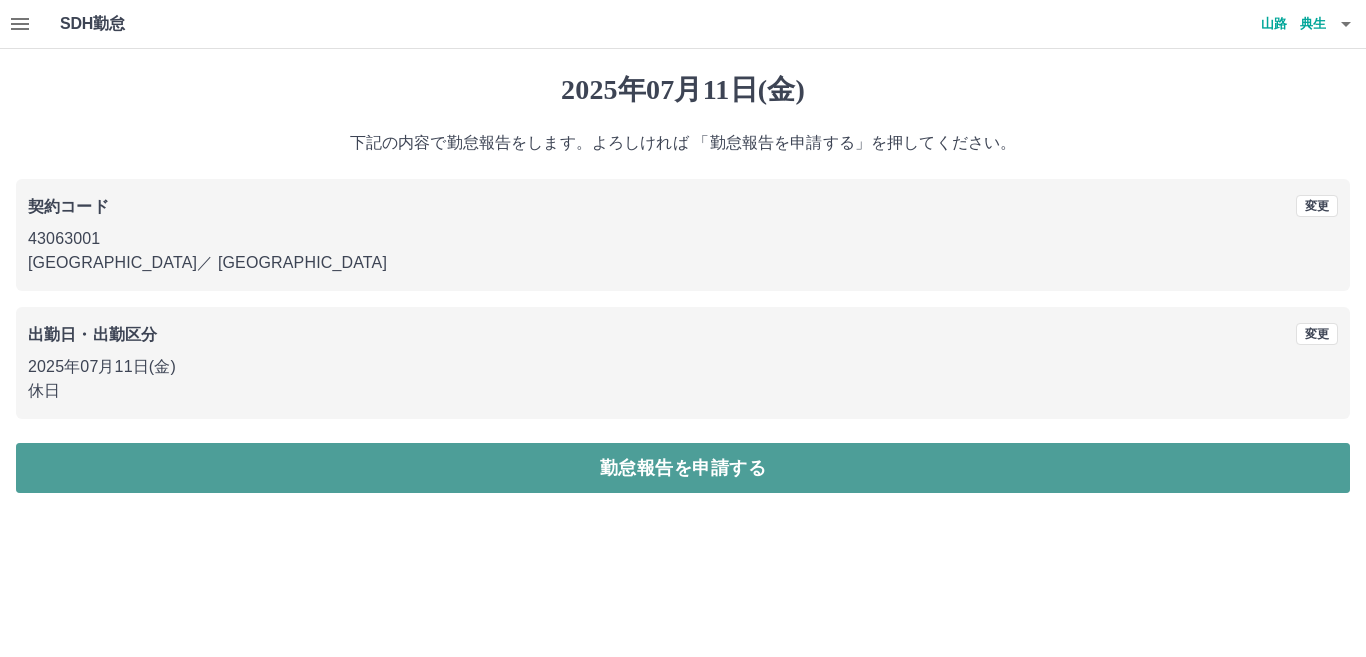click on "勤怠報告を申請する" at bounding box center [683, 468] 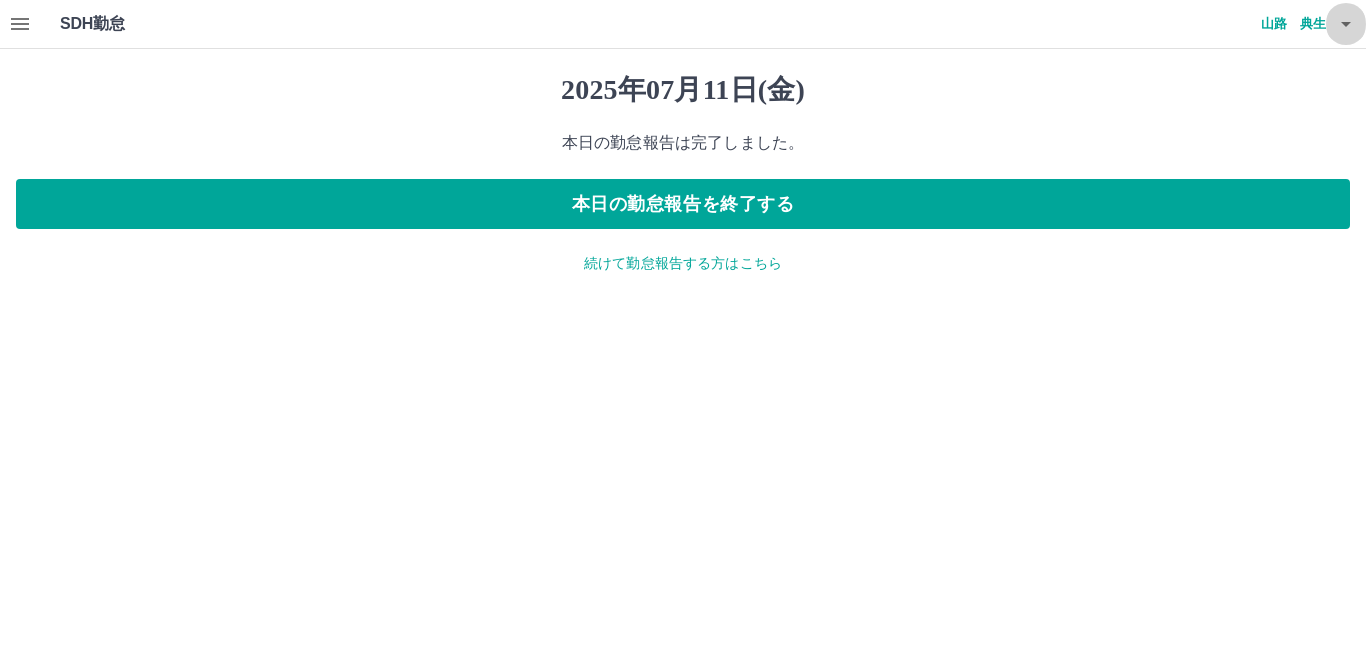 click 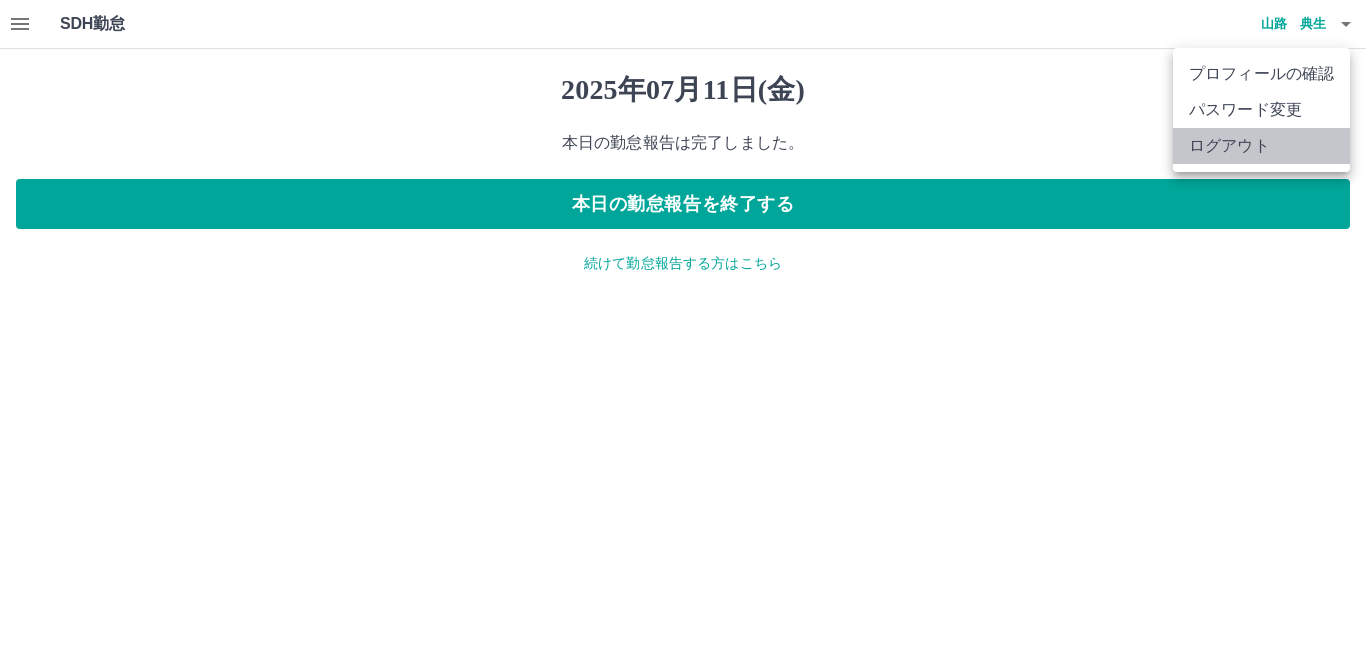 click on "ログアウト" at bounding box center [1261, 146] 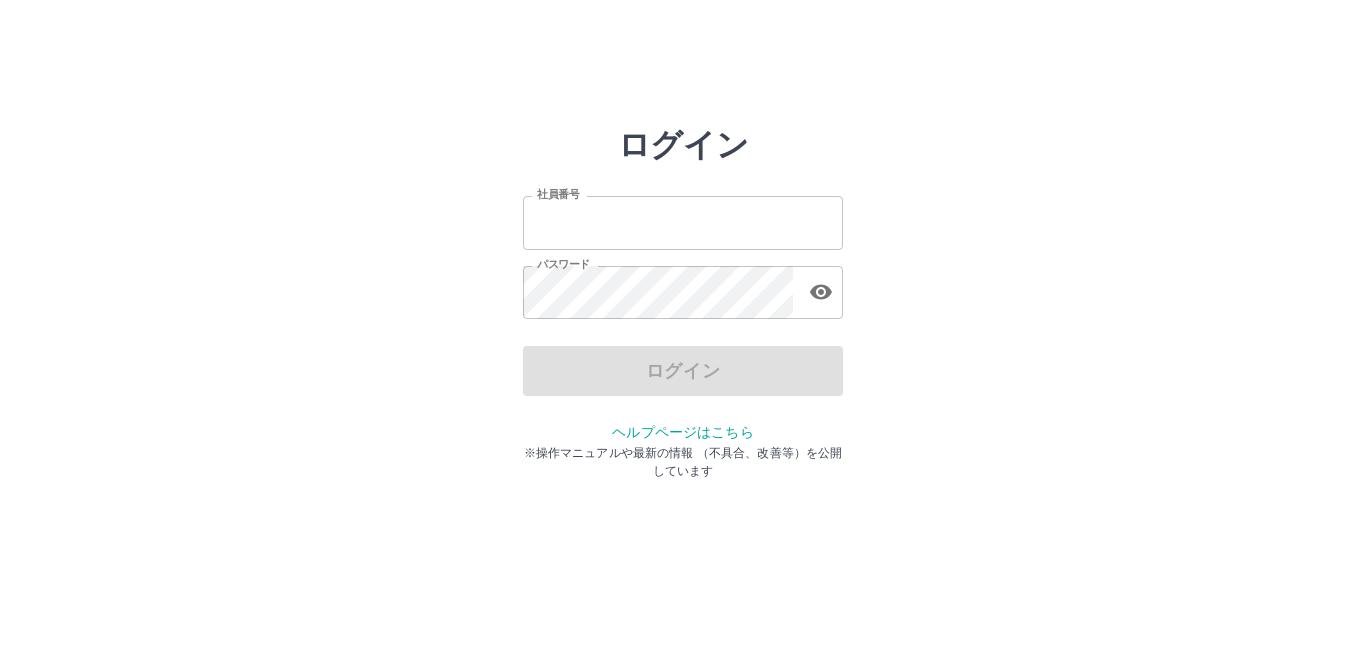 scroll, scrollTop: 0, scrollLeft: 0, axis: both 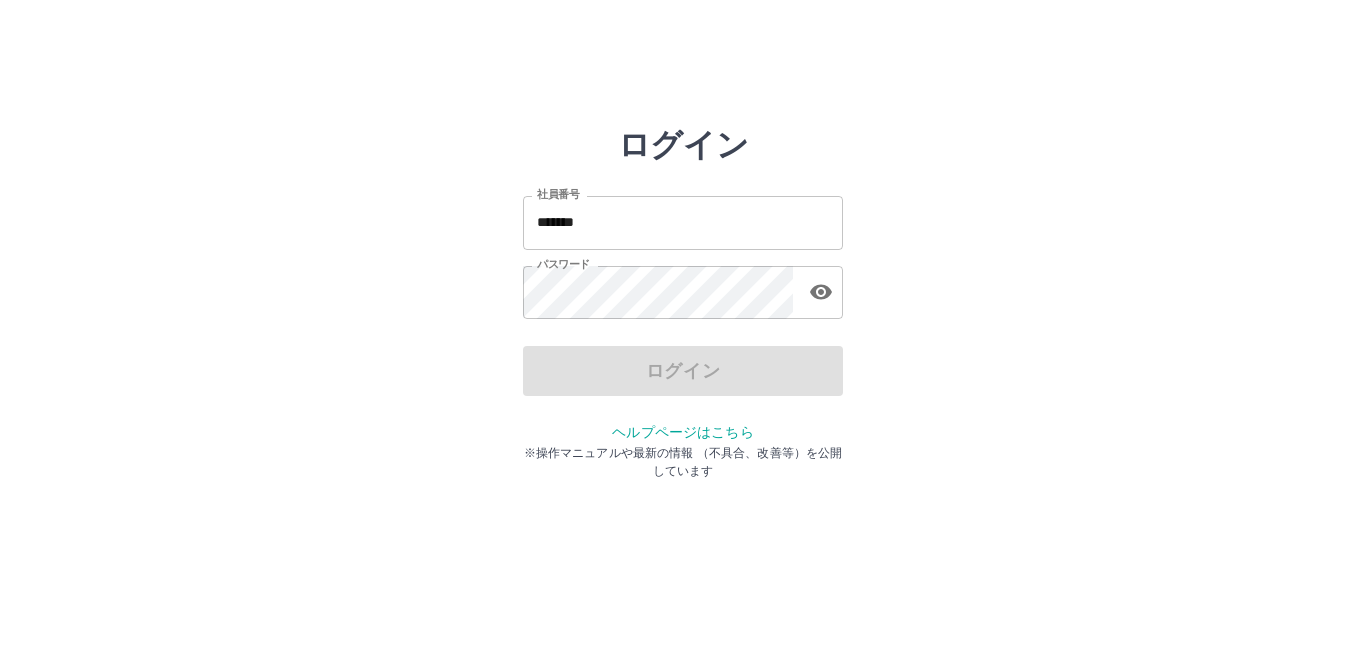 click on "*******" at bounding box center [683, 222] 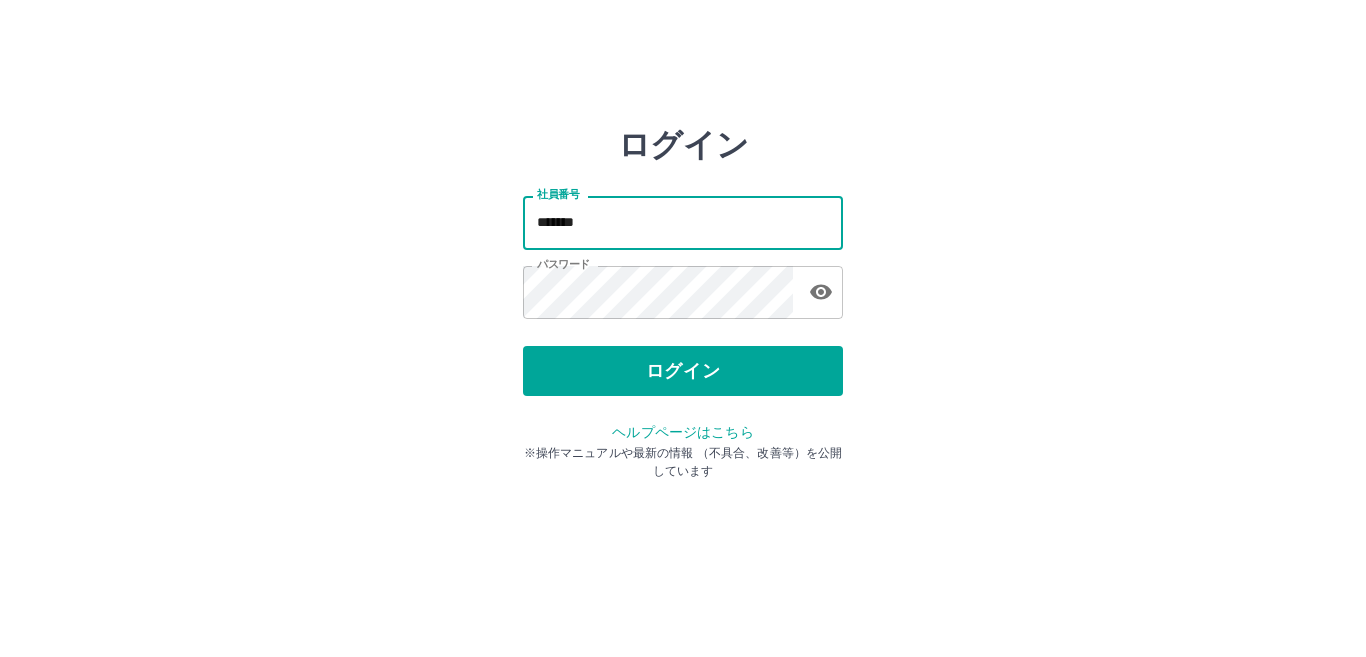 type on "*******" 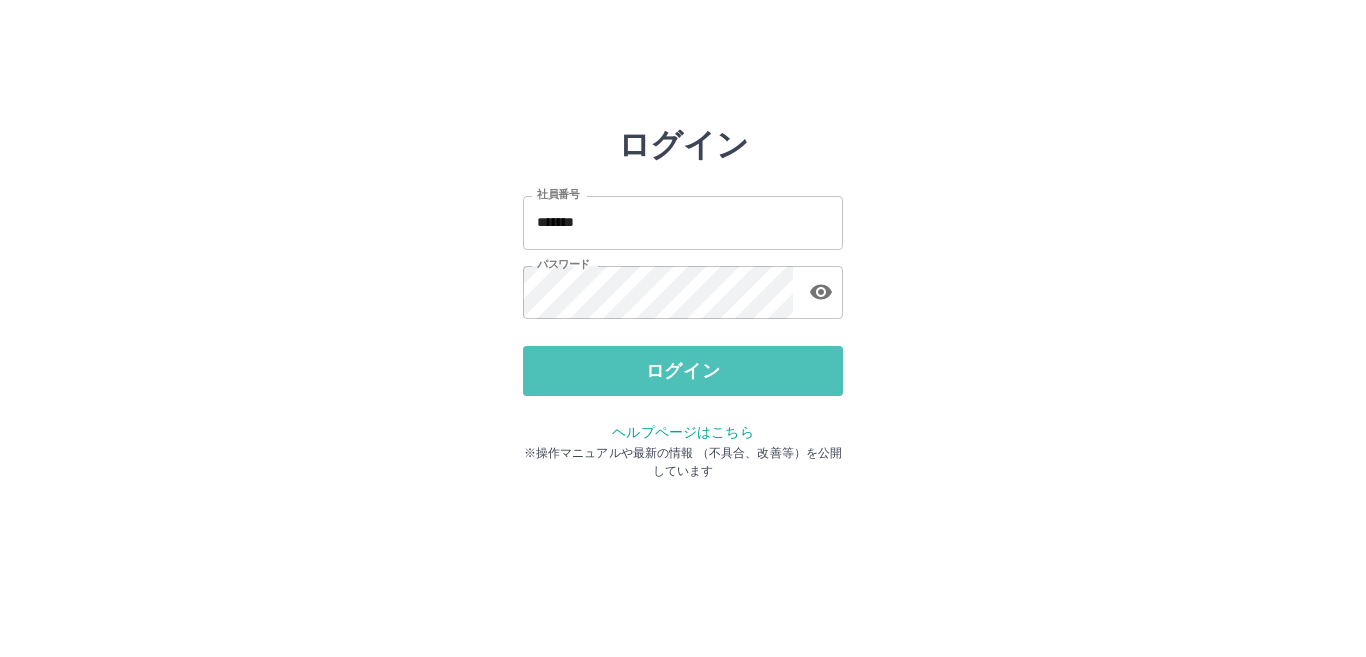 click on "ログイン" at bounding box center [683, 371] 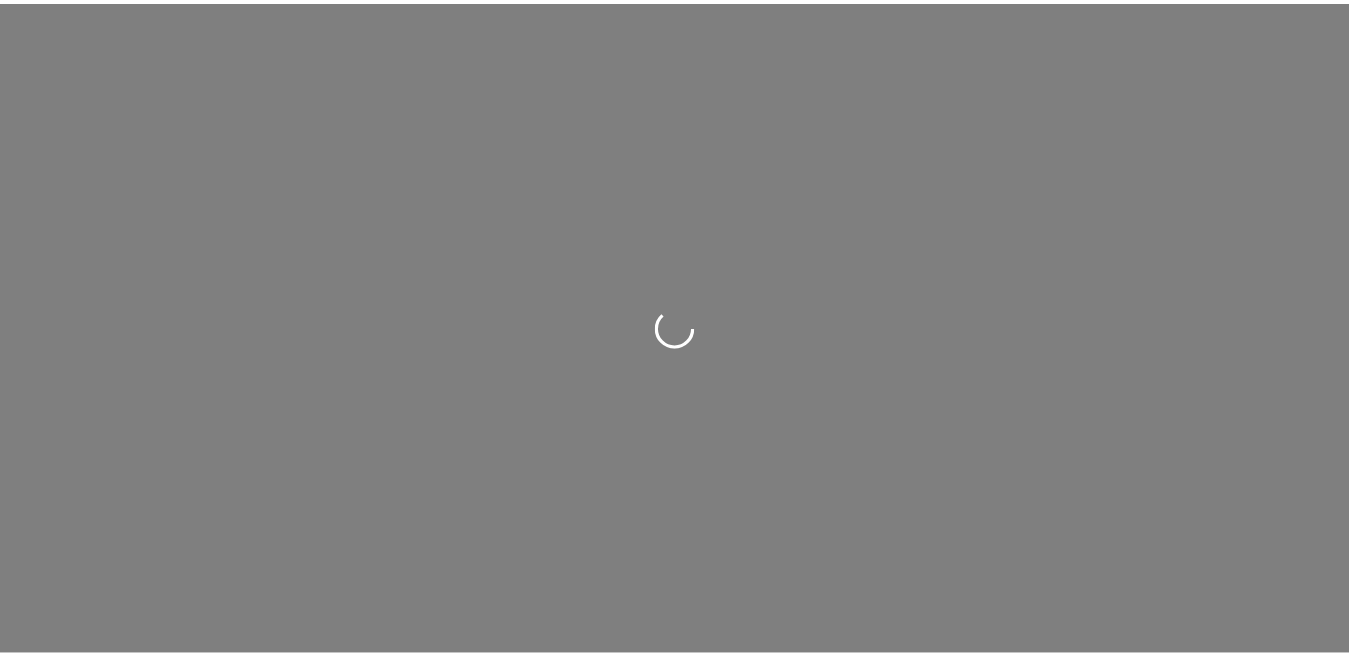 scroll, scrollTop: 0, scrollLeft: 0, axis: both 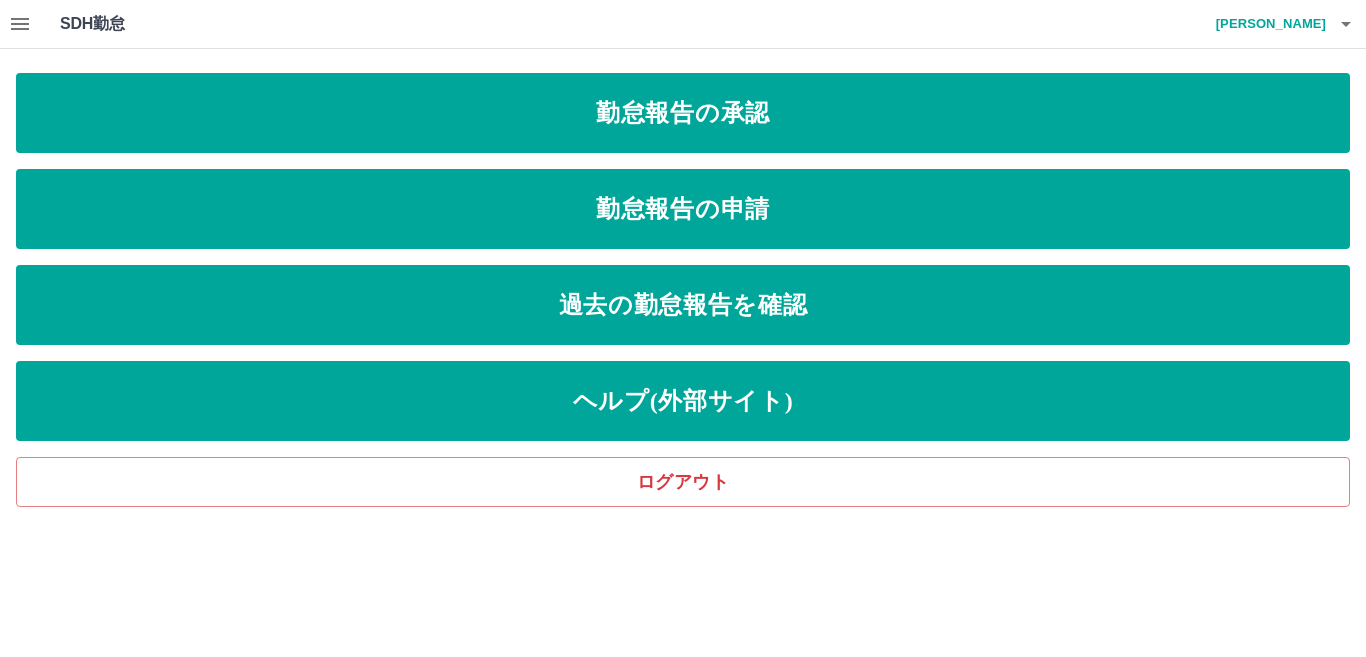 click 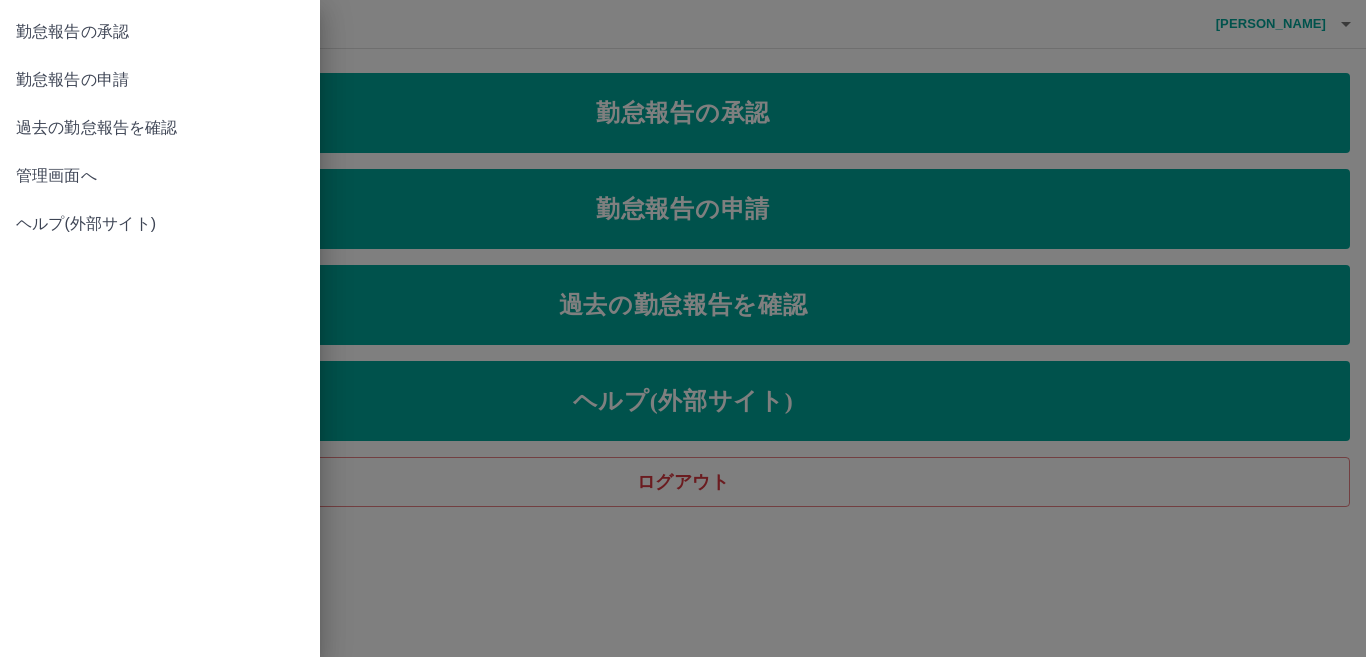 click on "管理画面へ" at bounding box center (160, 176) 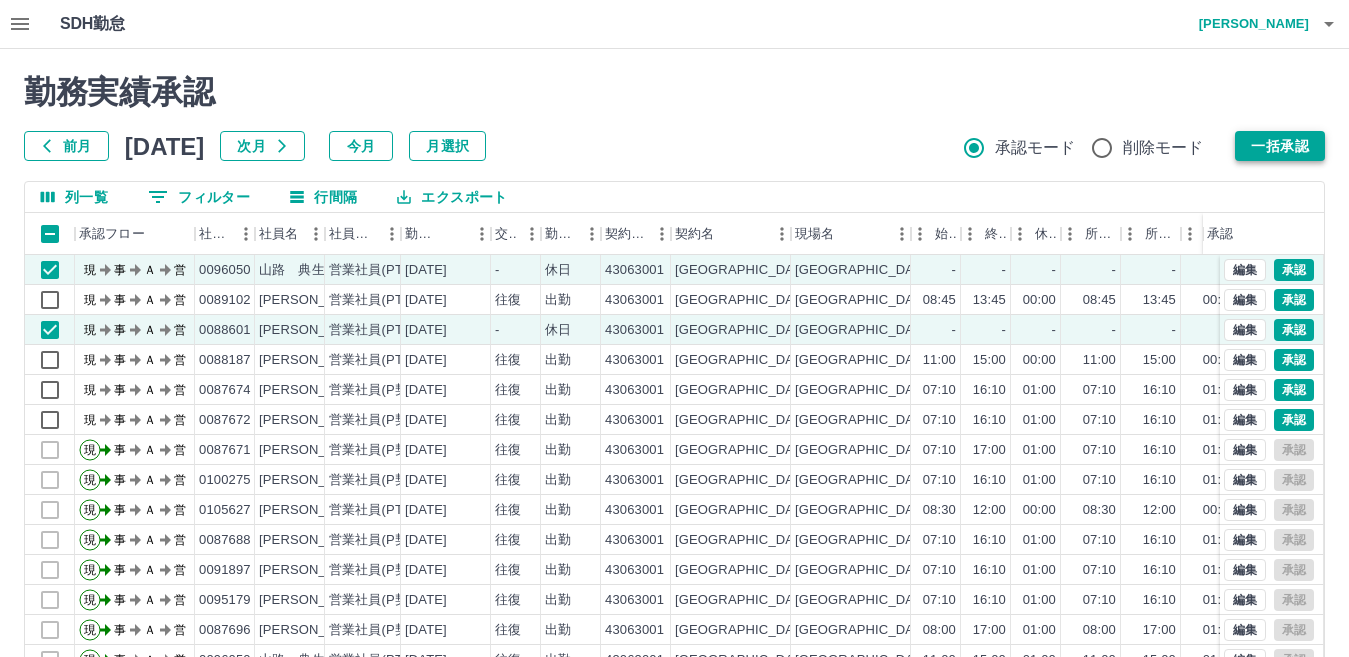 click on "一括承認" at bounding box center (1280, 146) 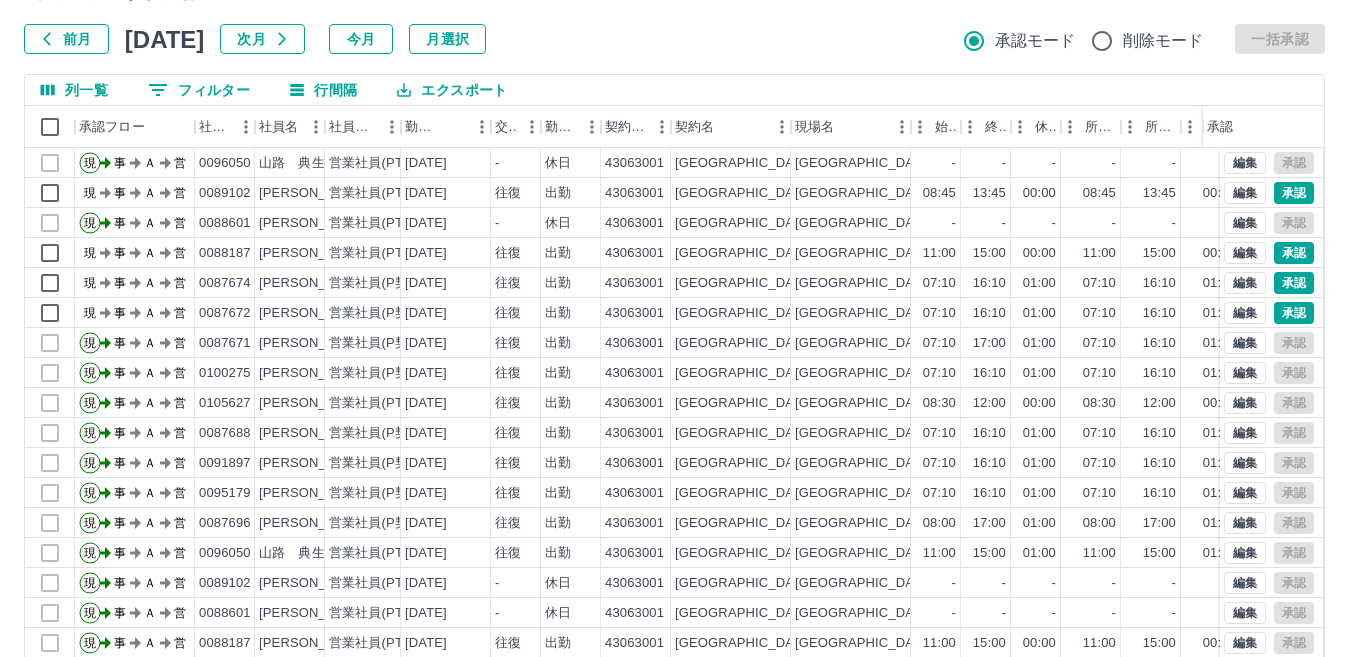 scroll, scrollTop: 188, scrollLeft: 0, axis: vertical 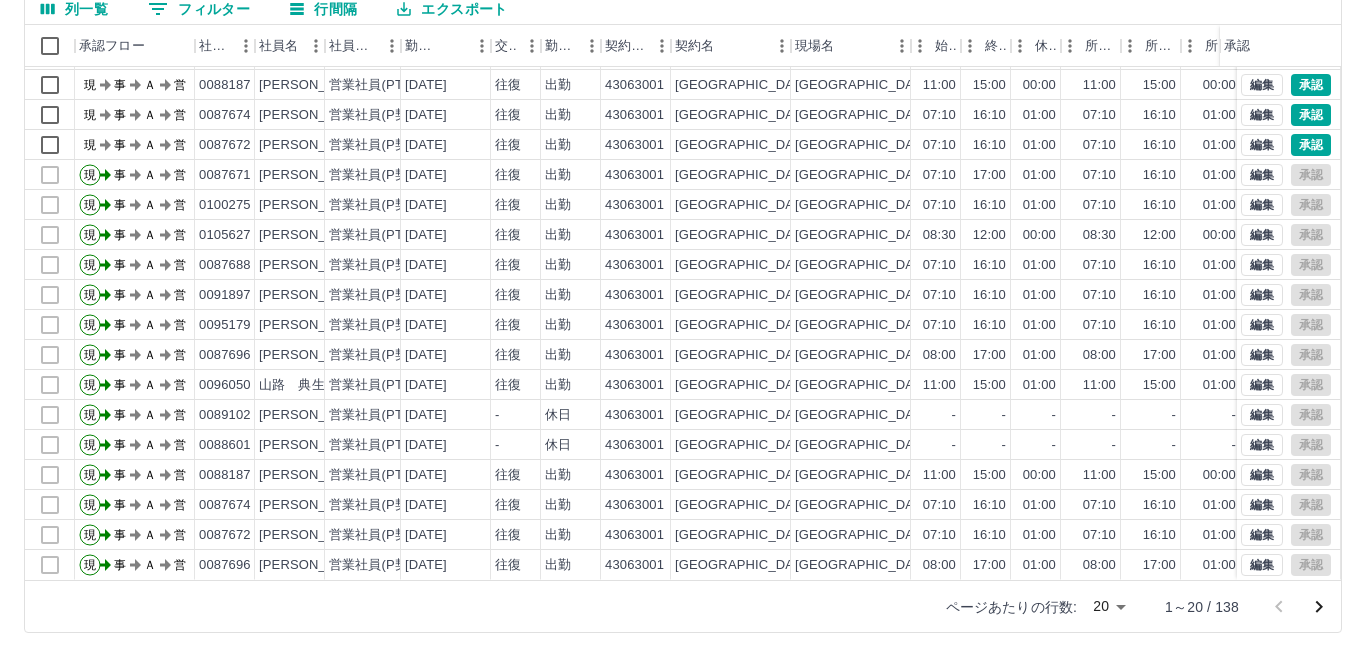 click on "SDH勤怠 [PERSON_NAME] 勤務実績承認 前月 [DATE] 次月 今月 月選択 承認モード 削除モード 一括承認 列一覧 0 フィルター 行間隔 エクスポート 承認フロー 社員番号 社員名 社員区分 勤務日 交通費 勤務区分 契約コード 契約名 現場名 始業 終業 休憩 所定開始 所定終業 所定休憩 拘束 勤務 遅刻等 コメント ステータス 承認 現 事 Ａ 営 0089102 [PERSON_NAME] 営業社員(PT契約) [DATE] 往復 出勤 43063001 [GEOGRAPHIC_DATA] [GEOGRAPHIC_DATA][PERSON_NAME] 08:45 13:45 00:00 08:45 13:45 00:00 05:00 05:00 00:00 現場責任者承認待 現 事 Ａ 営 0088601 [PERSON_NAME] 営業社員(PT契約) [DATE]  -  休日 43063001 [GEOGRAPHIC_DATA] [GEOGRAPHIC_DATA][PERSON_NAME] - - - - - - 00:00 00:00 00:00 事務担当者承認待 現 事 Ａ 営 0088187 [PERSON_NAME] 営業社員(PT契約) [DATE] 往復 出勤 43063001 [GEOGRAPHIC_DATA]立[PERSON_NAME][GEOGRAPHIC_DATA] 11:00 15:00 00:00 11:00 15:00 00:00 04:00 04:00" at bounding box center [683, 234] 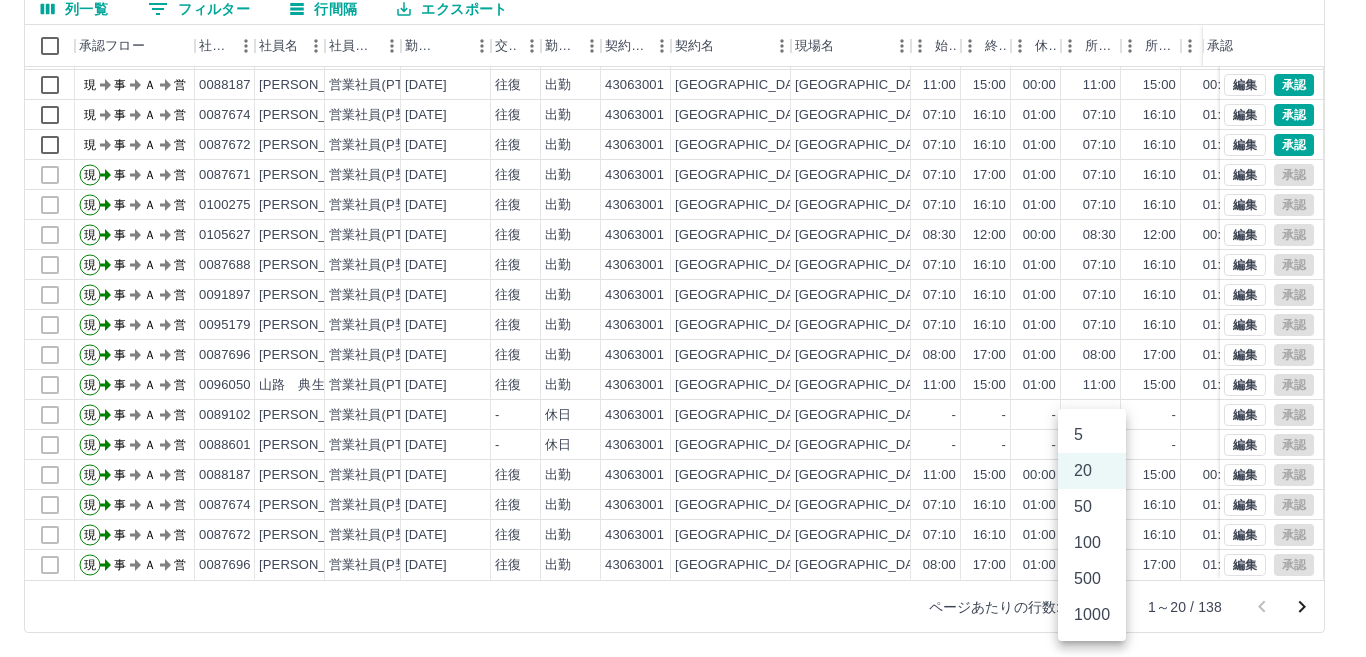 click on "1000" at bounding box center [1092, 615] 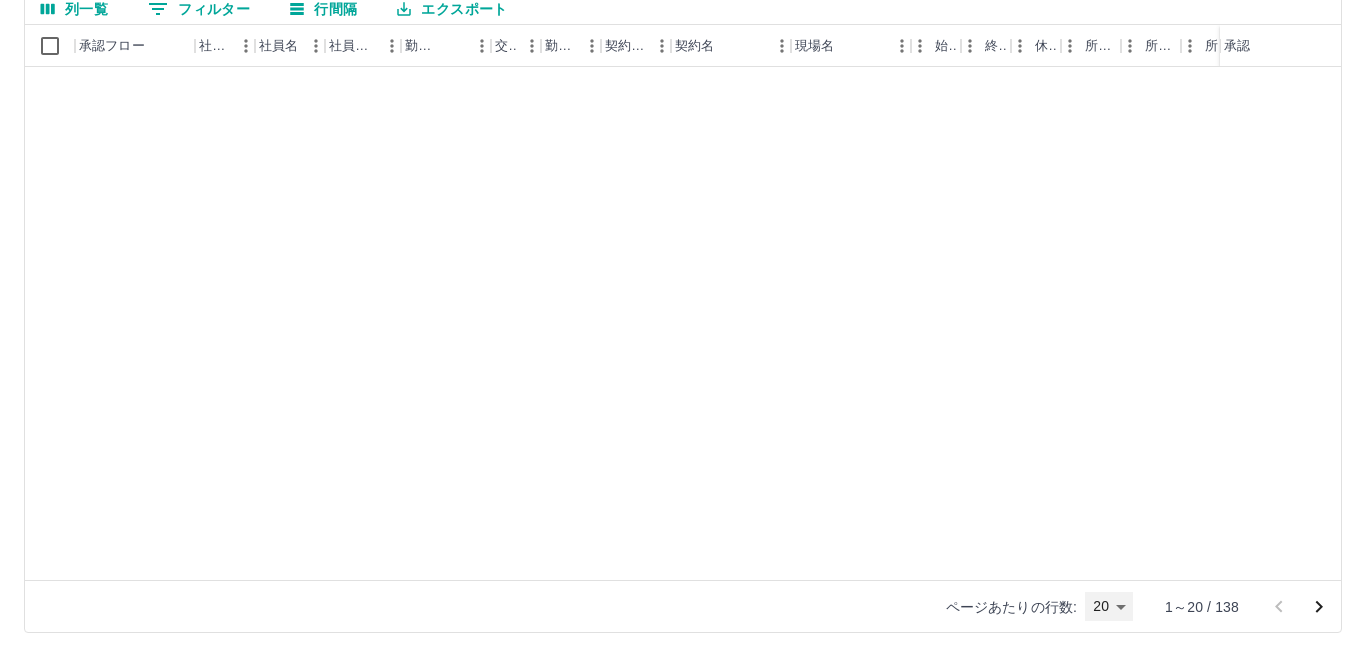 type on "****" 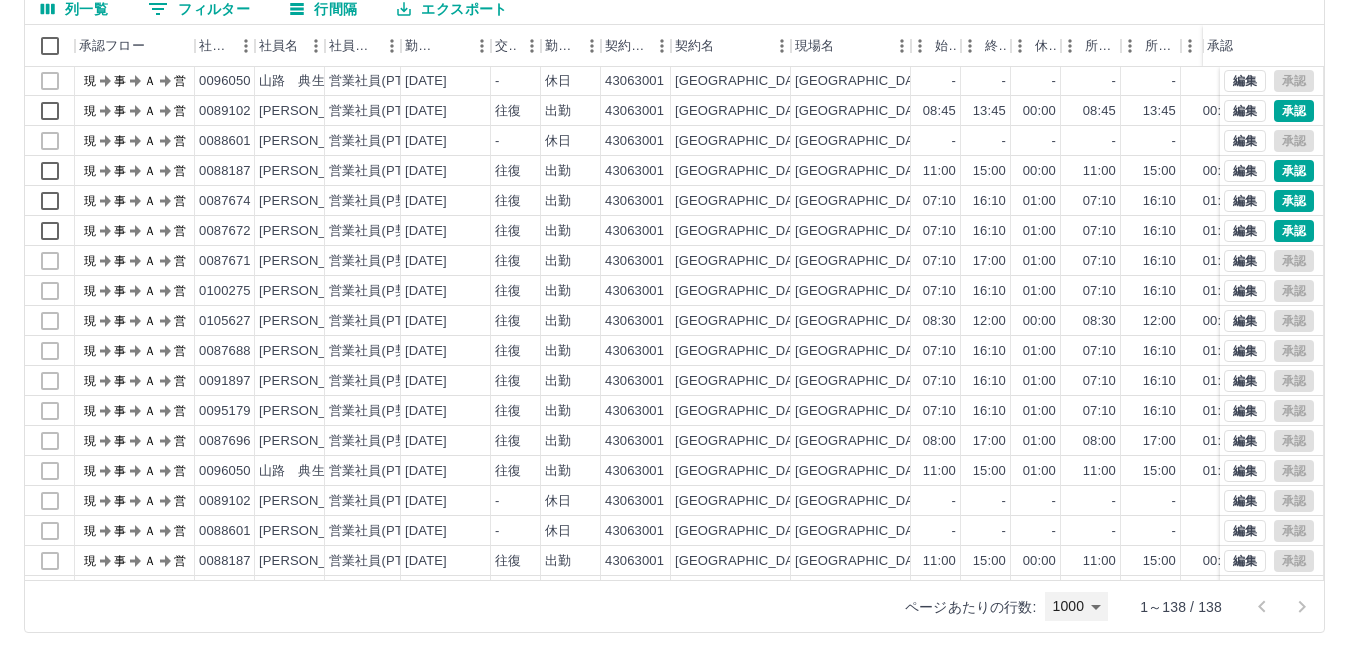 scroll, scrollTop: 0, scrollLeft: 0, axis: both 